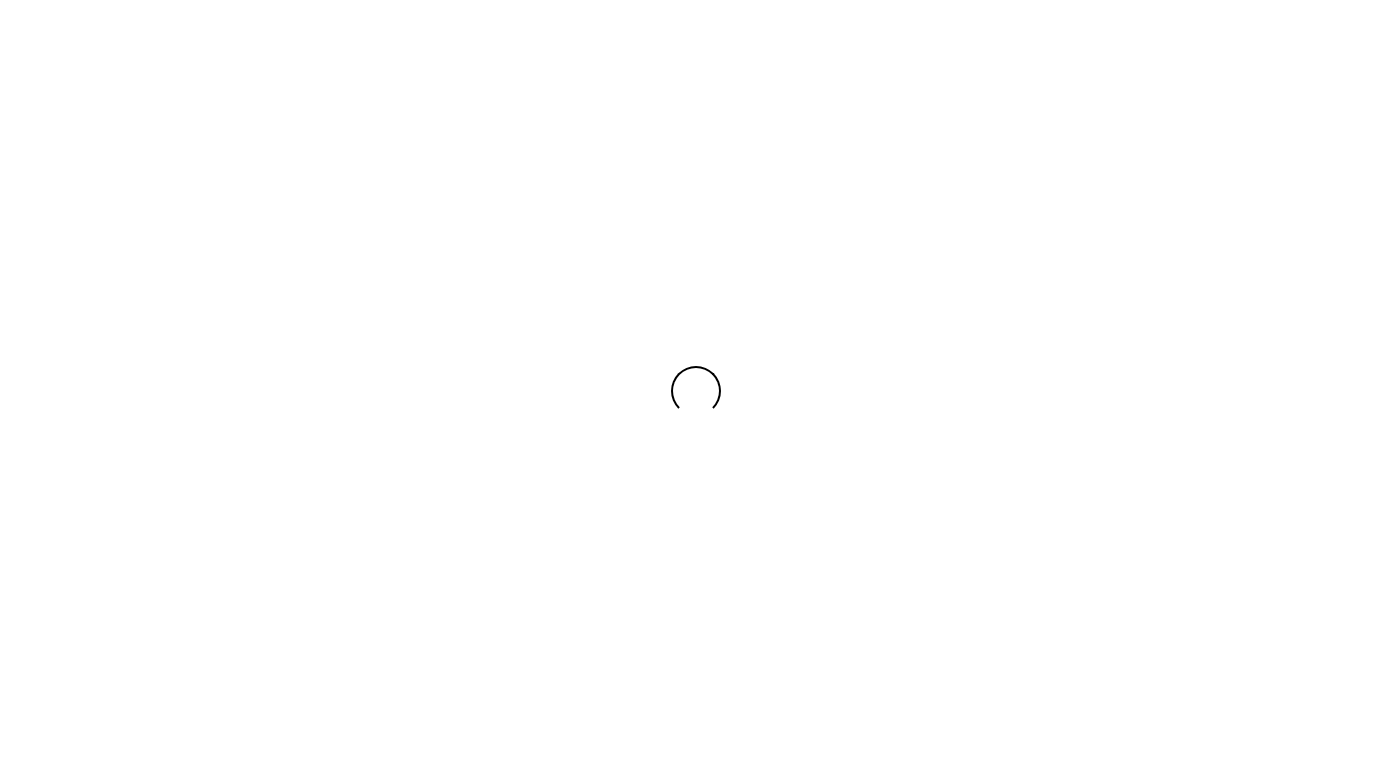 scroll, scrollTop: 0, scrollLeft: 0, axis: both 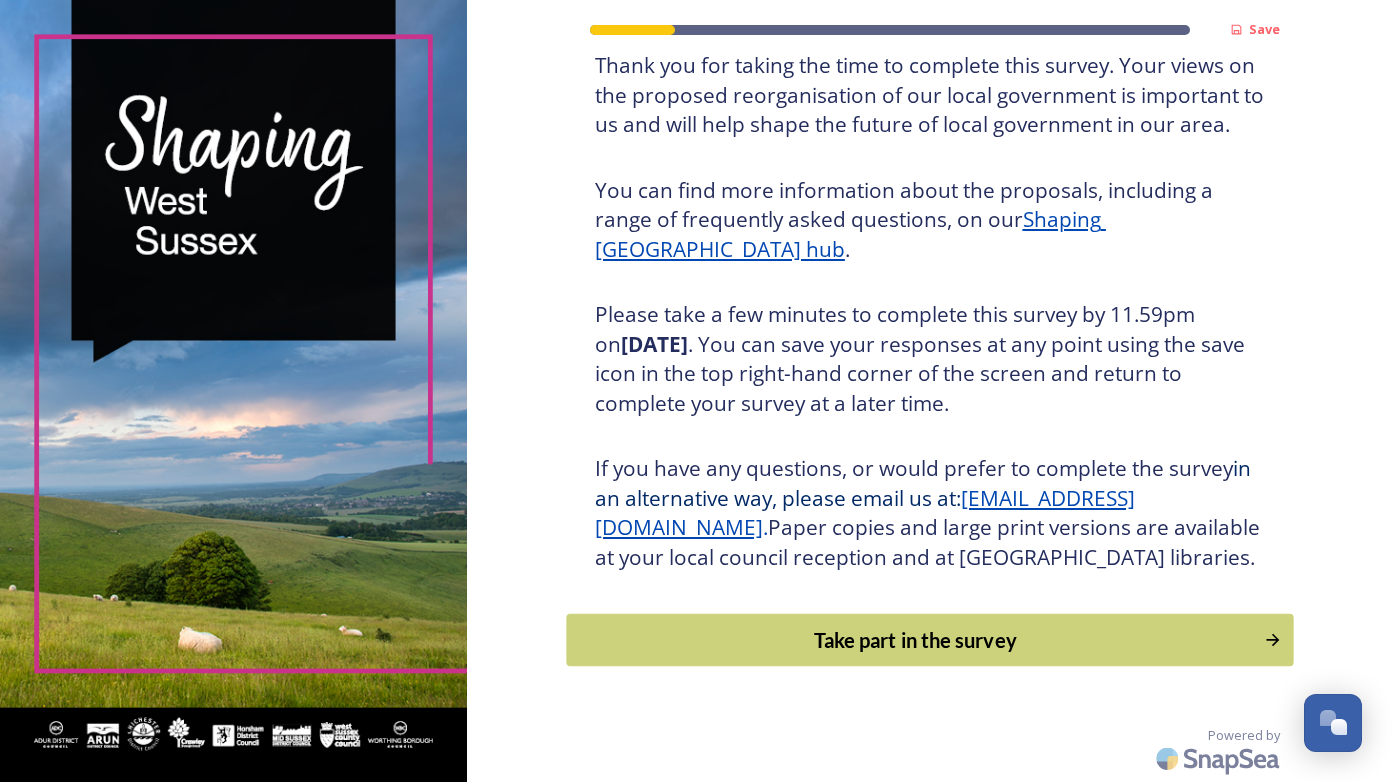 click on "Take part in the survey" at bounding box center [915, 640] 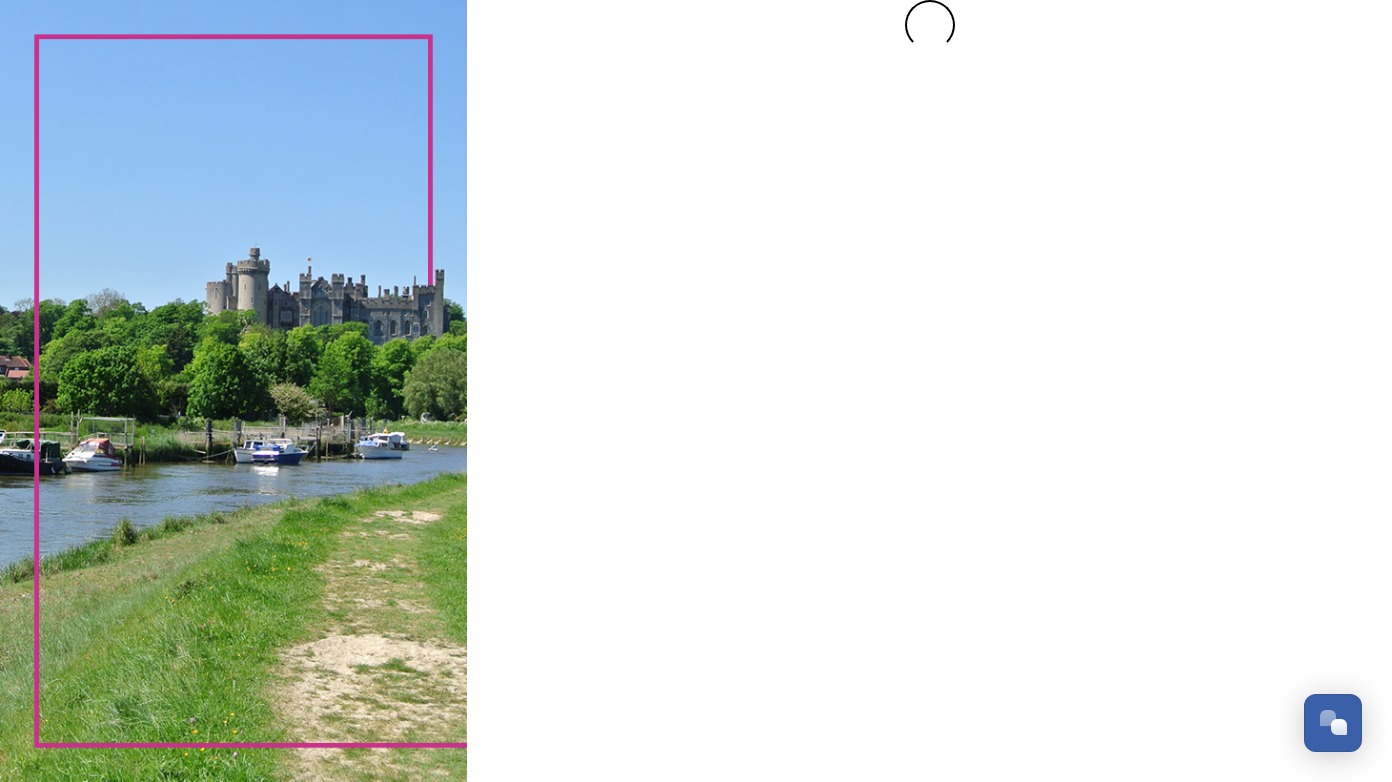 scroll, scrollTop: 0, scrollLeft: 0, axis: both 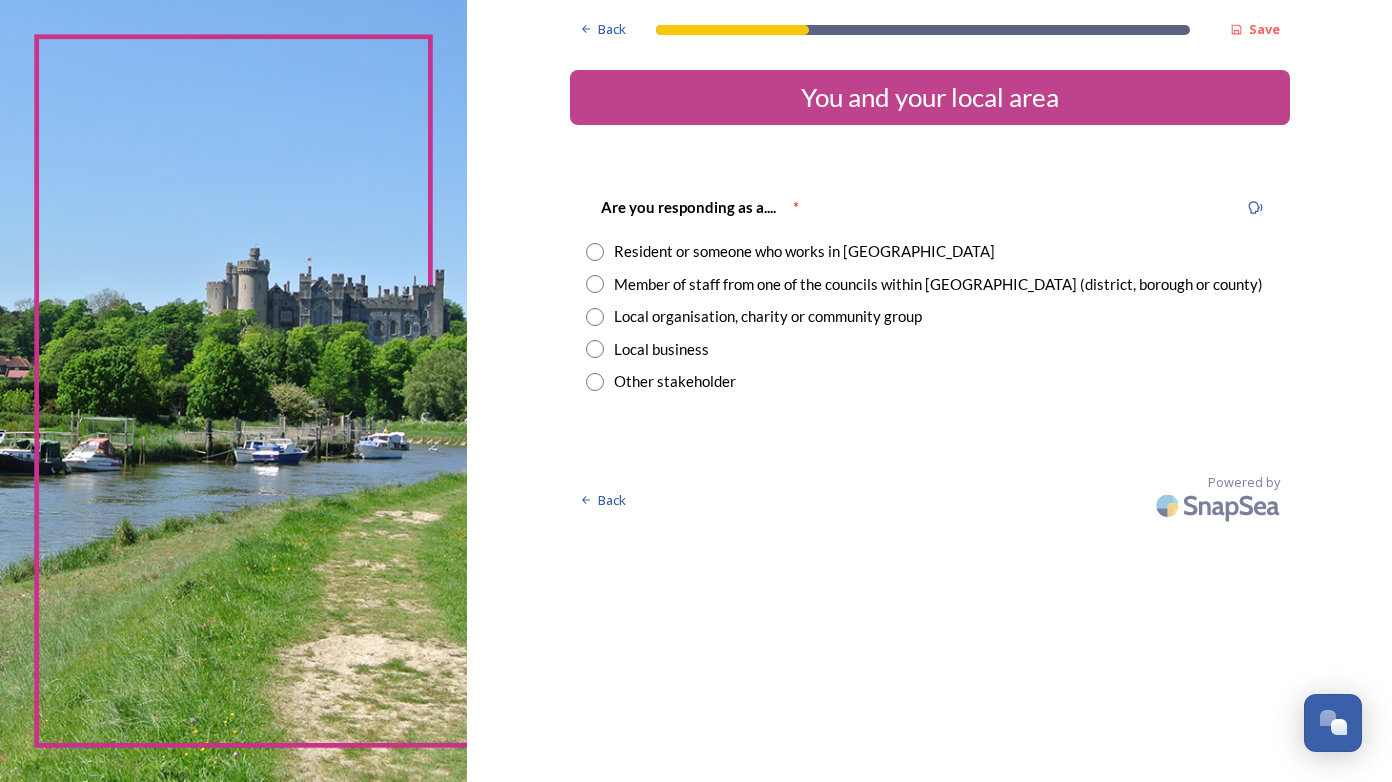 click at bounding box center (595, 252) 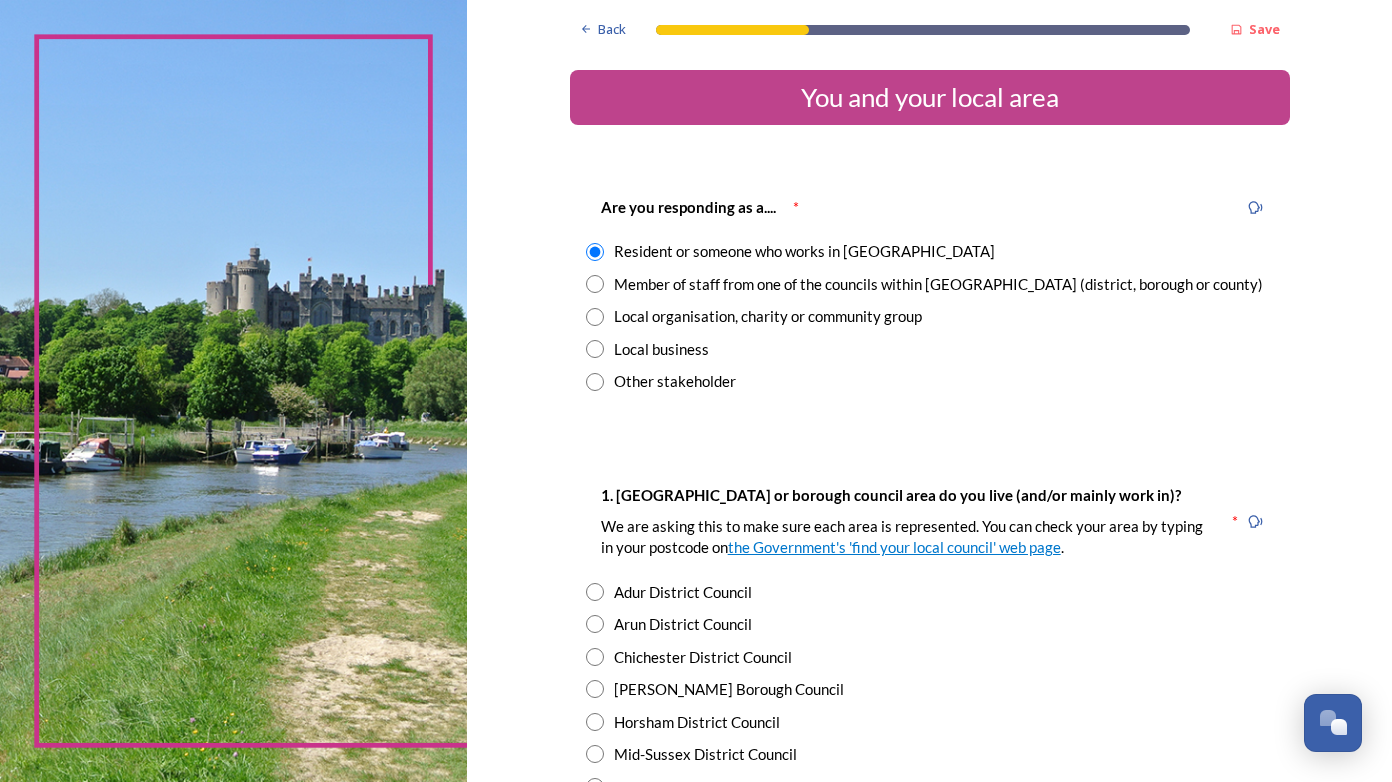 click at bounding box center [595, 284] 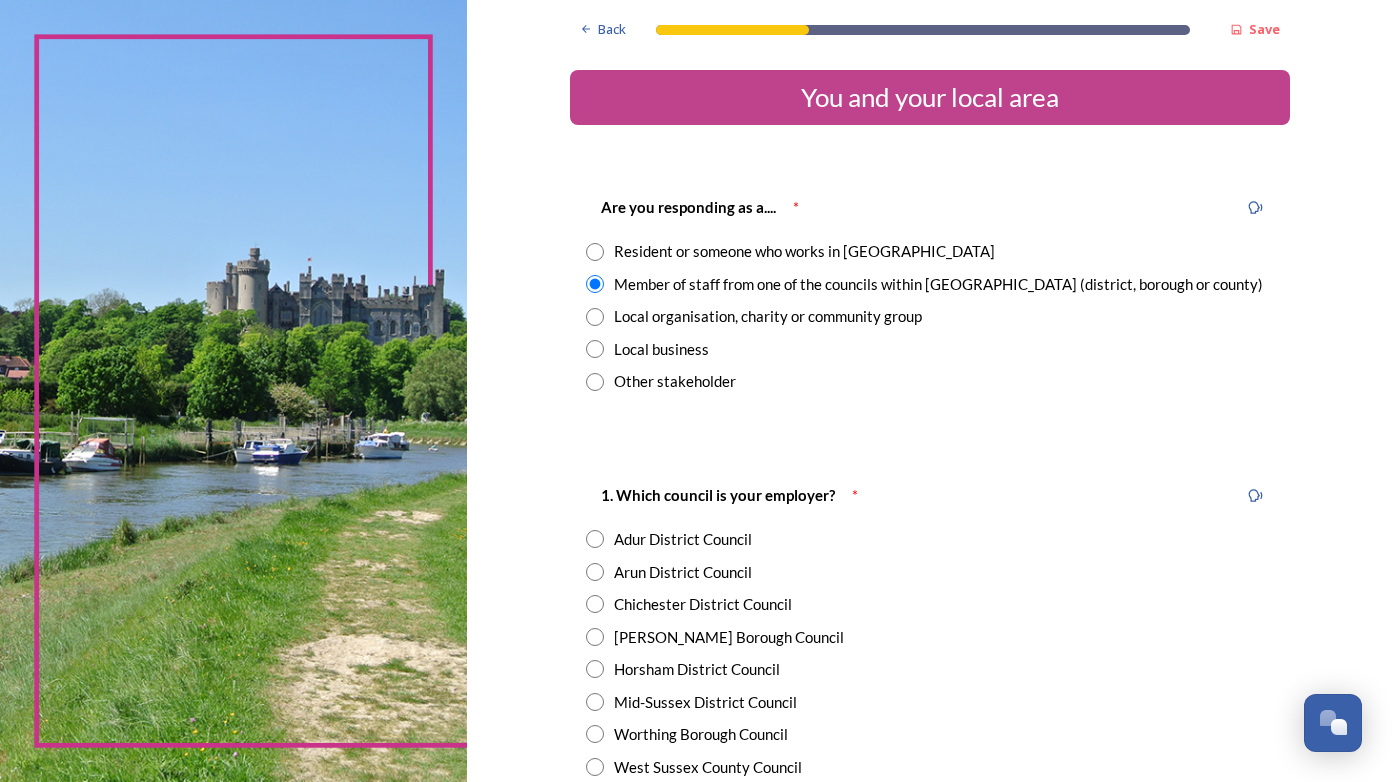 click at bounding box center (595, 252) 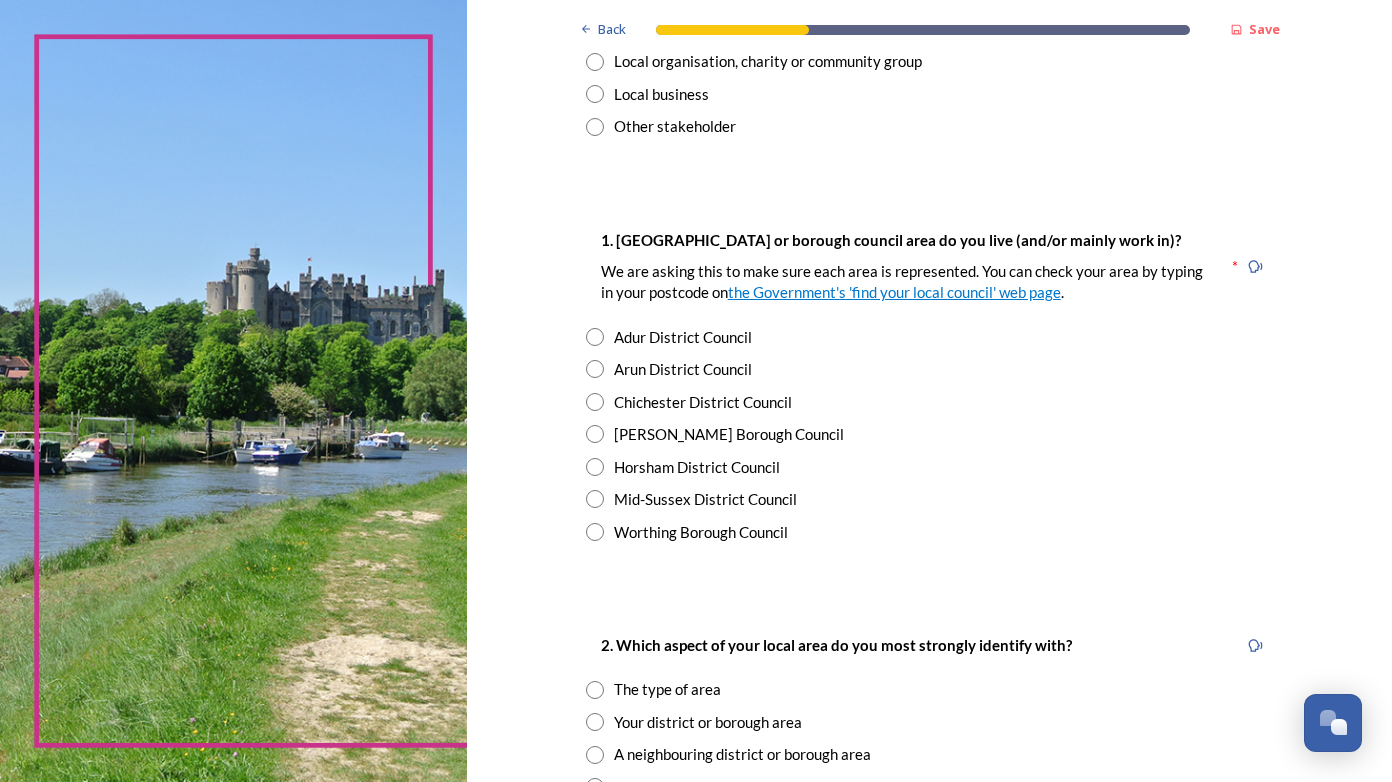 scroll, scrollTop: 300, scrollLeft: 0, axis: vertical 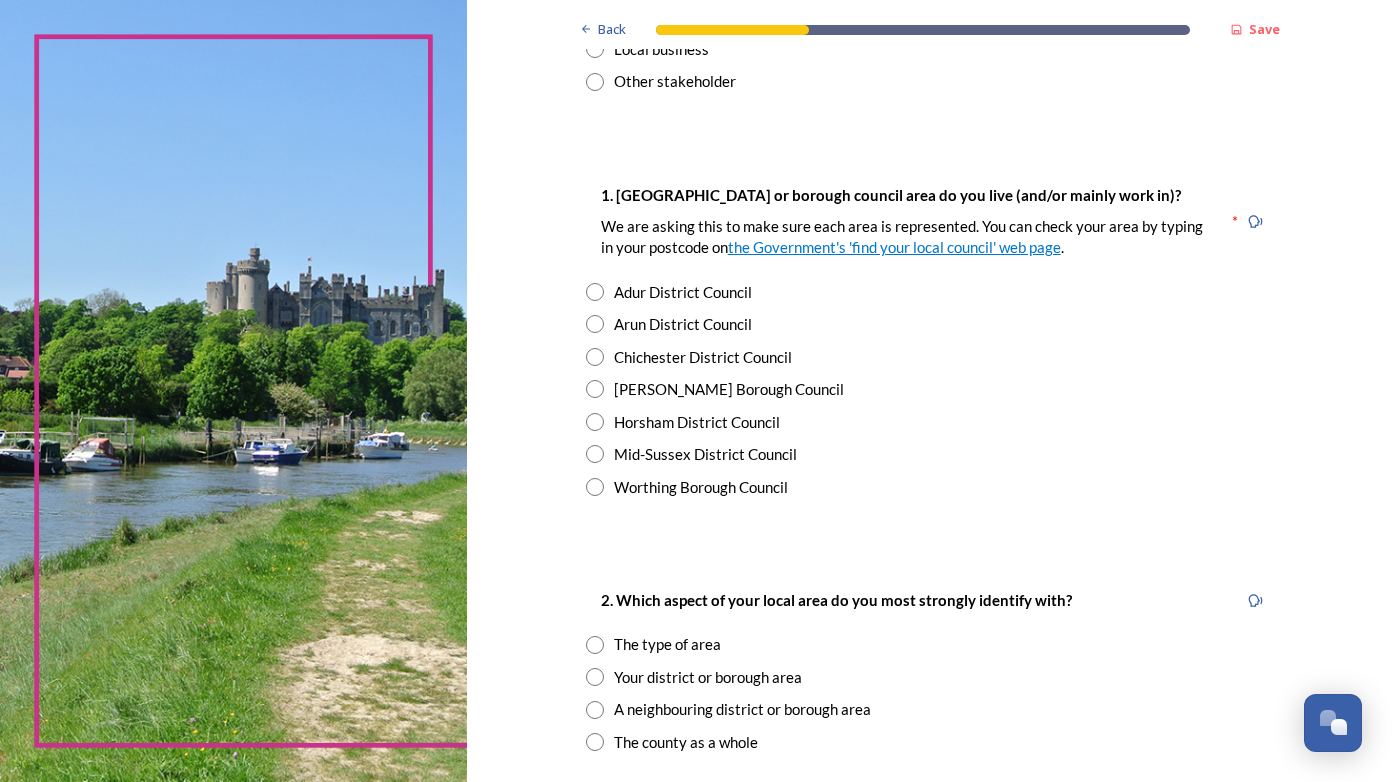 click on "Chichester District Council" at bounding box center (930, 357) 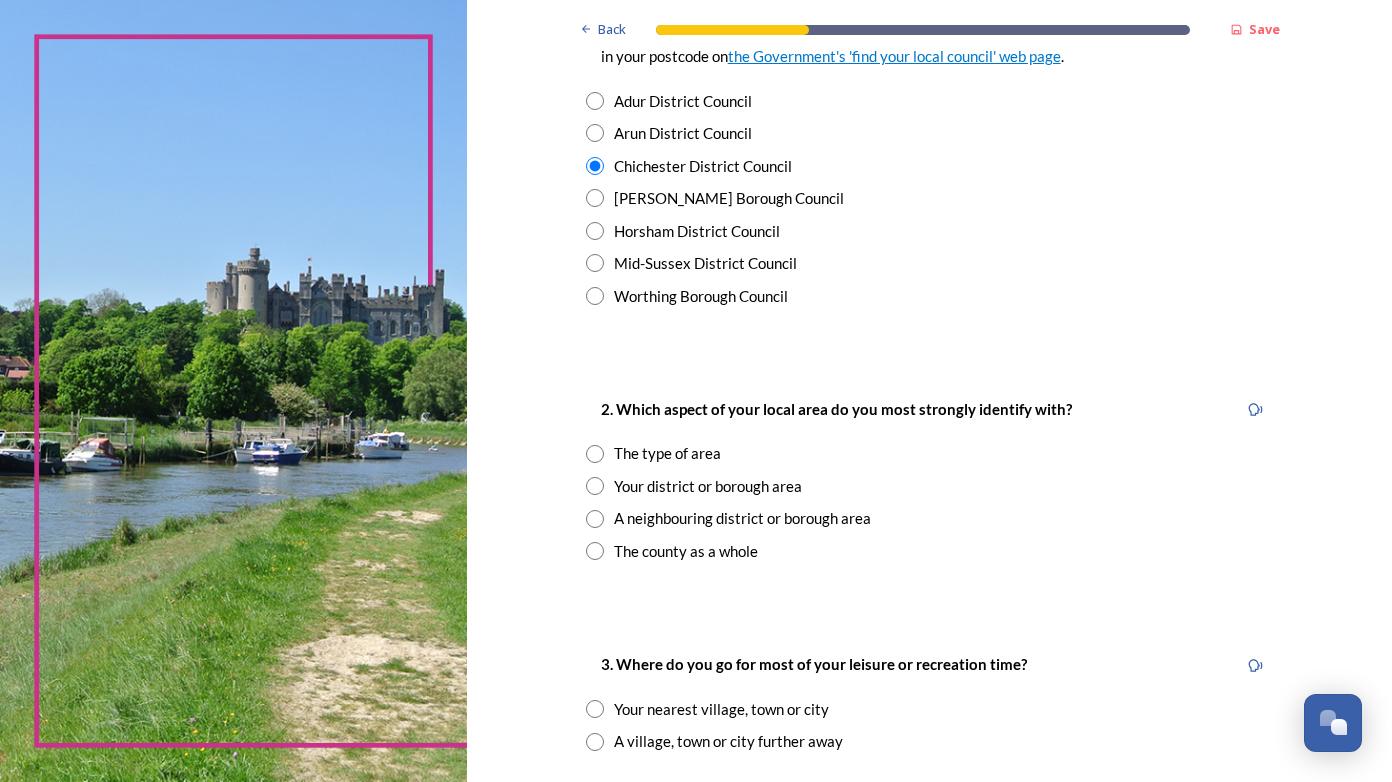 scroll, scrollTop: 500, scrollLeft: 0, axis: vertical 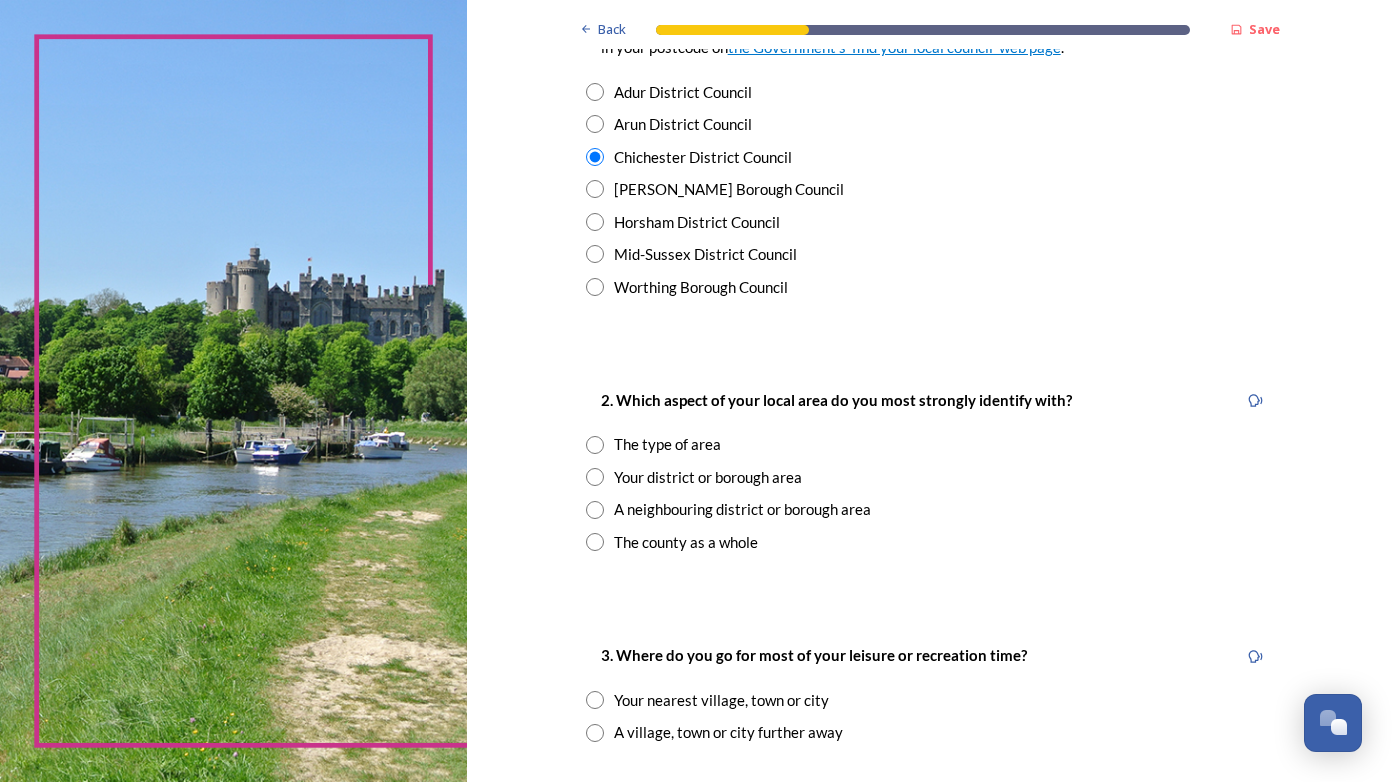 click on "The type of area" at bounding box center (930, 444) 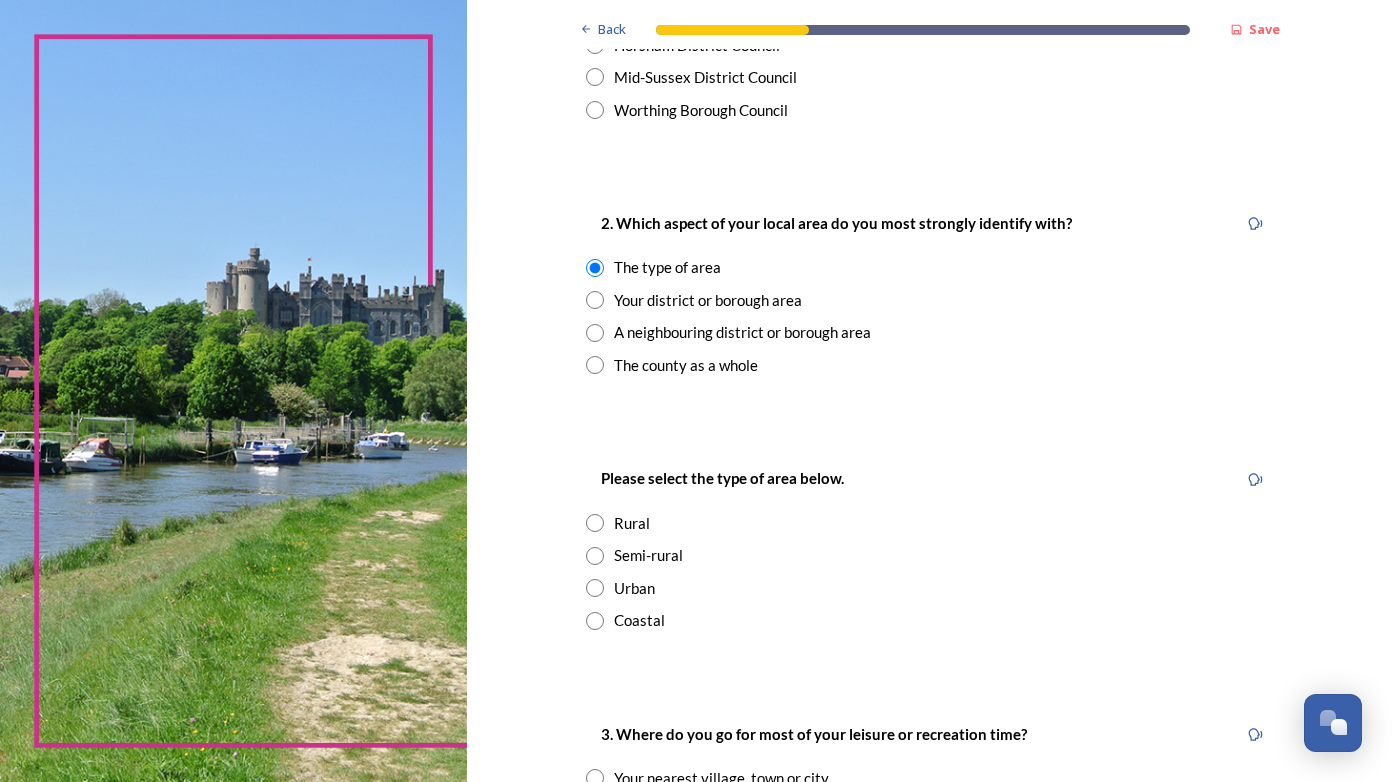 scroll, scrollTop: 700, scrollLeft: 0, axis: vertical 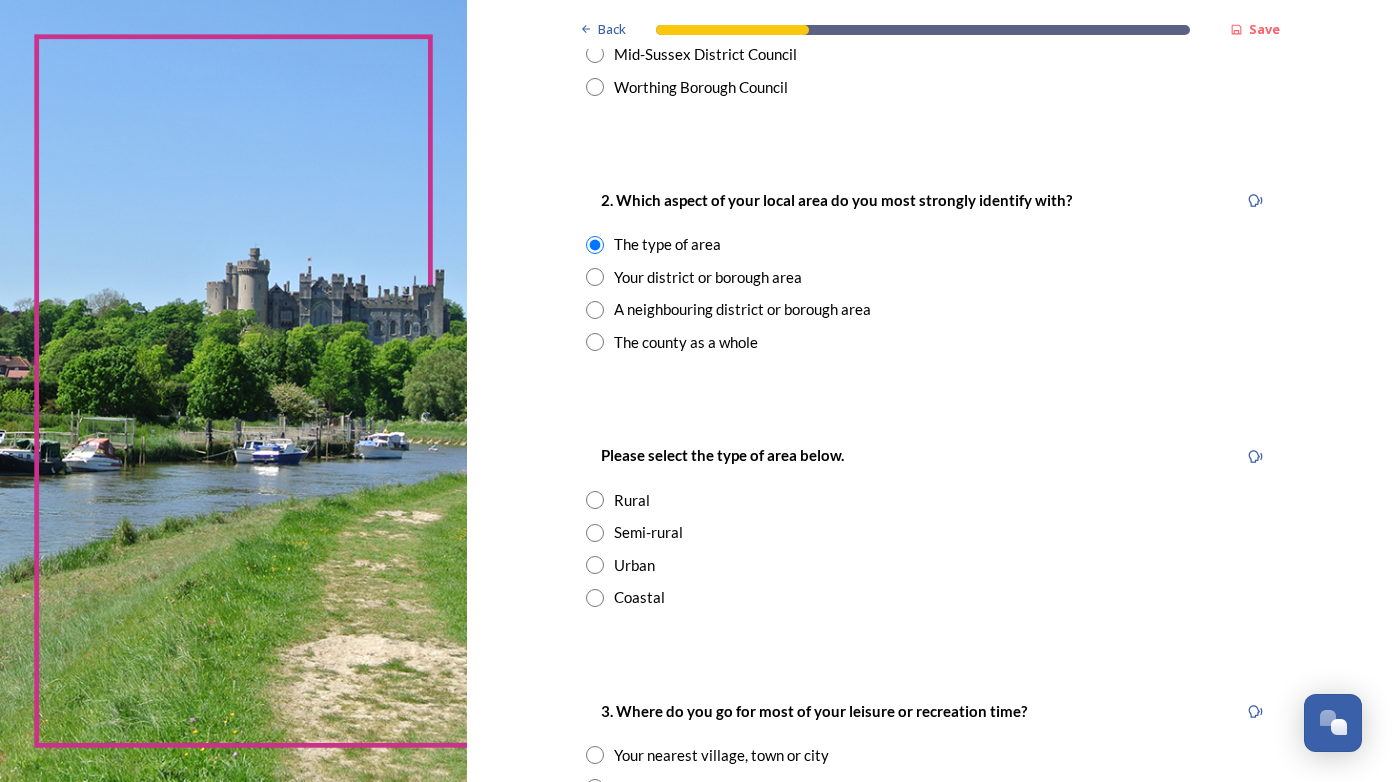 click at bounding box center [595, 533] 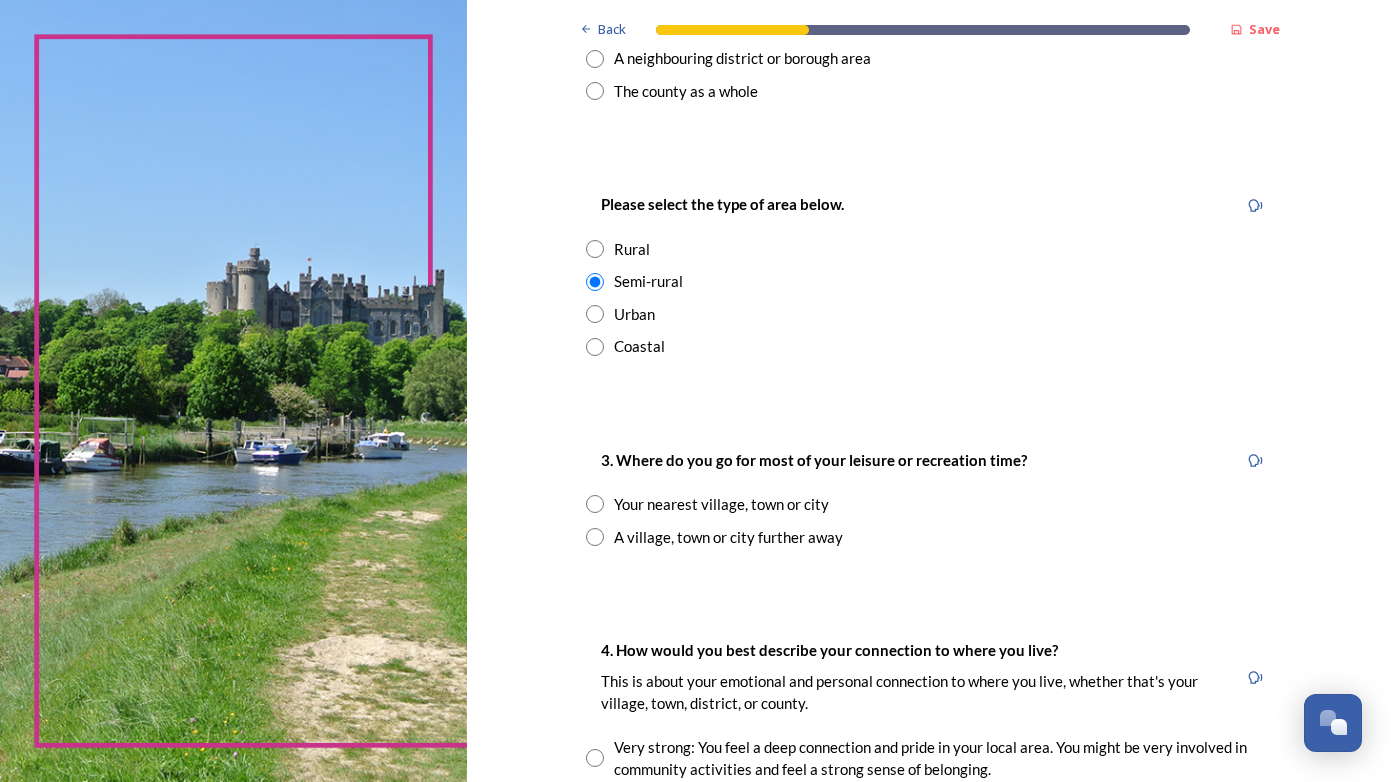 scroll, scrollTop: 1000, scrollLeft: 0, axis: vertical 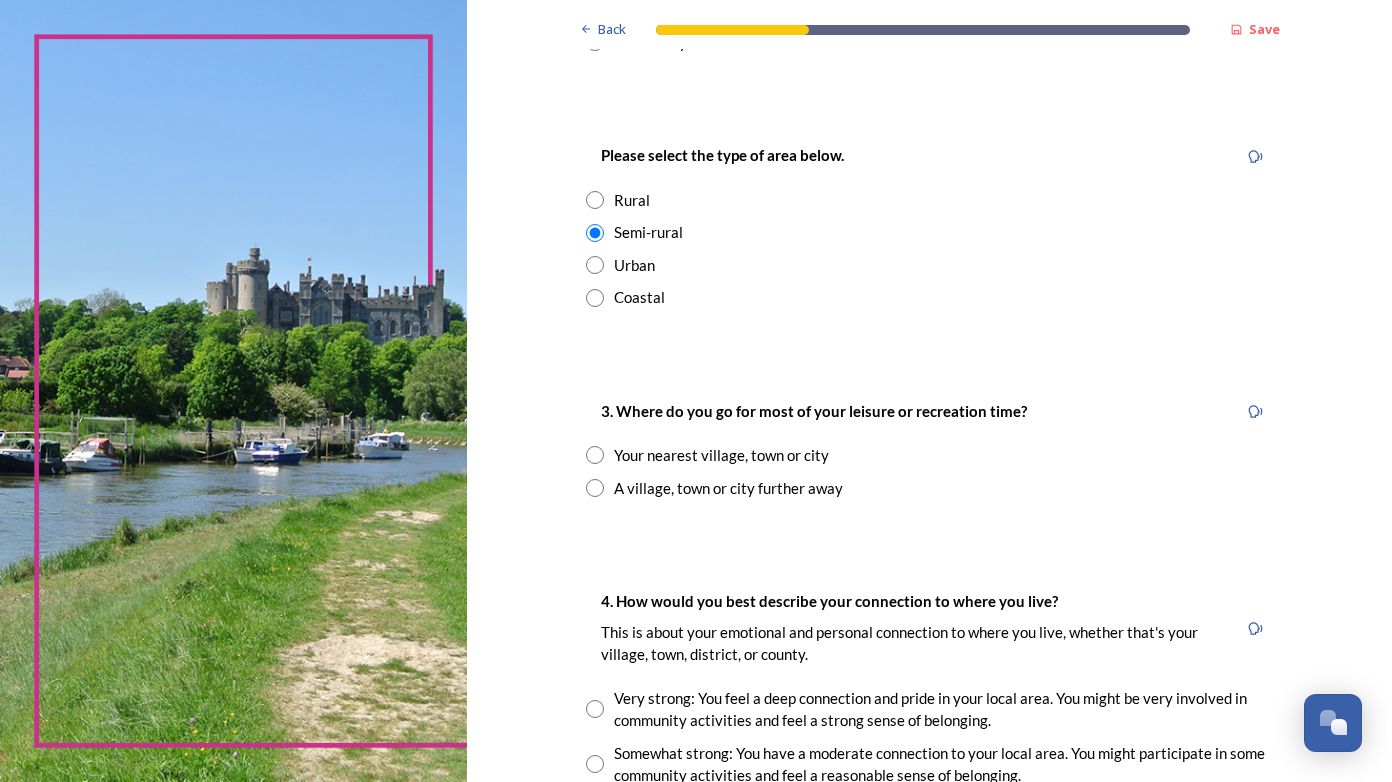 click at bounding box center [595, 455] 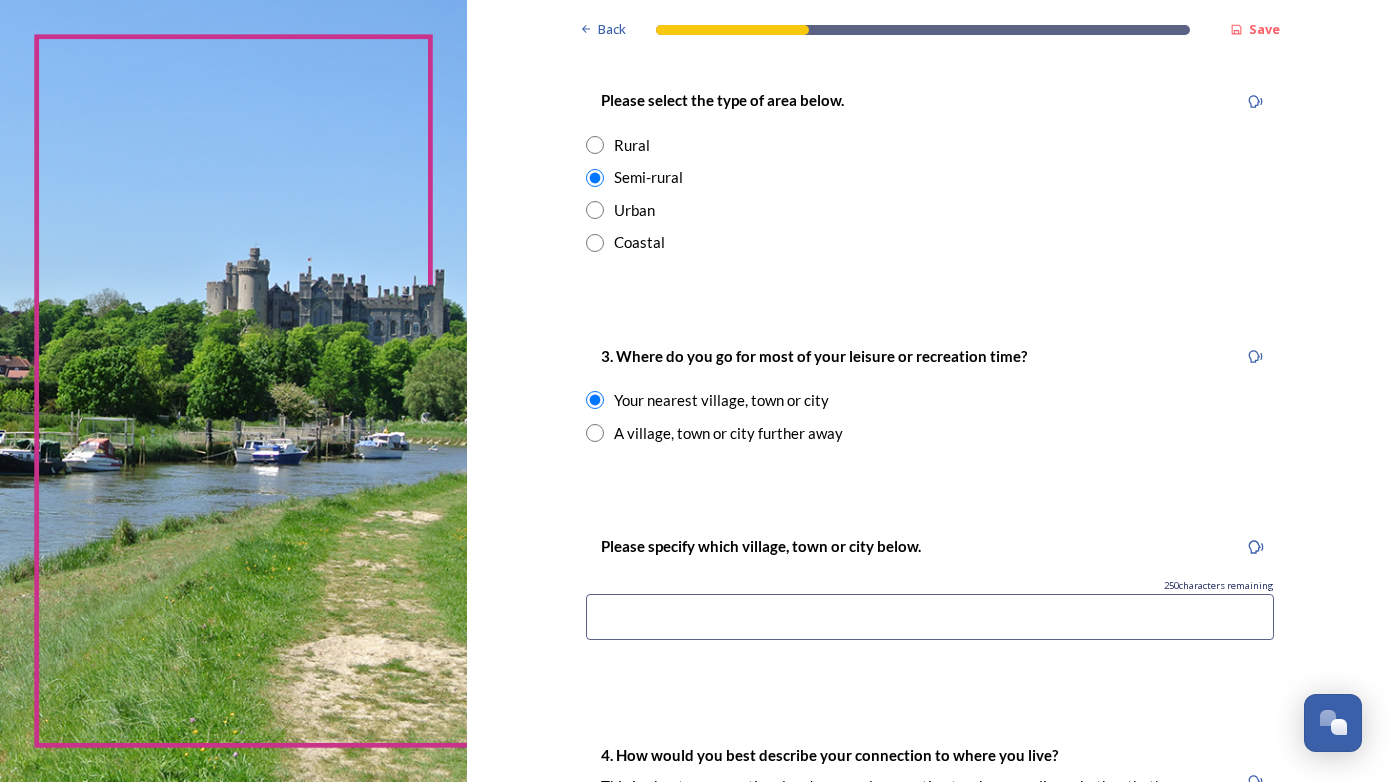 scroll, scrollTop: 1100, scrollLeft: 0, axis: vertical 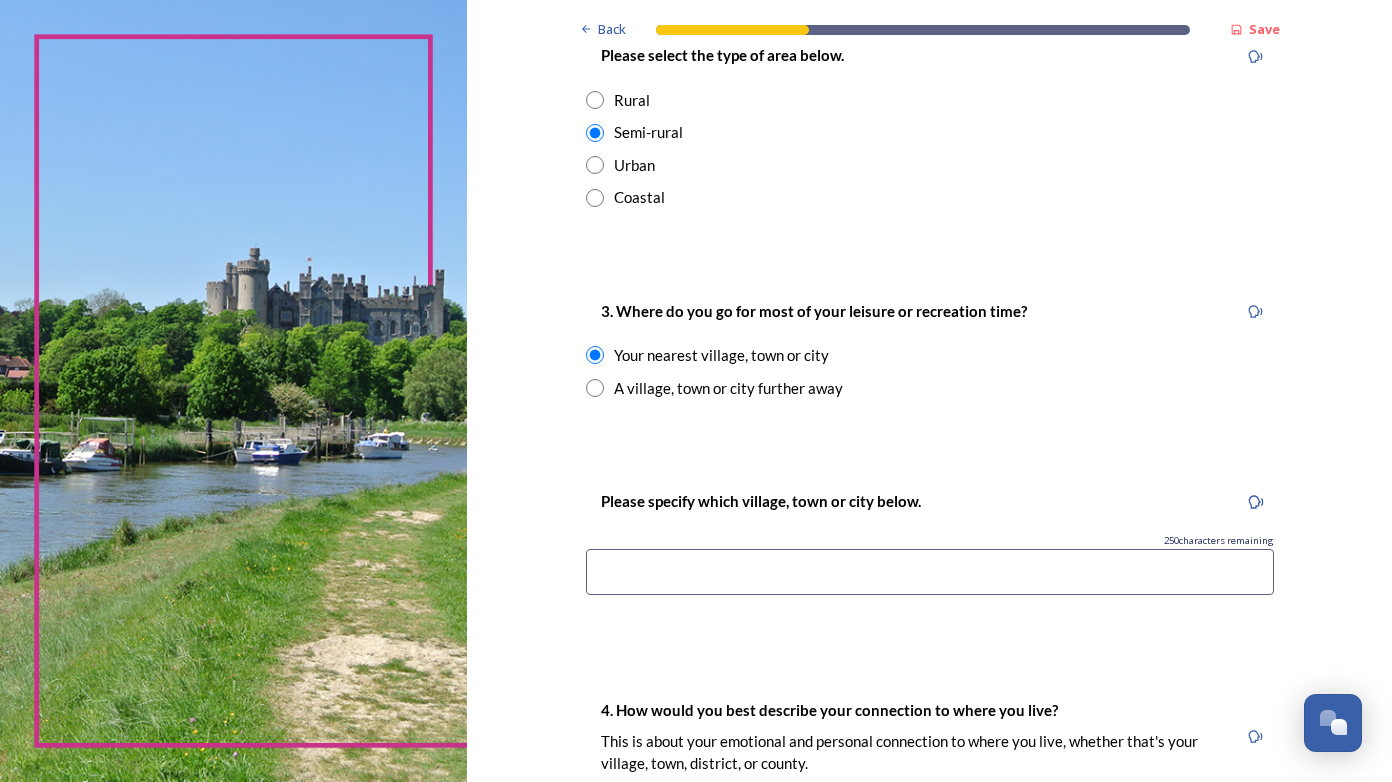 click at bounding box center [930, 572] 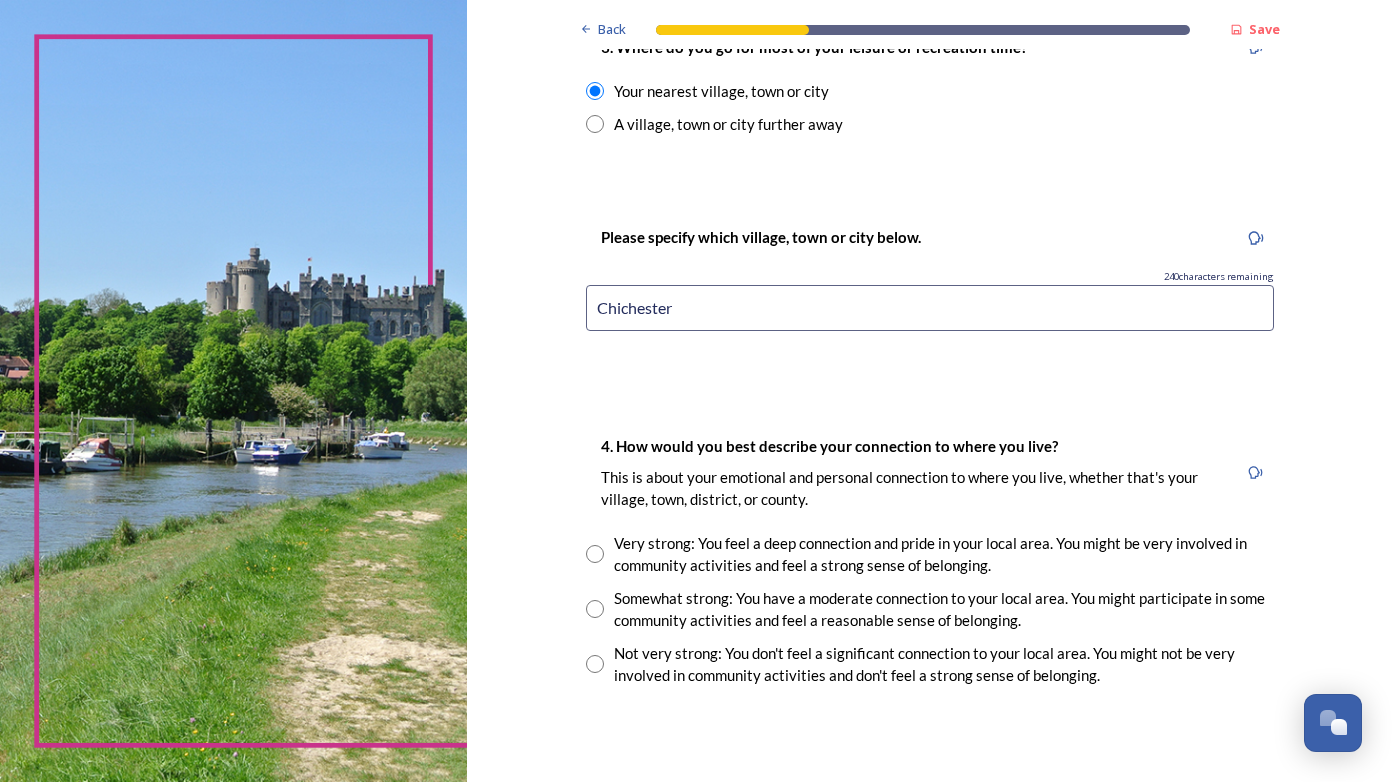 scroll, scrollTop: 1400, scrollLeft: 0, axis: vertical 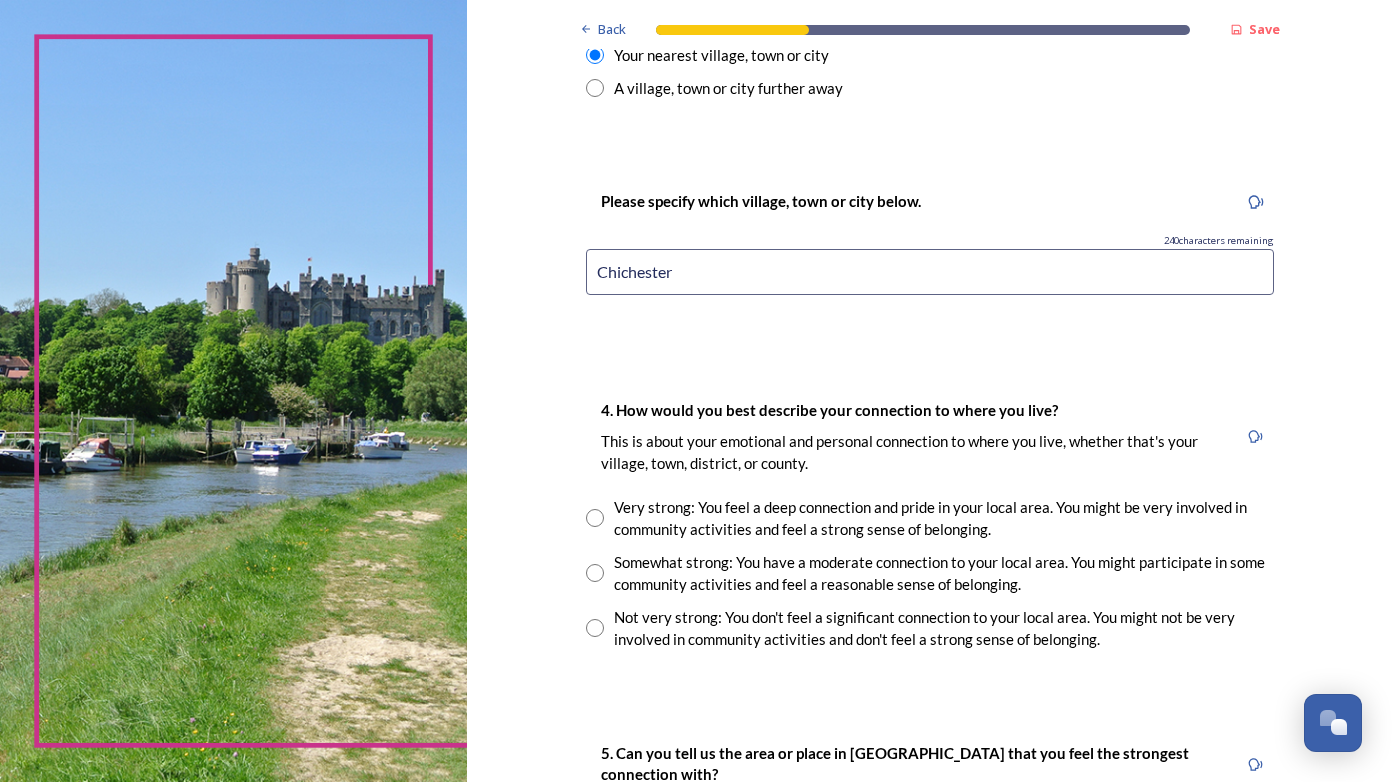 type on "Chichester" 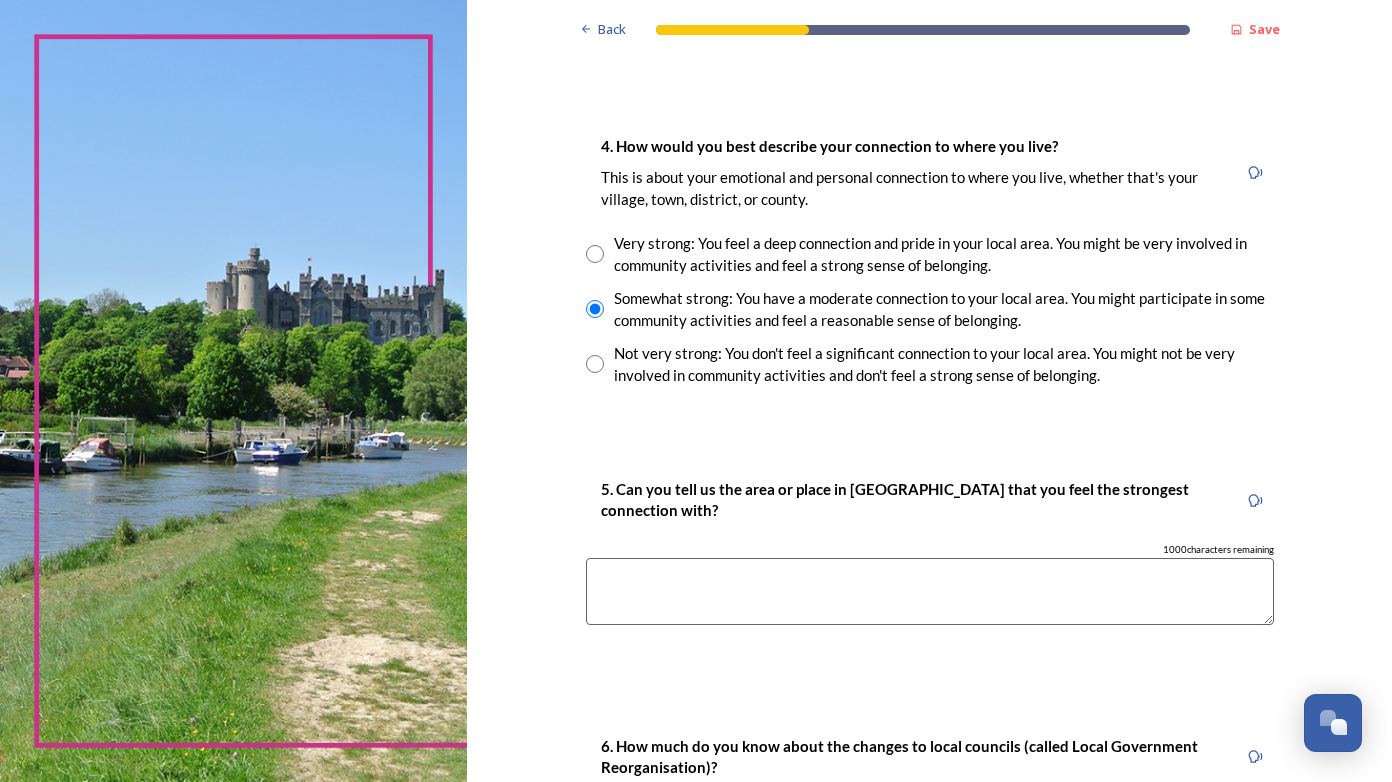 scroll, scrollTop: 1700, scrollLeft: 0, axis: vertical 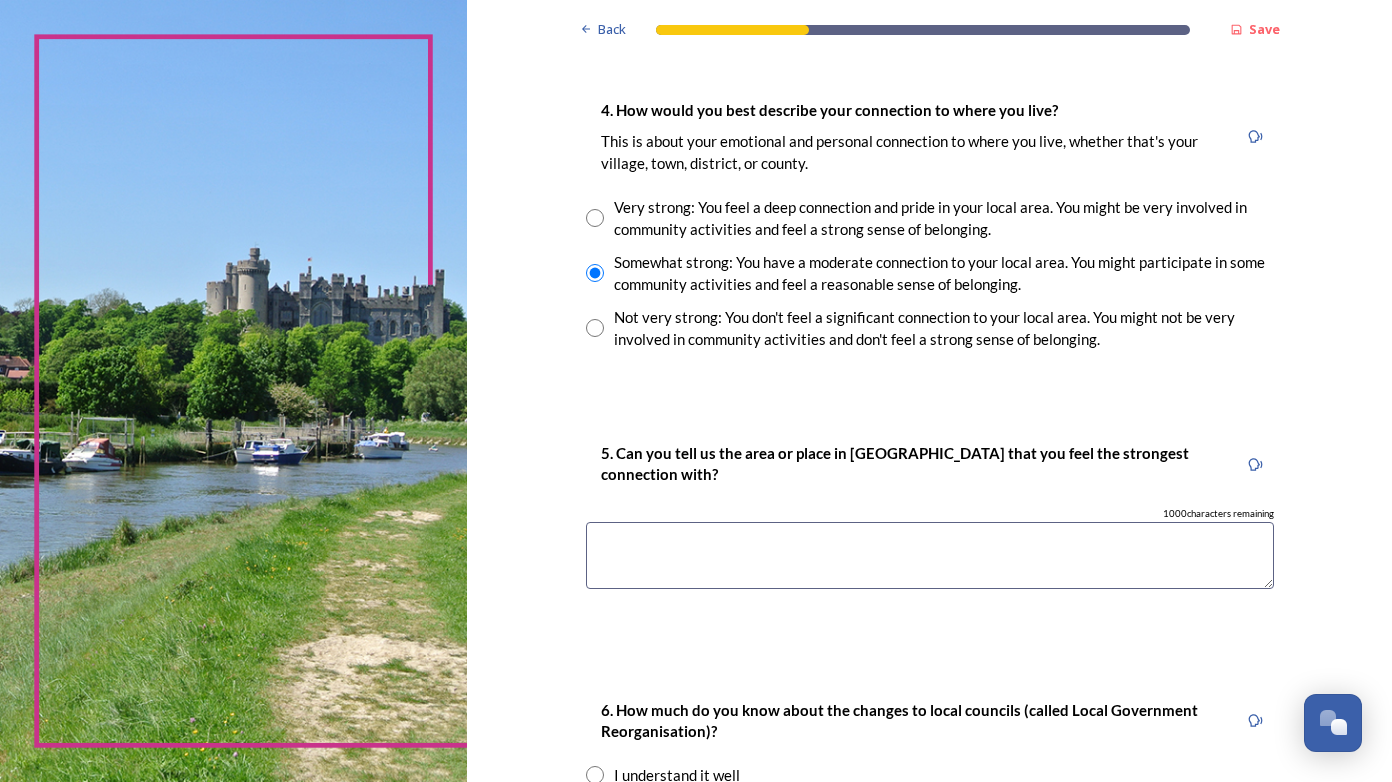 click at bounding box center [930, 555] 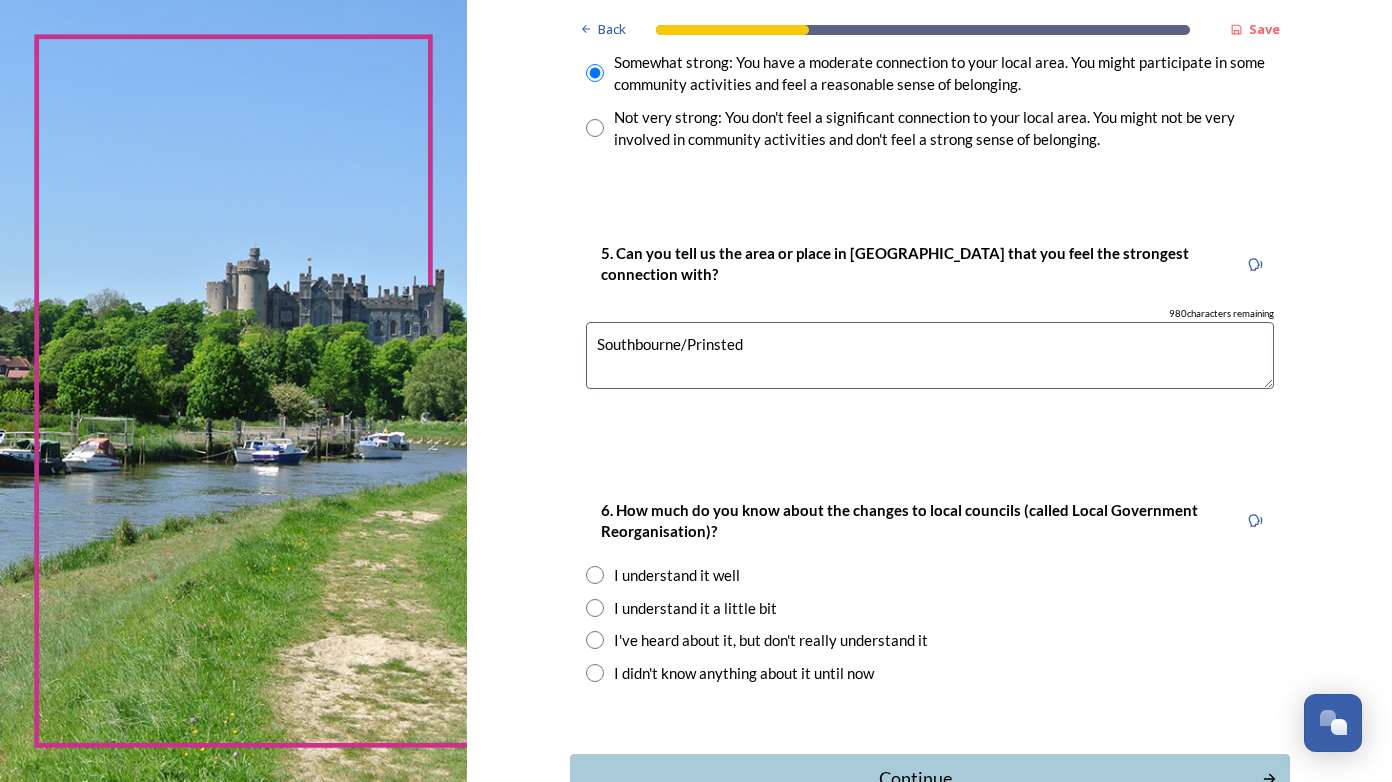 scroll, scrollTop: 2000, scrollLeft: 0, axis: vertical 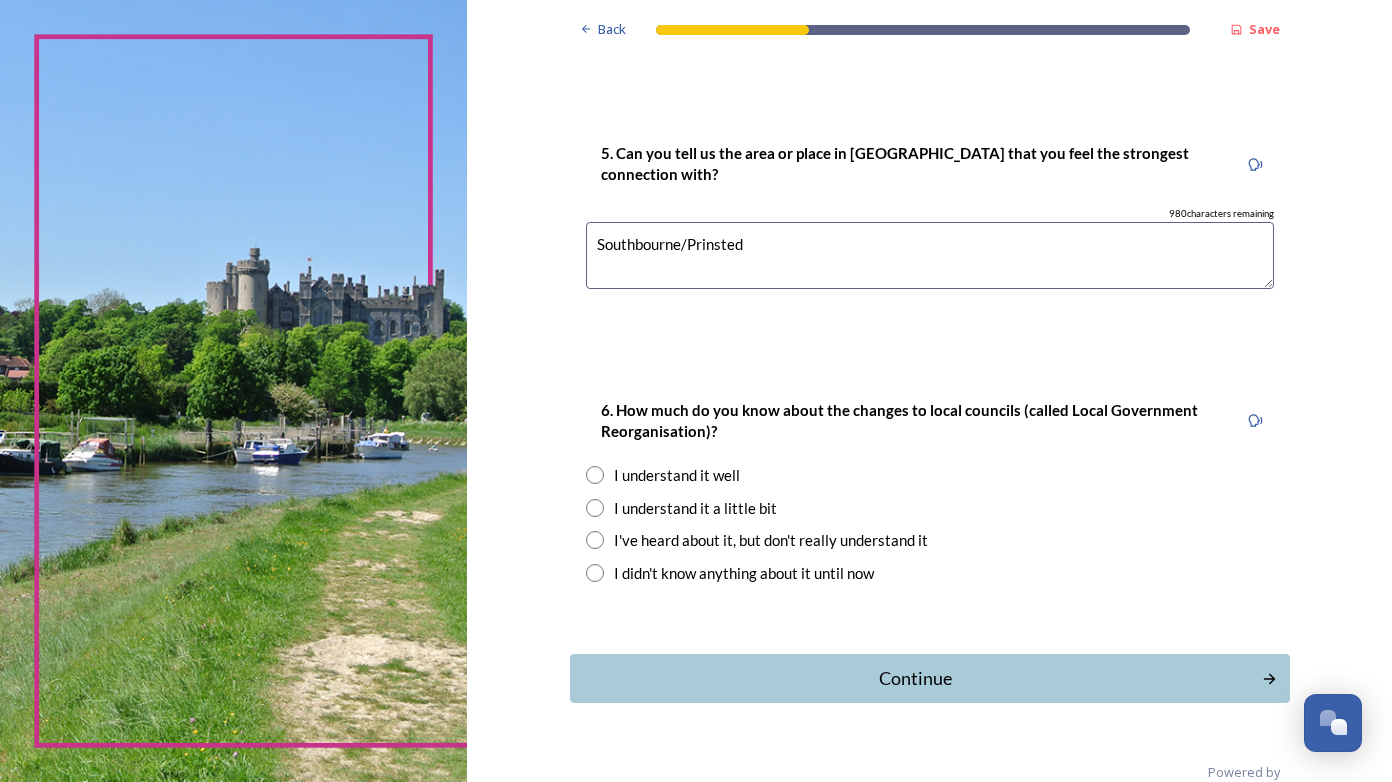 type on "Southbourne/Prinsted" 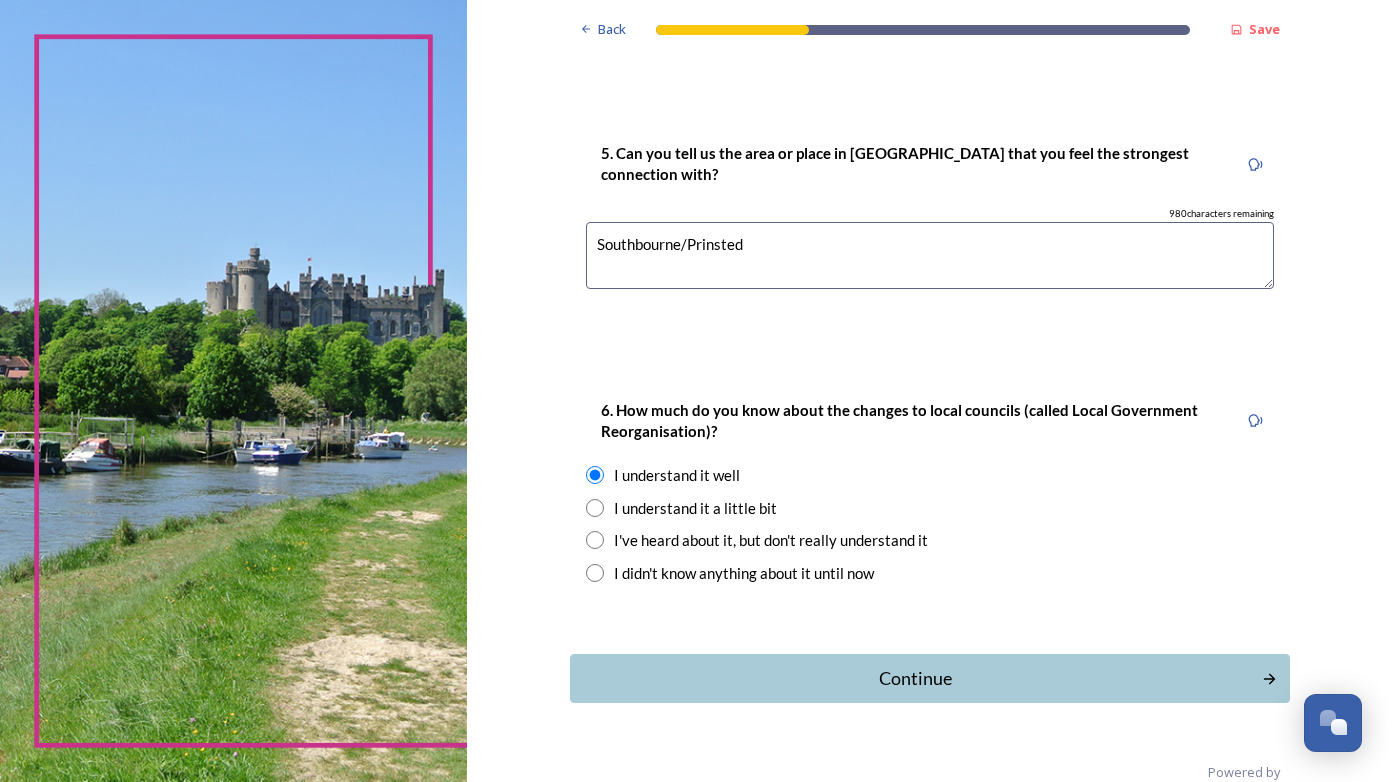 scroll, scrollTop: 2037, scrollLeft: 0, axis: vertical 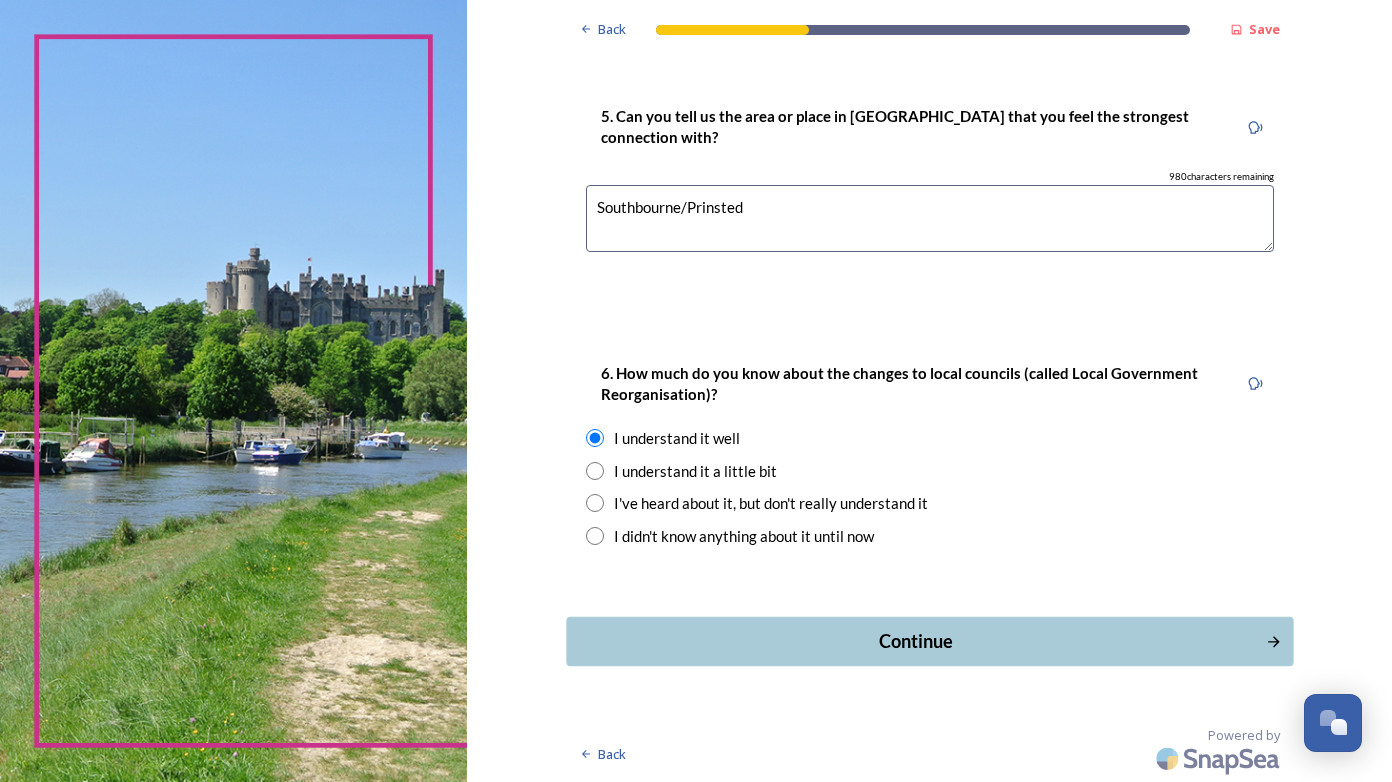 click on "Continue" at bounding box center [915, 641] 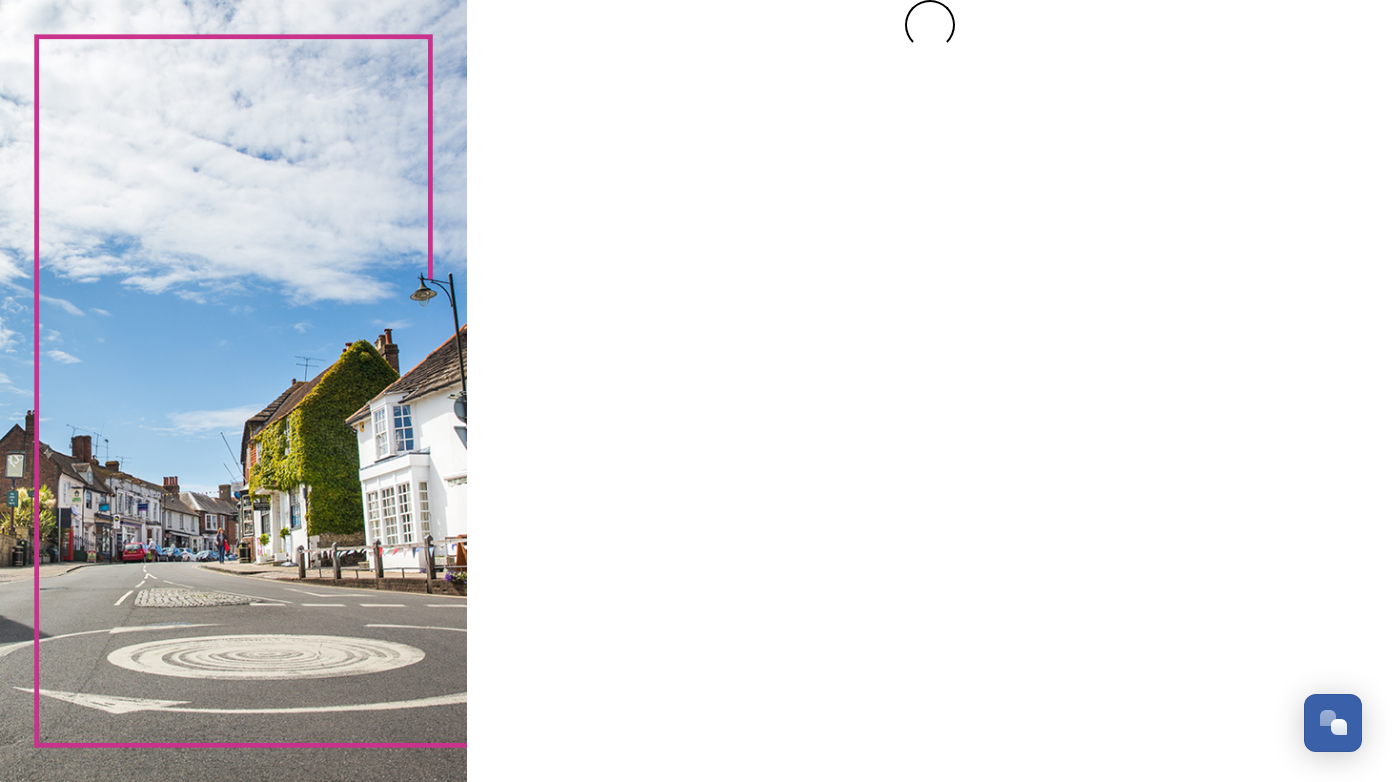 scroll, scrollTop: 0, scrollLeft: 0, axis: both 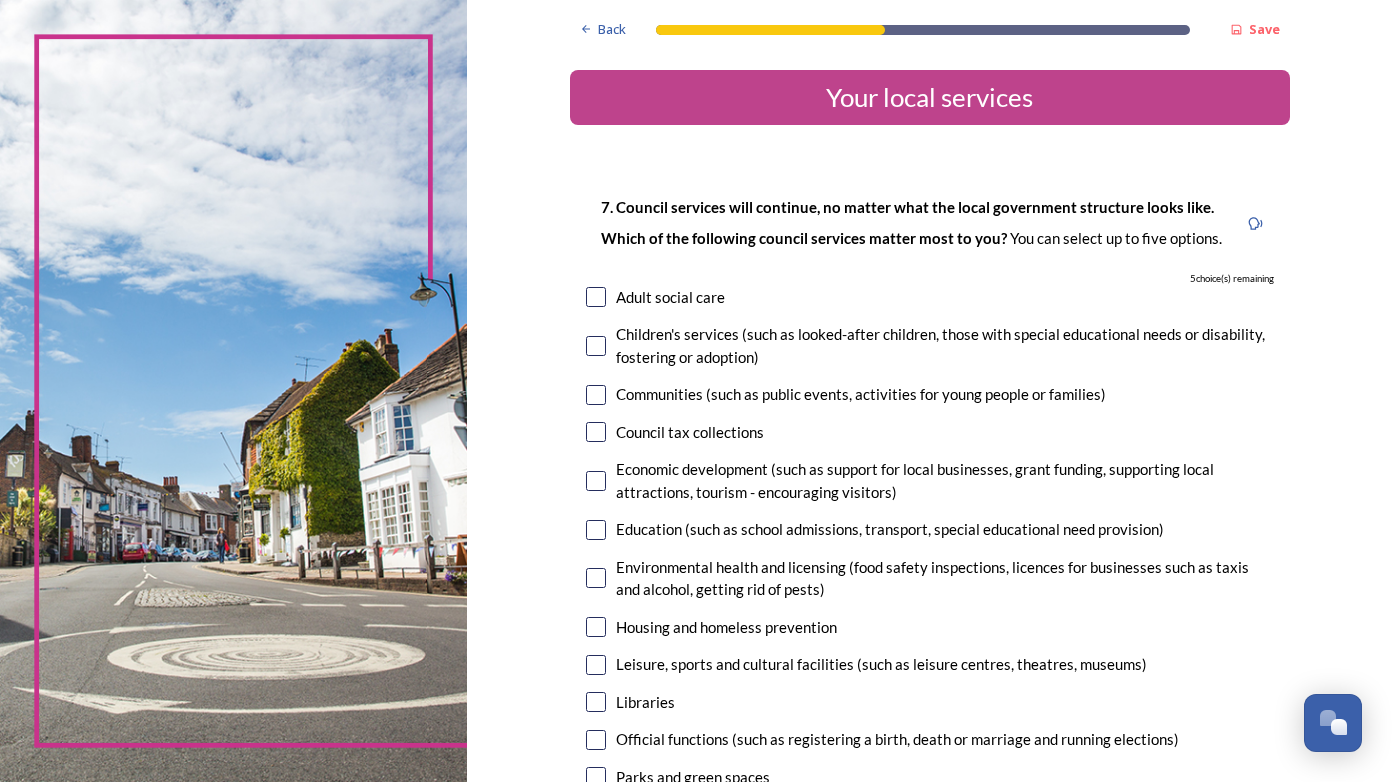 click at bounding box center [596, 297] 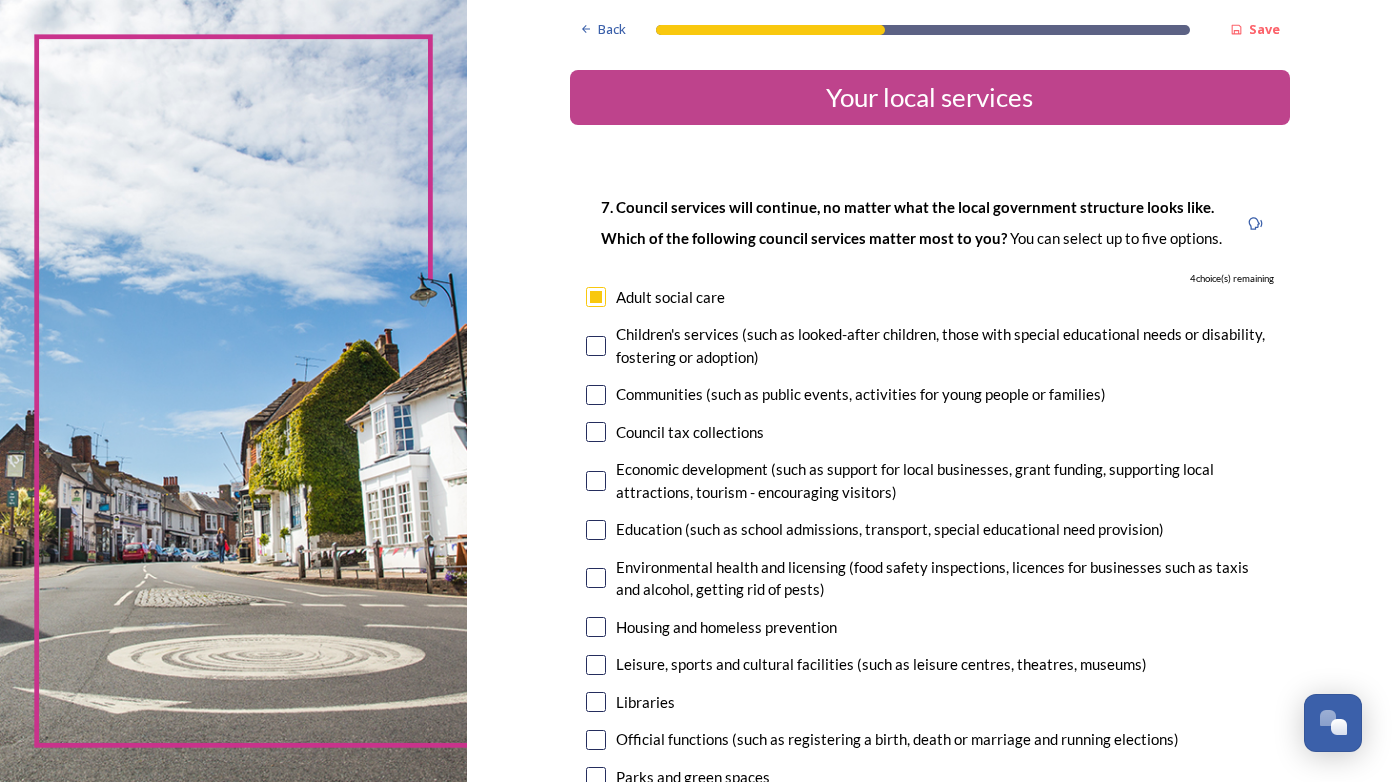 click at bounding box center [596, 346] 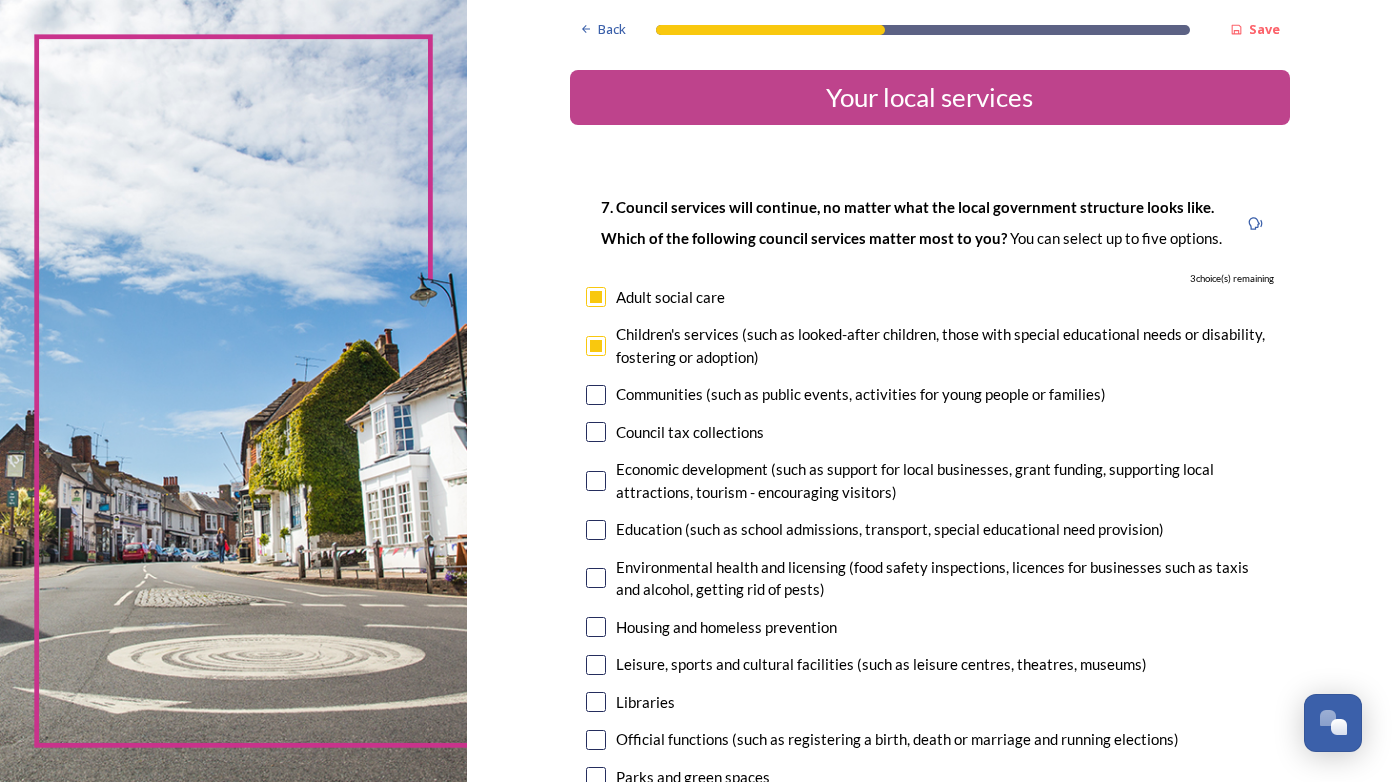 click at bounding box center [596, 395] 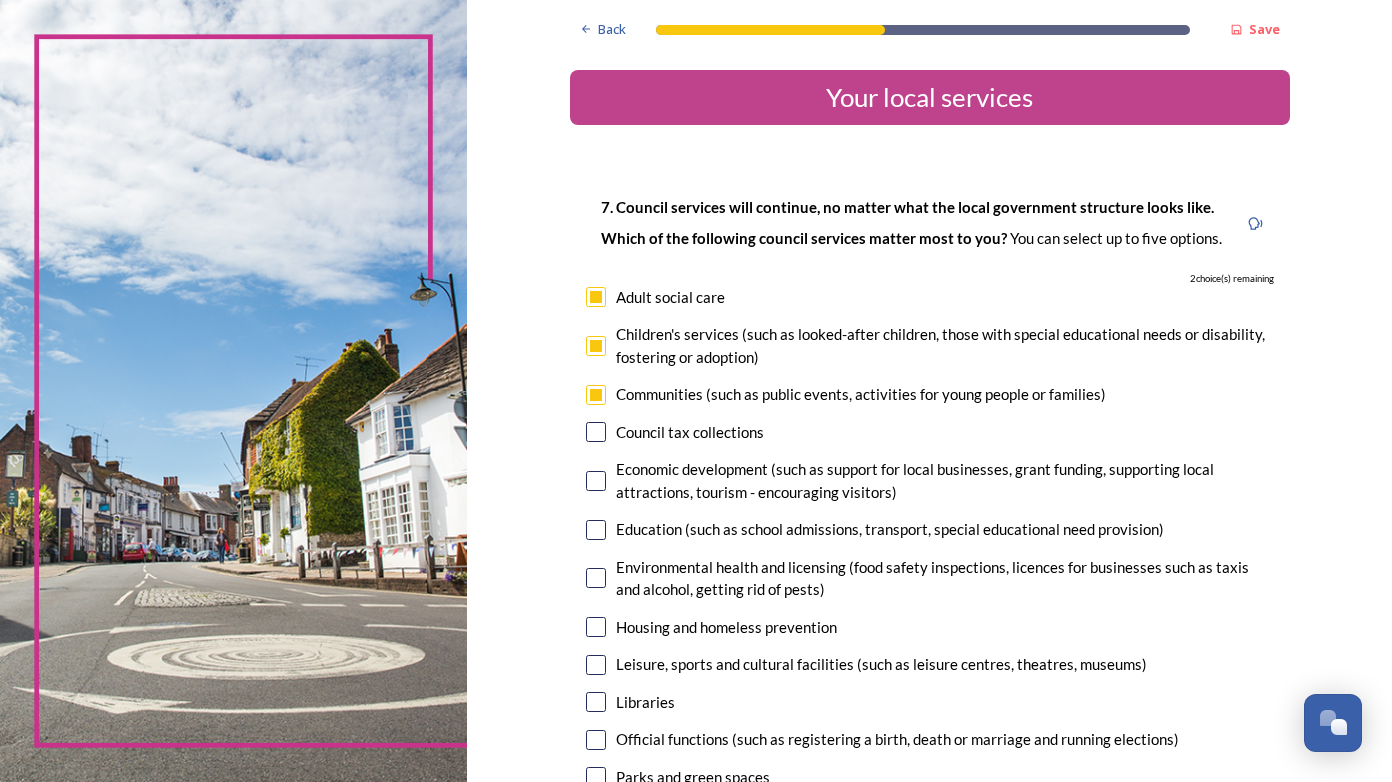scroll, scrollTop: 100, scrollLeft: 0, axis: vertical 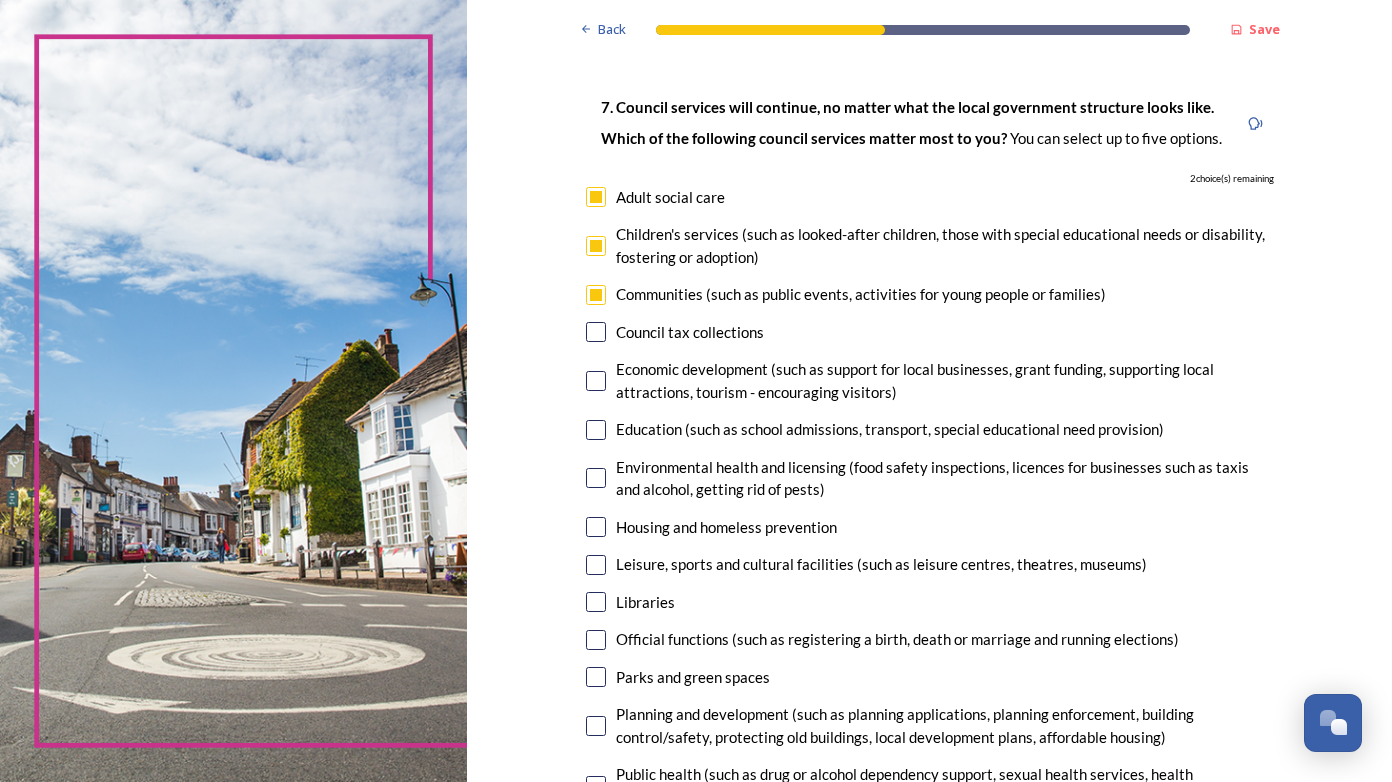 click at bounding box center (596, 332) 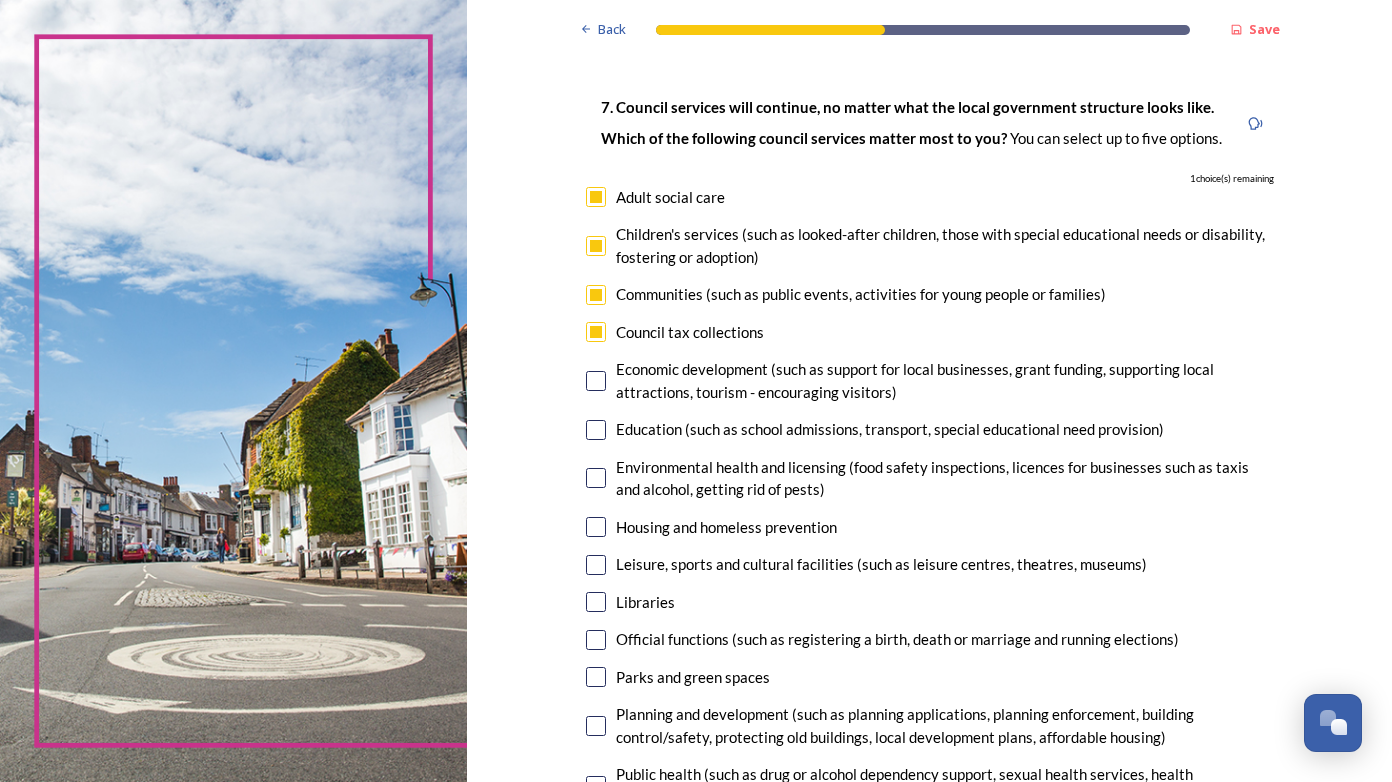 click at bounding box center (596, 478) 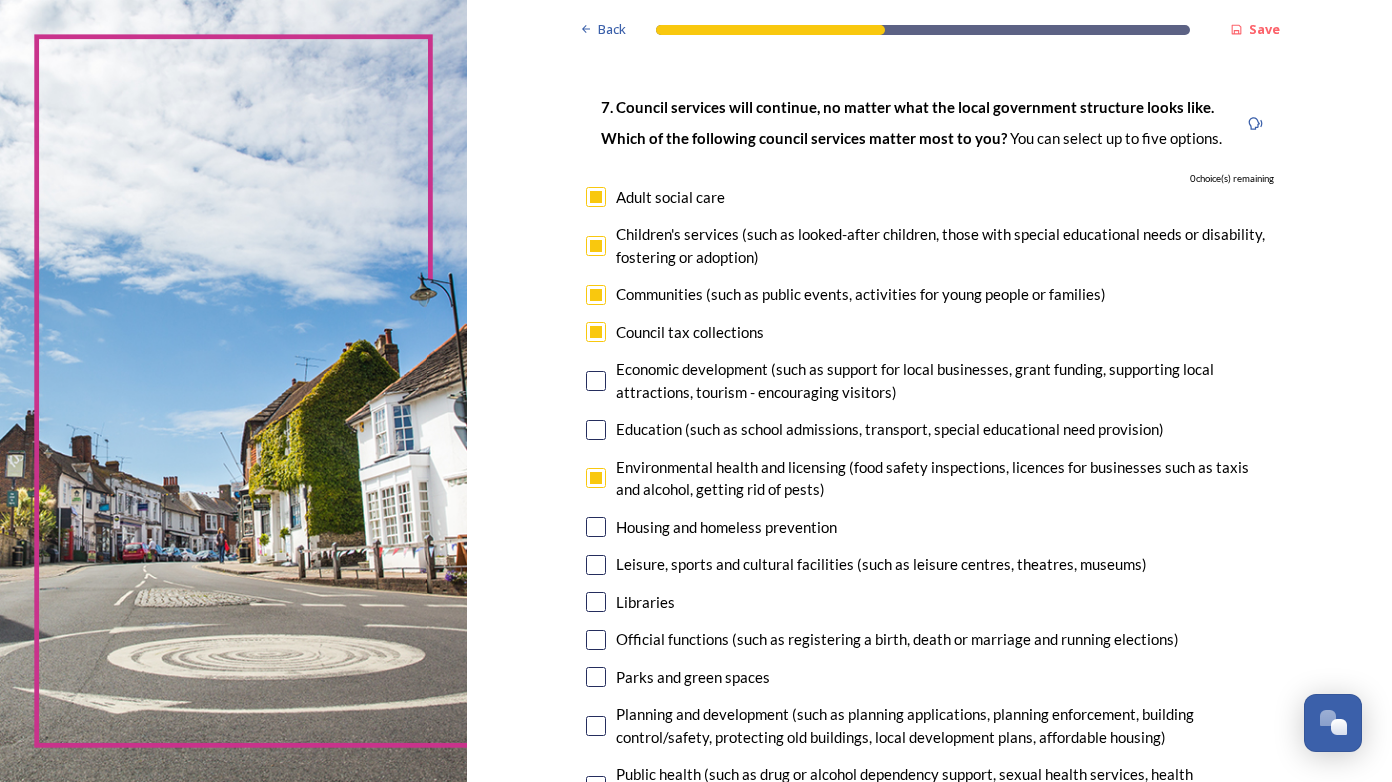 click at bounding box center [596, 527] 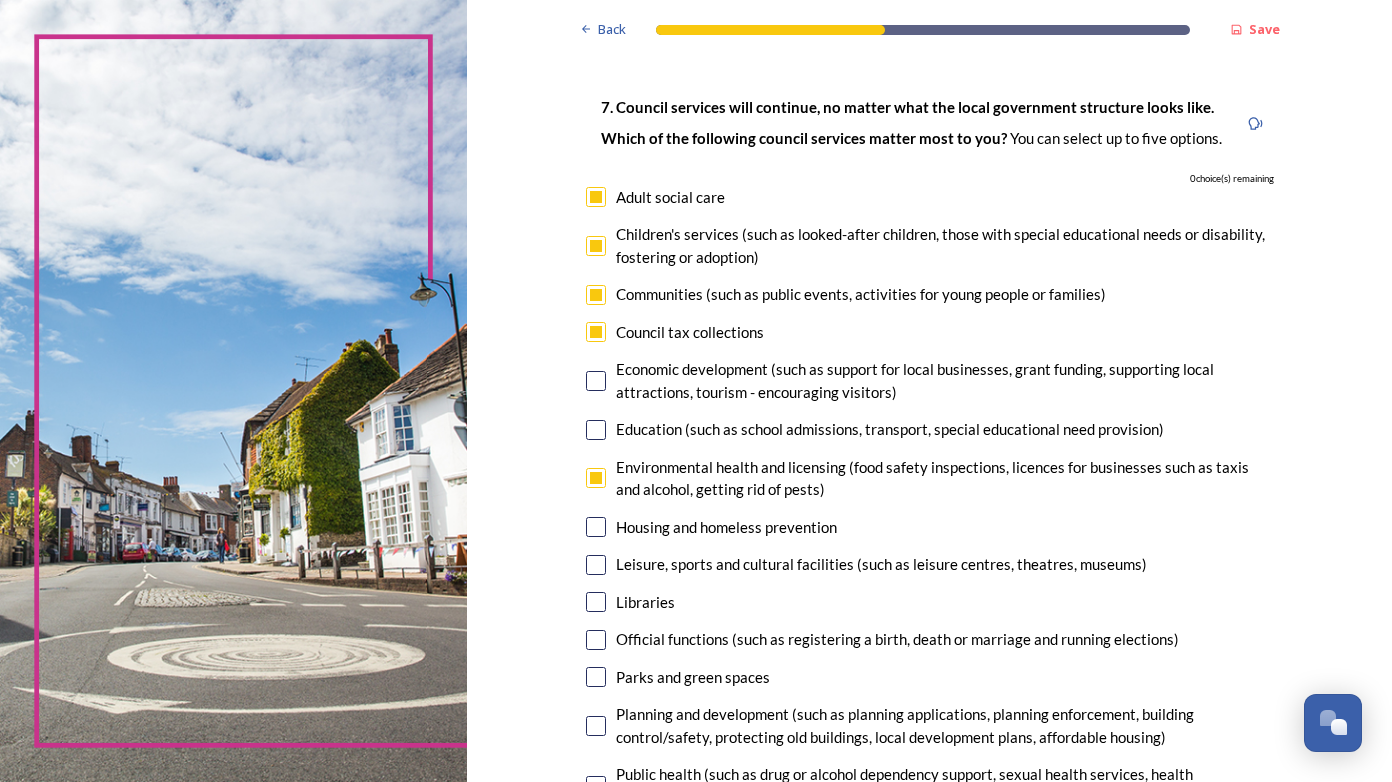 click at bounding box center (596, 527) 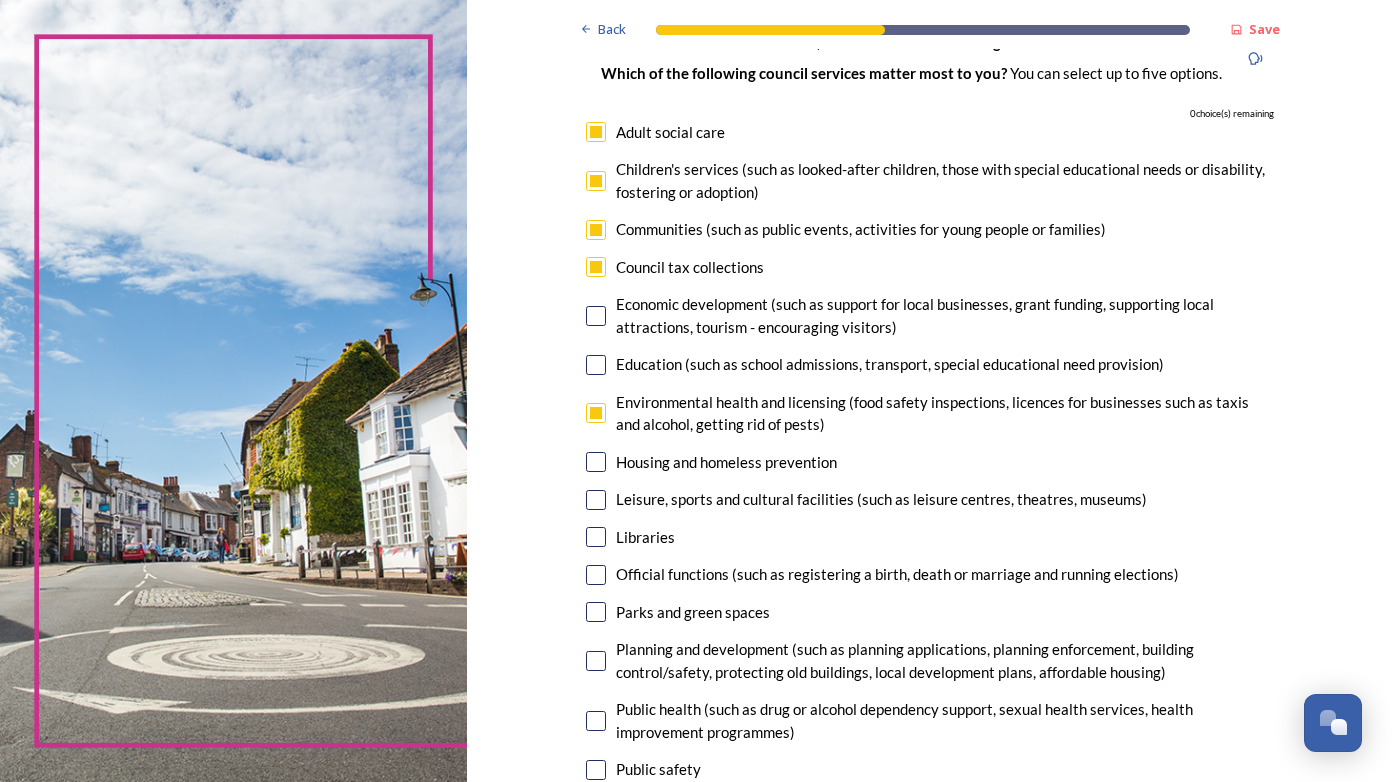 scroll, scrollTop: 200, scrollLeft: 0, axis: vertical 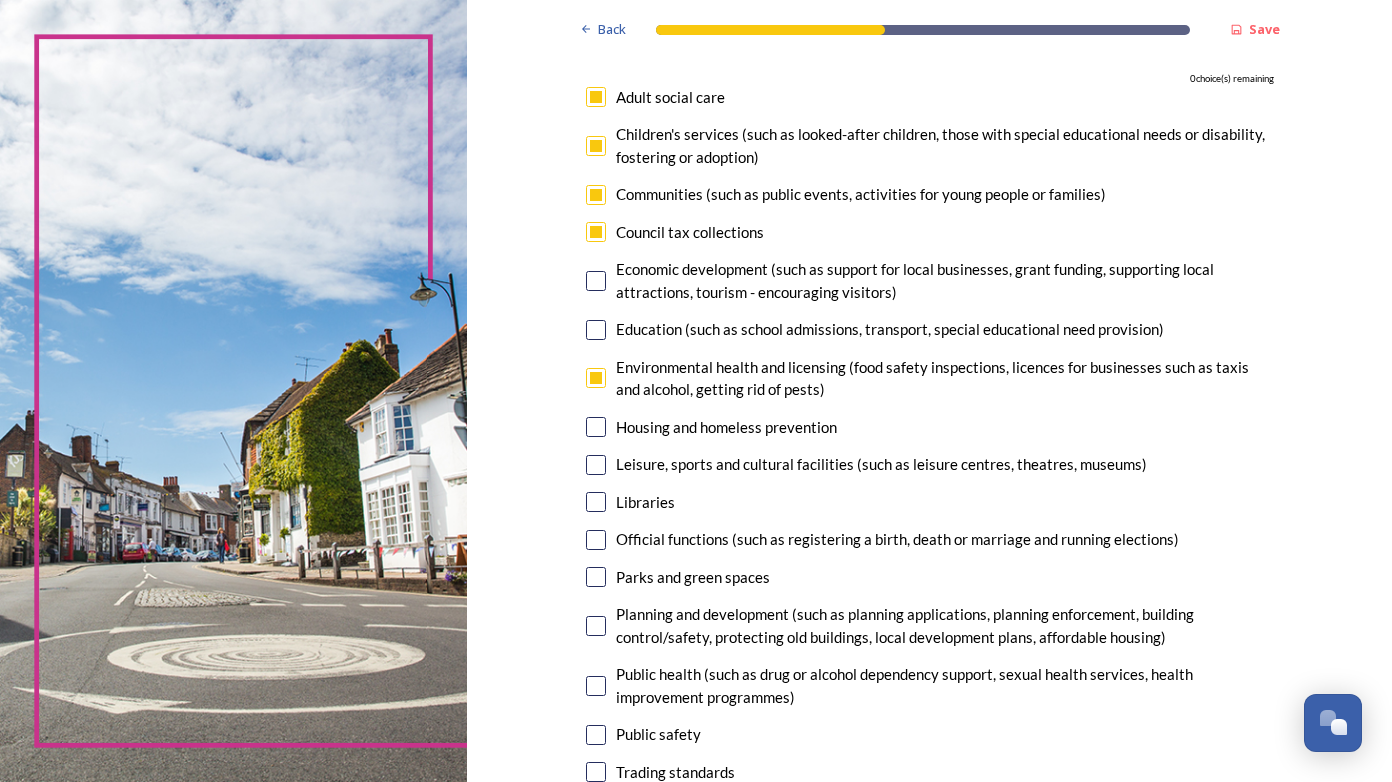 click at bounding box center (596, 502) 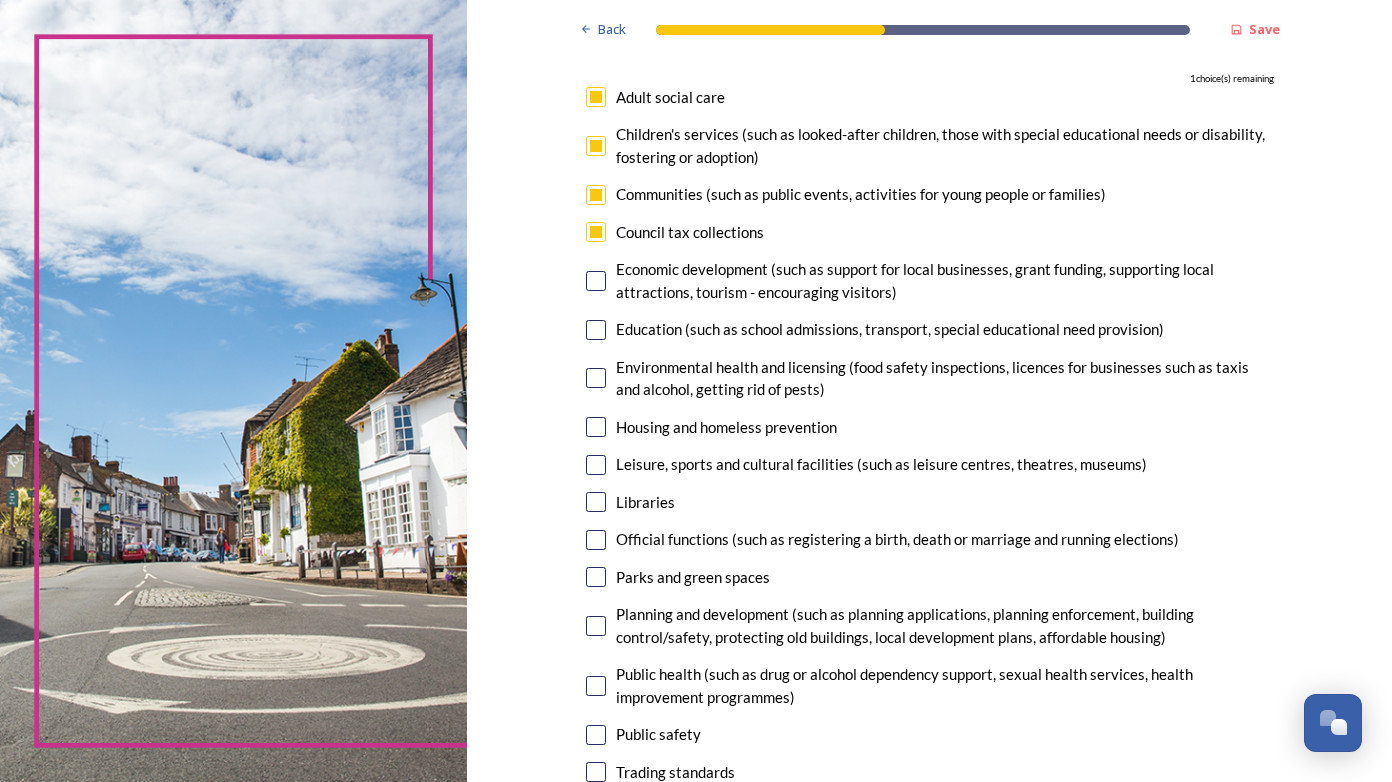 click at bounding box center [596, 502] 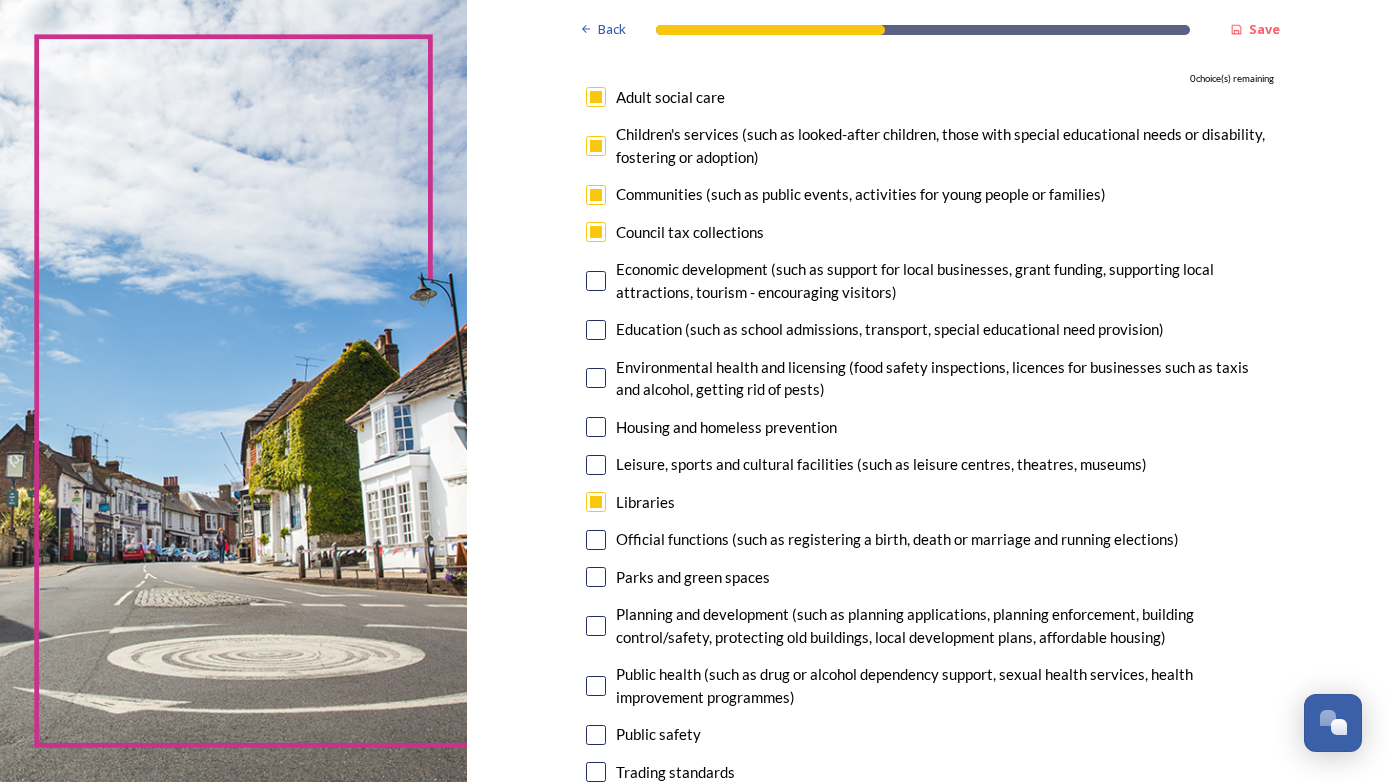 click at bounding box center (596, 540) 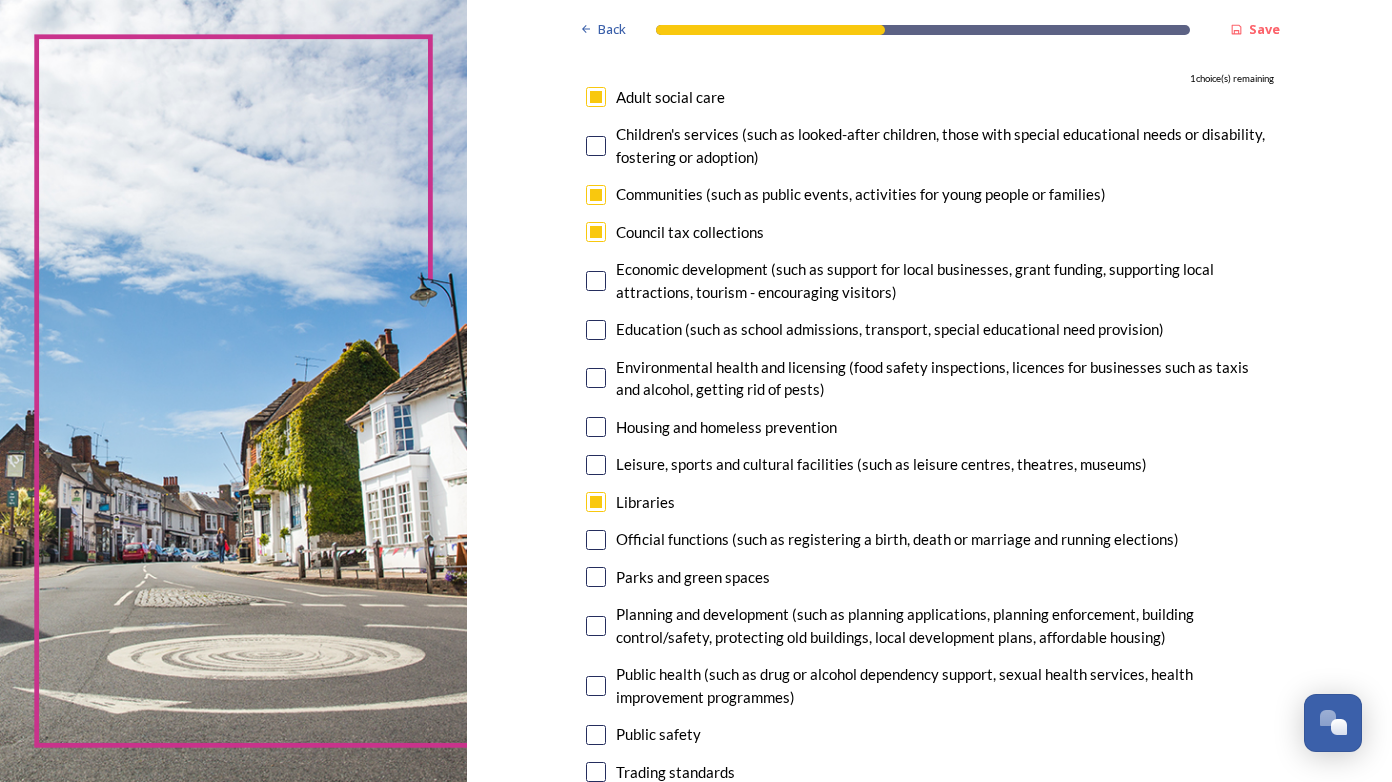 click at bounding box center (596, 195) 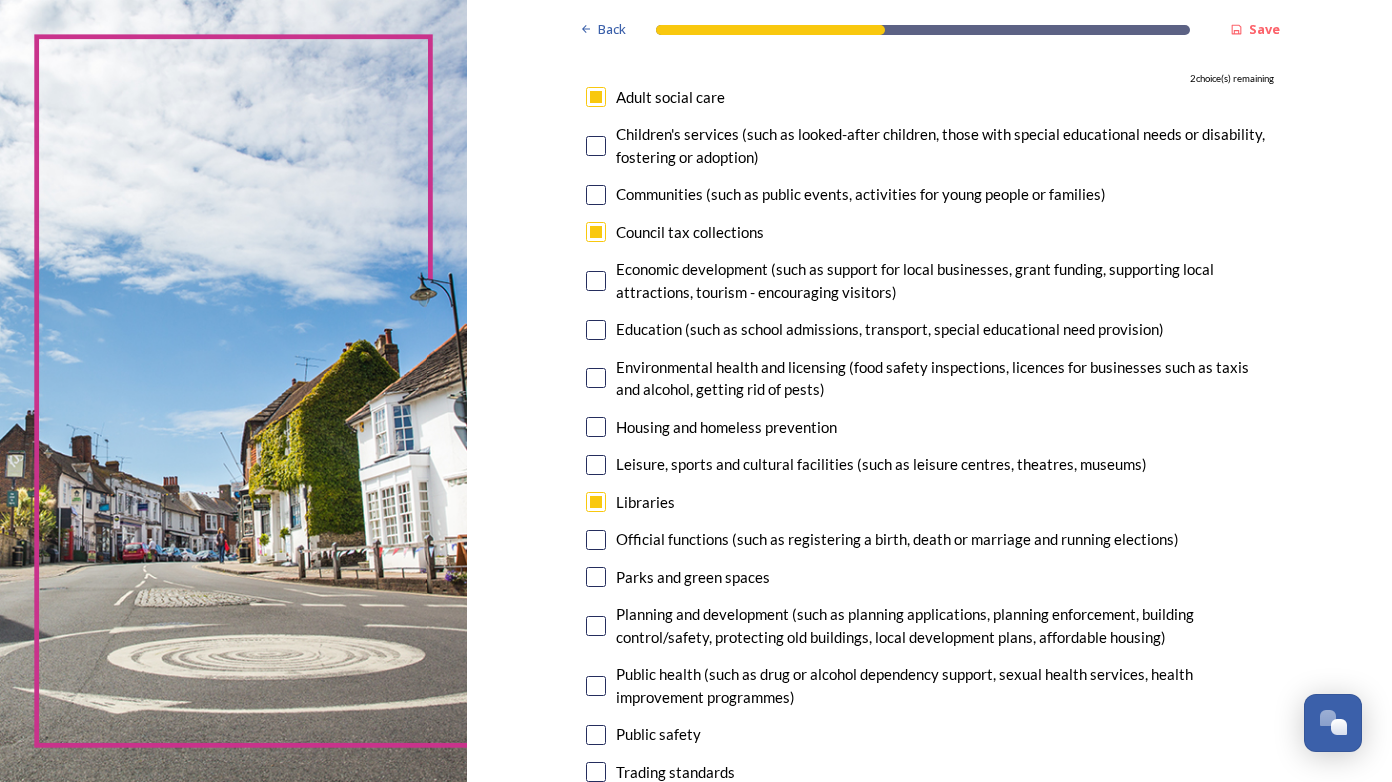click at bounding box center (596, 540) 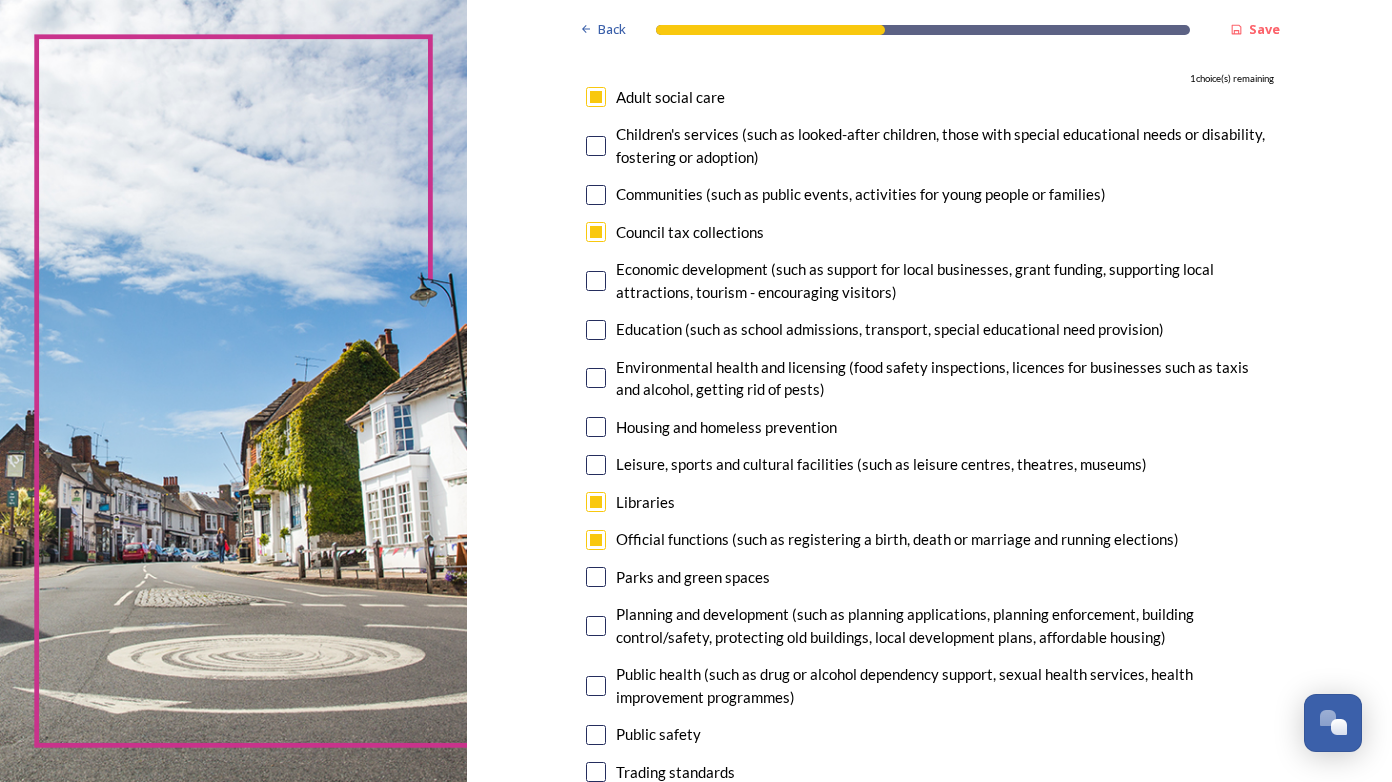 click at bounding box center [596, 577] 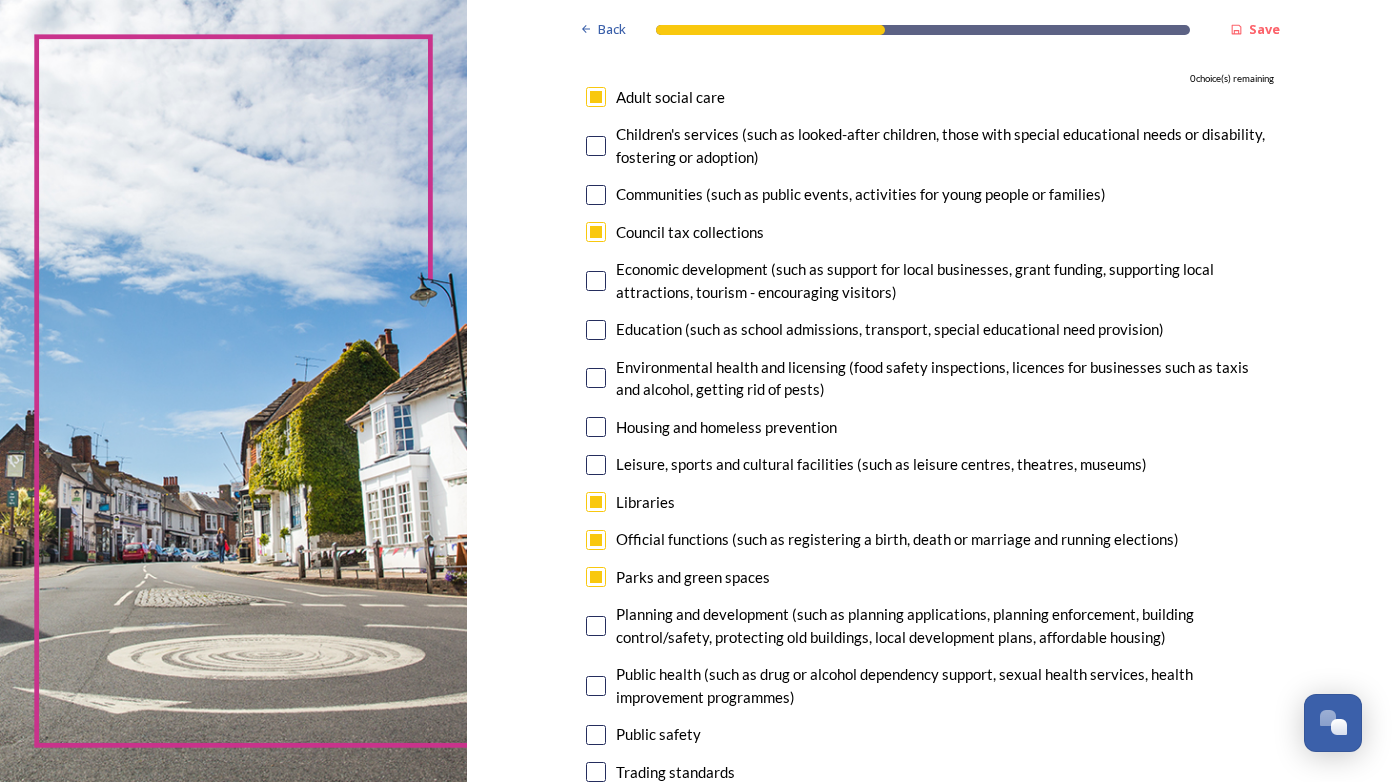 scroll, scrollTop: 300, scrollLeft: 0, axis: vertical 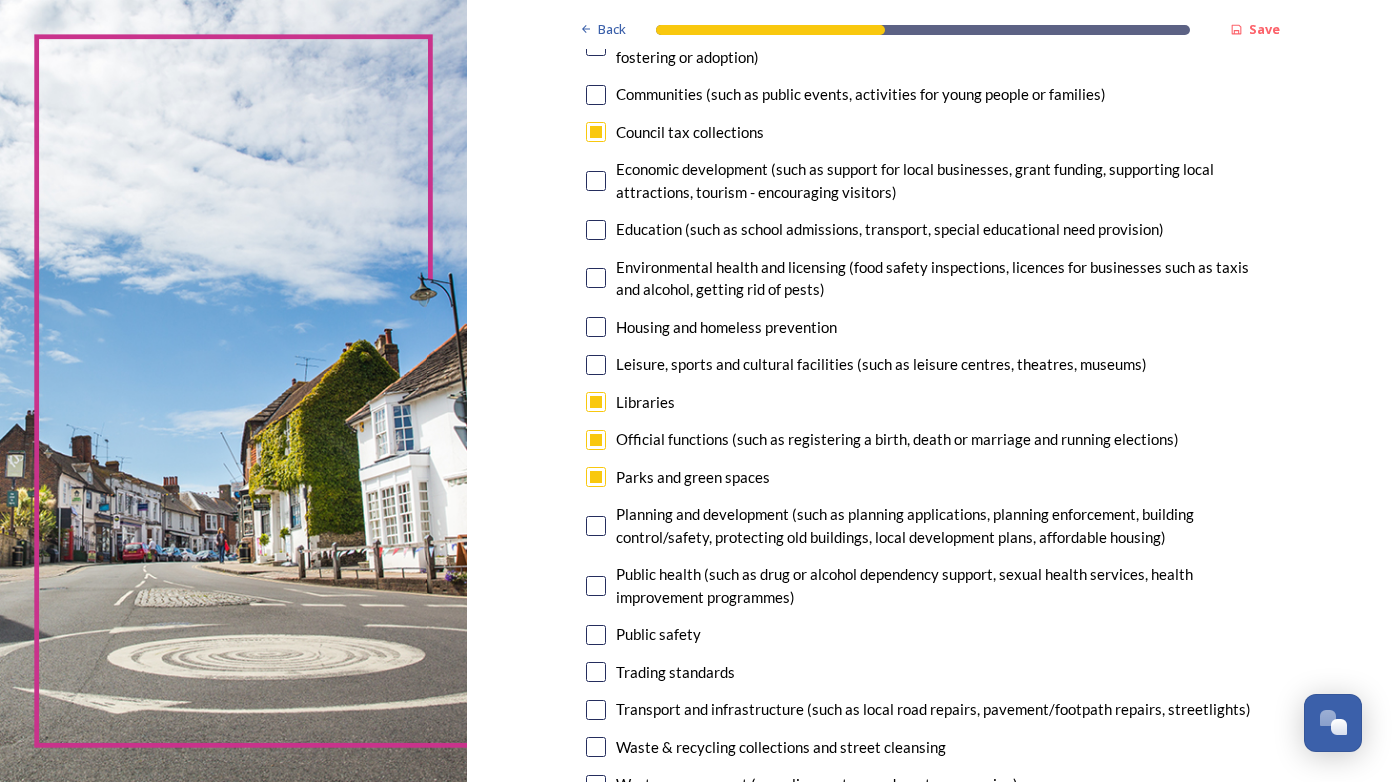 click at bounding box center (596, 526) 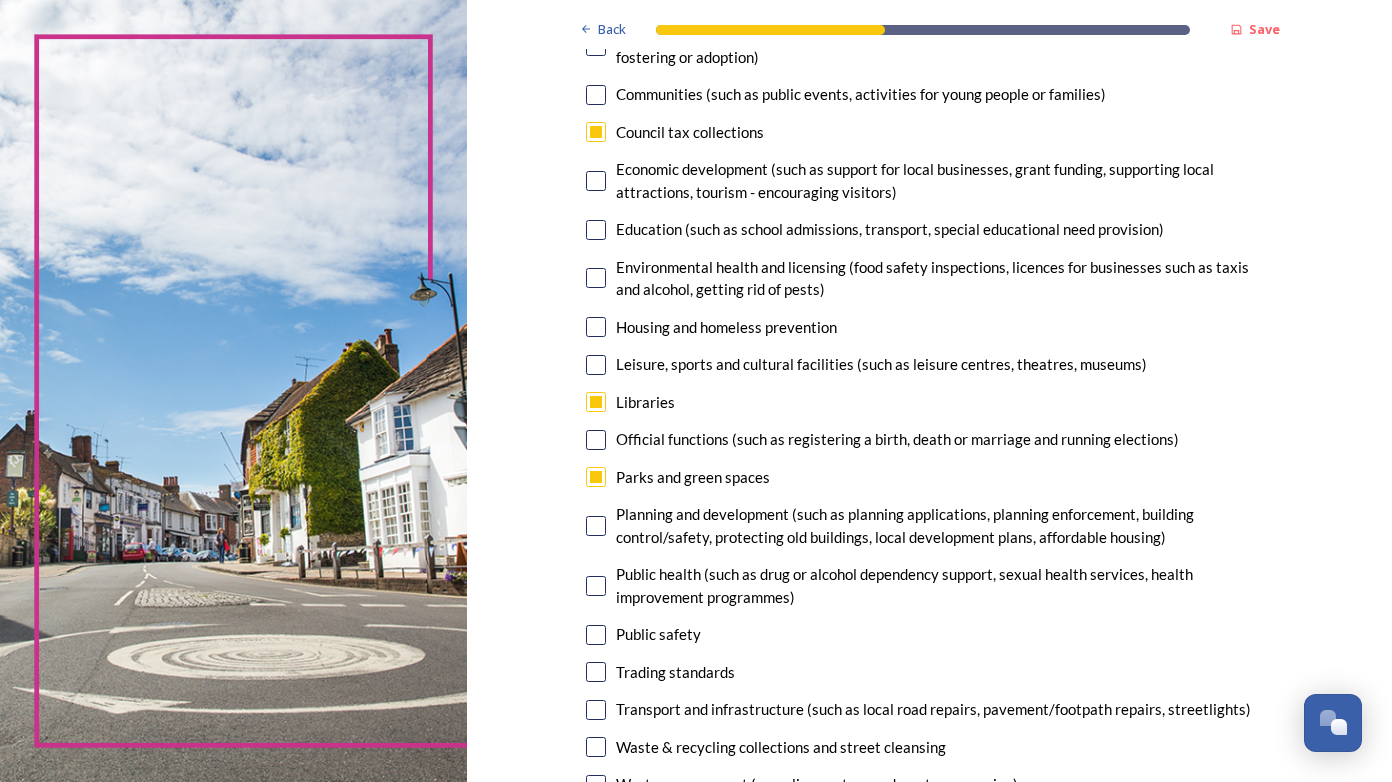 click at bounding box center [596, 526] 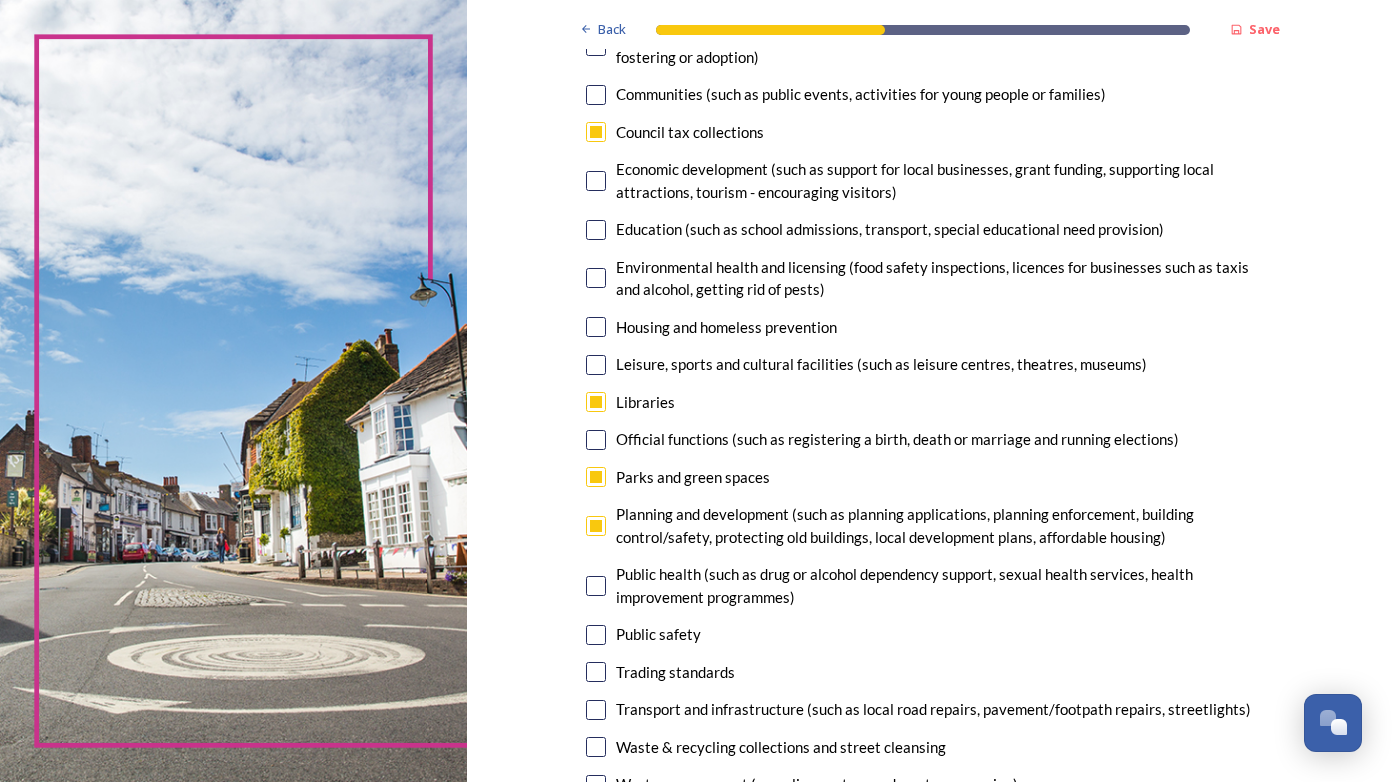 scroll, scrollTop: 400, scrollLeft: 0, axis: vertical 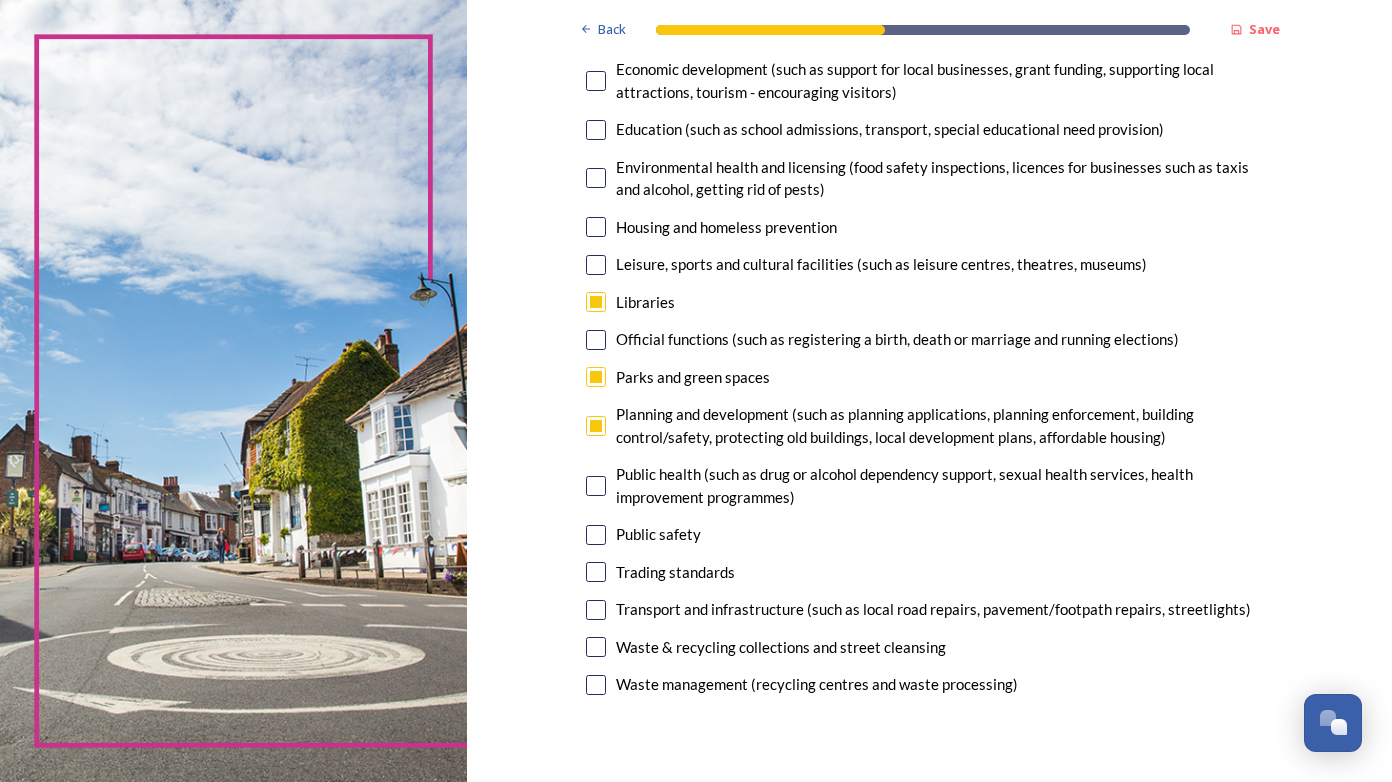 click at bounding box center [596, 535] 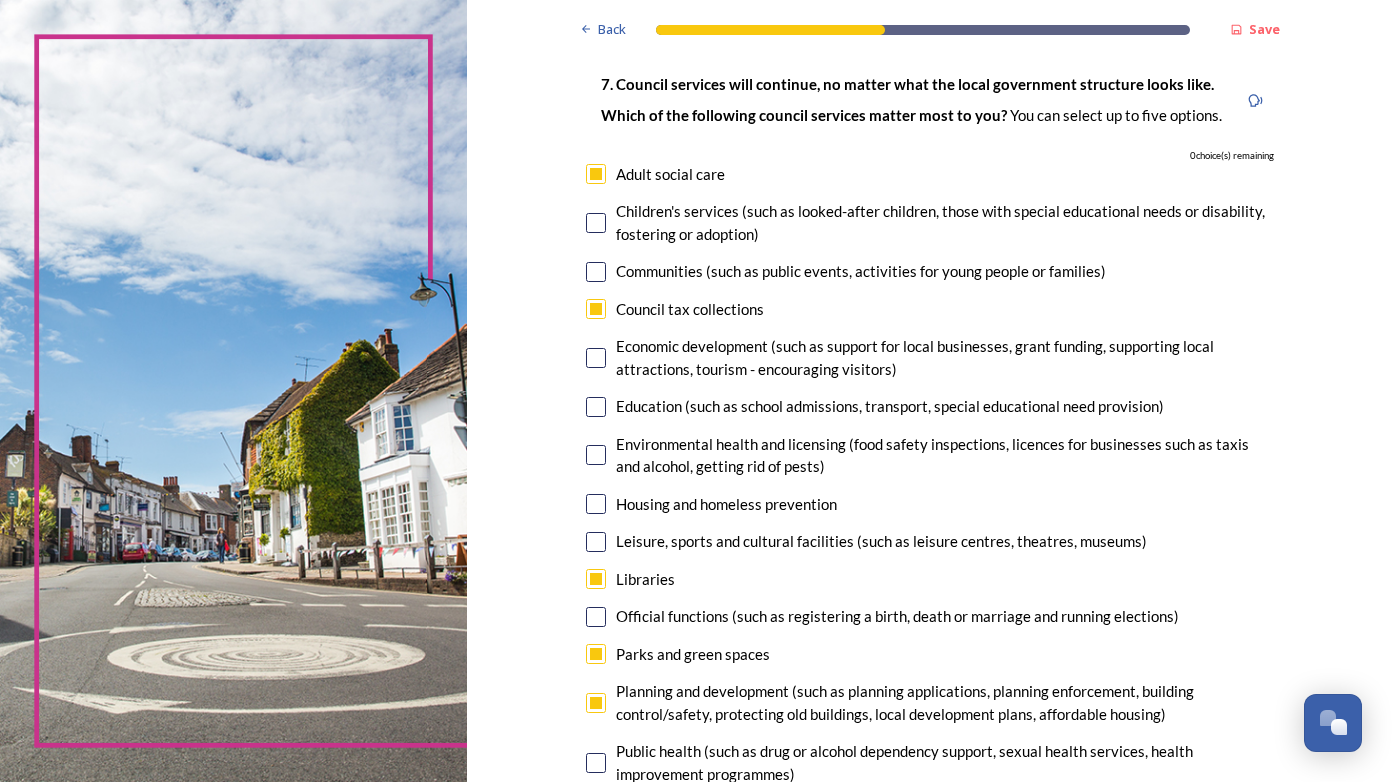 scroll, scrollTop: 100, scrollLeft: 0, axis: vertical 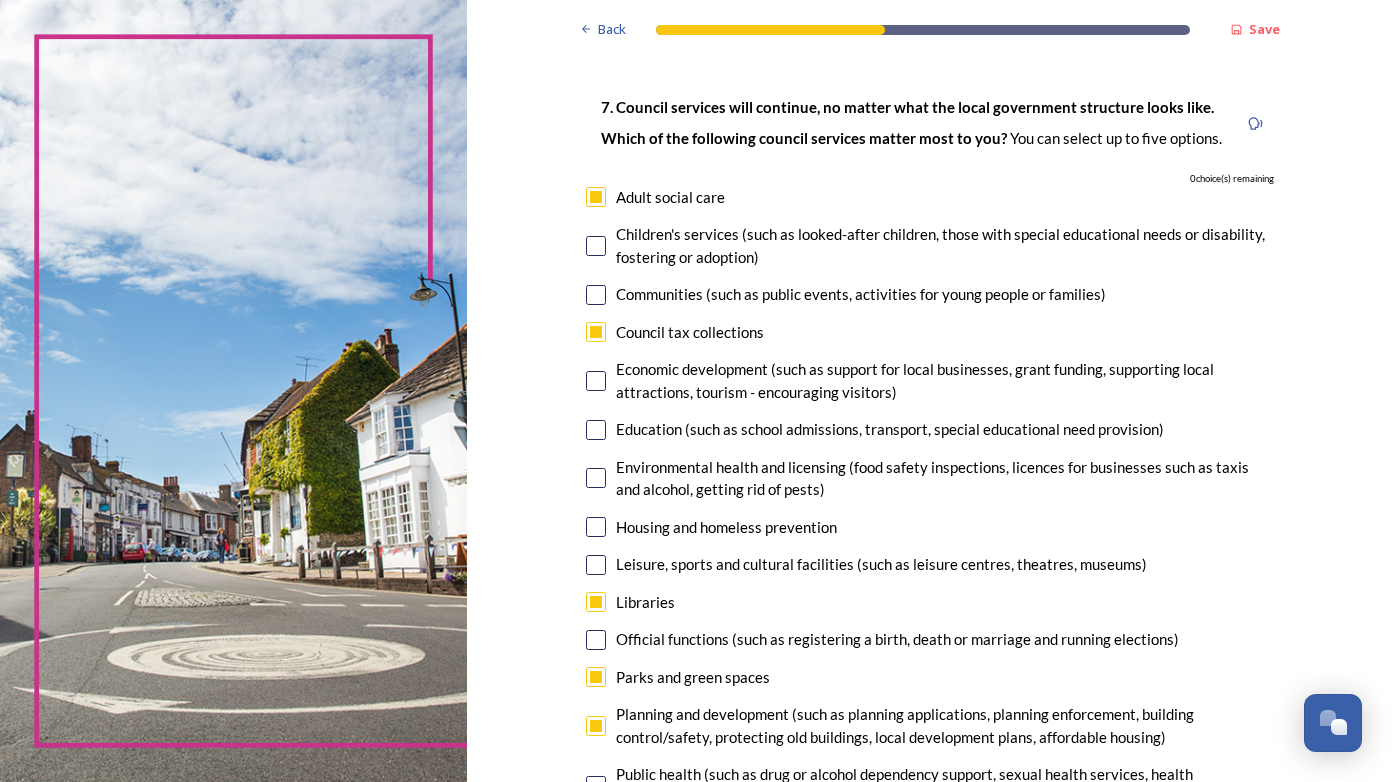 click at bounding box center [596, 332] 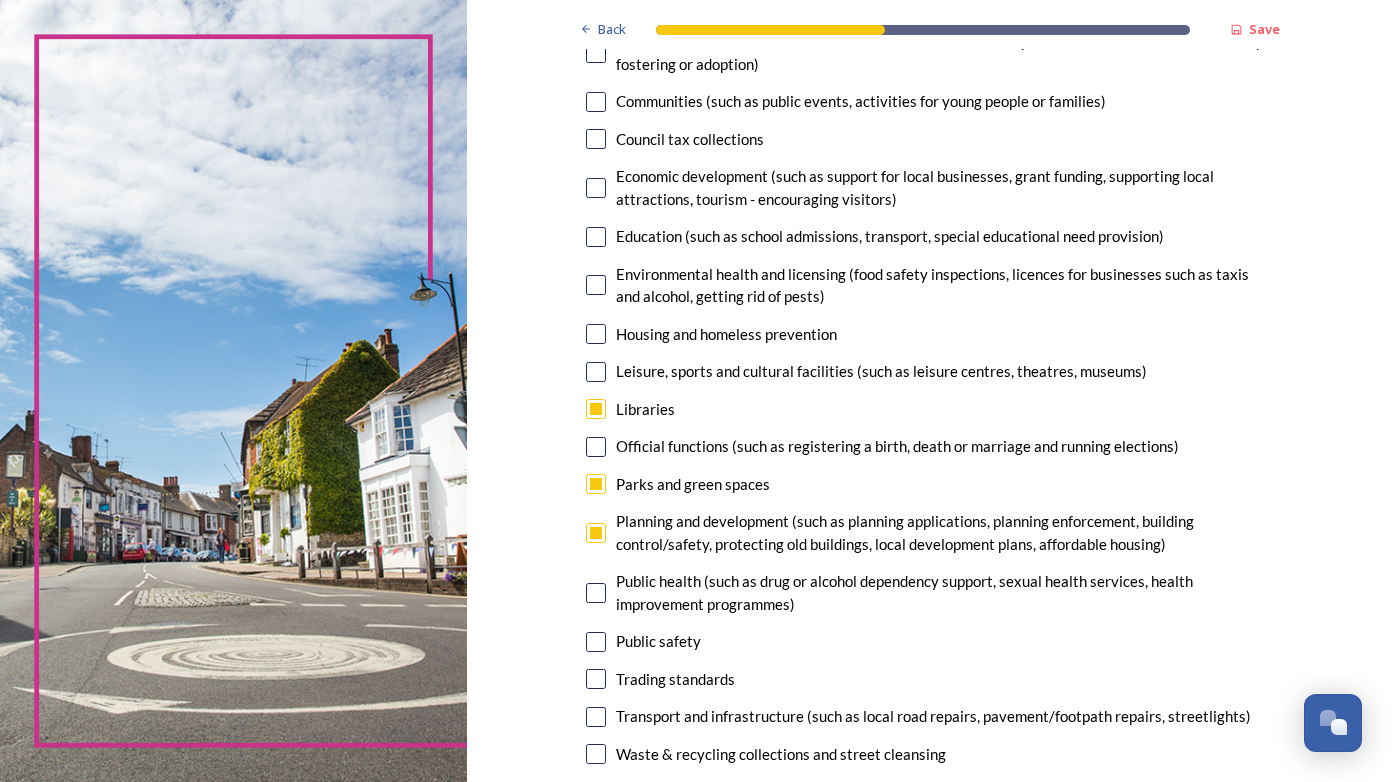 scroll, scrollTop: 300, scrollLeft: 0, axis: vertical 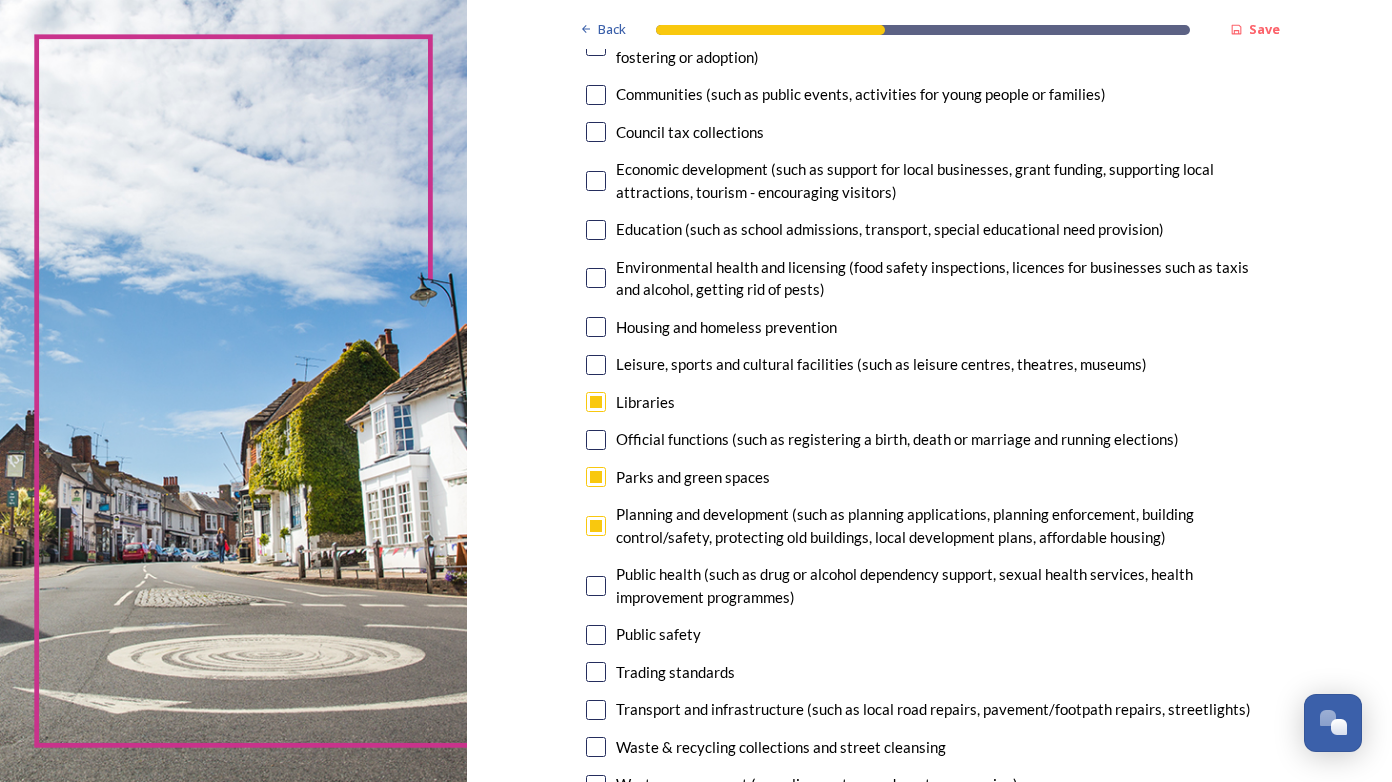 click at bounding box center [596, 635] 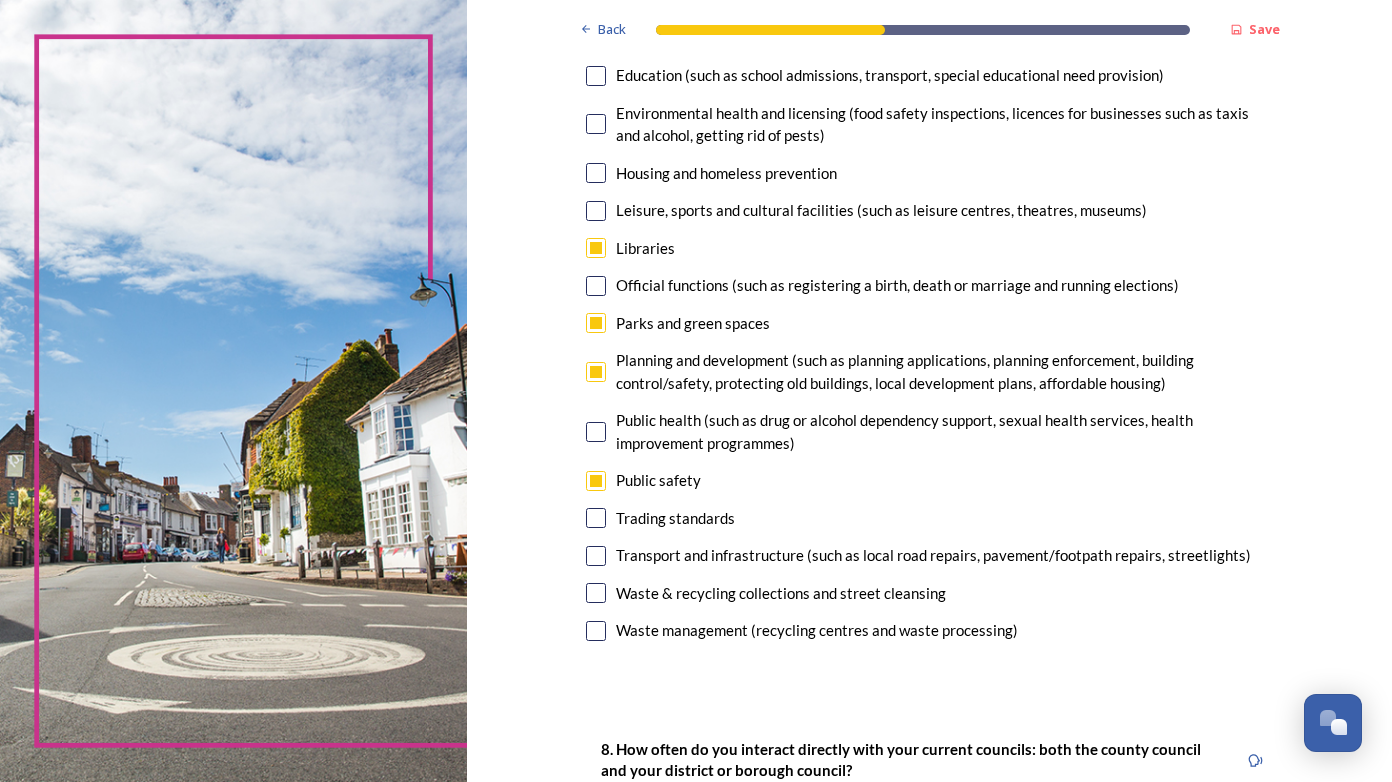 scroll, scrollTop: 500, scrollLeft: 0, axis: vertical 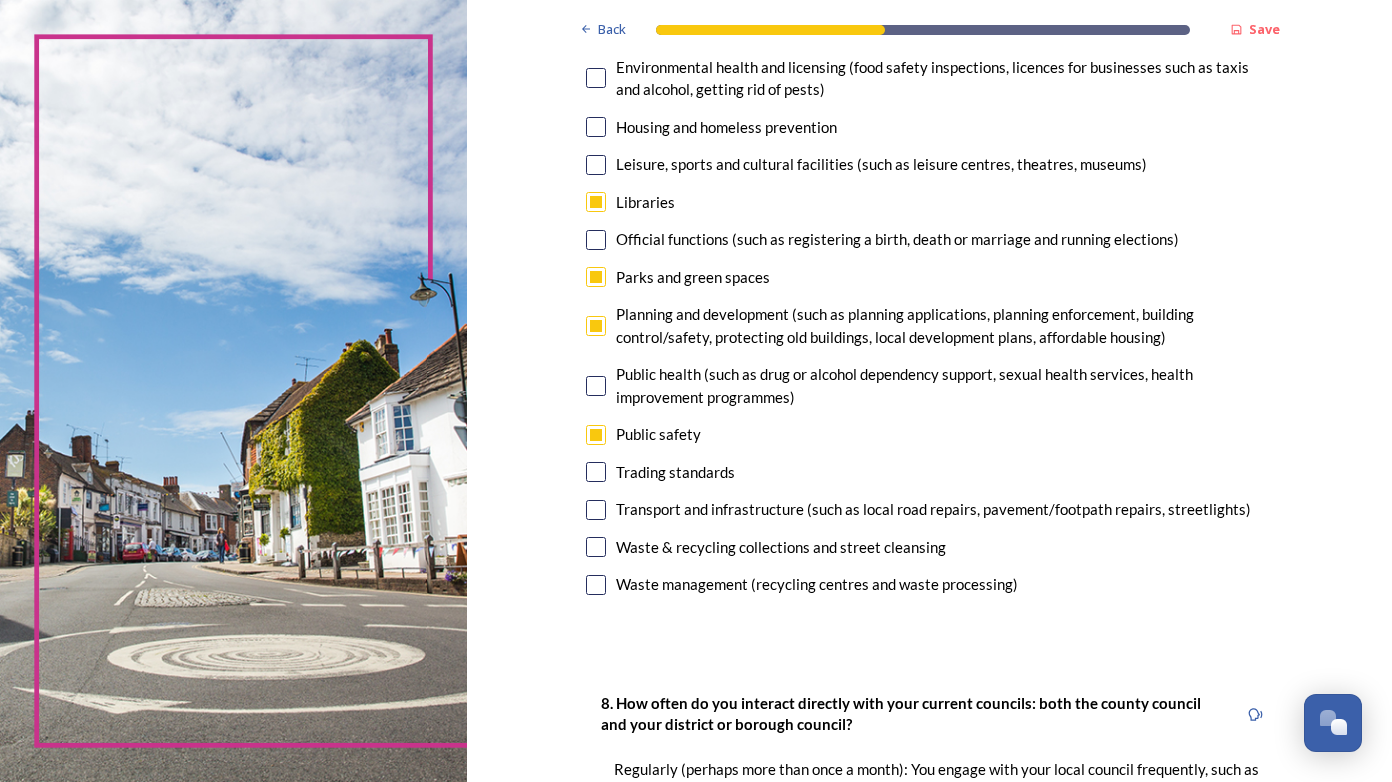 click at bounding box center [596, 326] 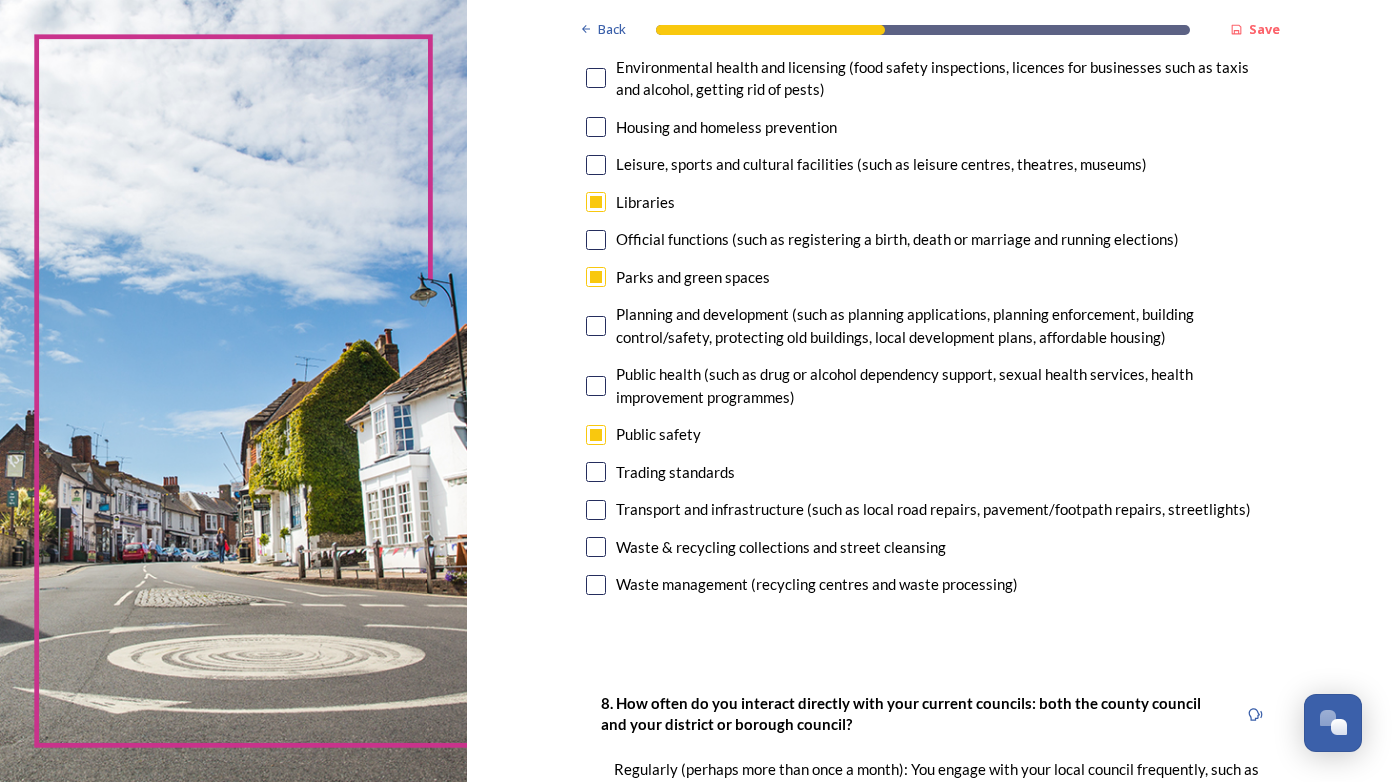click on "Transport and infrastructure (such as local road repairs, pavement/footpath repairs, streetlights)" at bounding box center [930, 509] 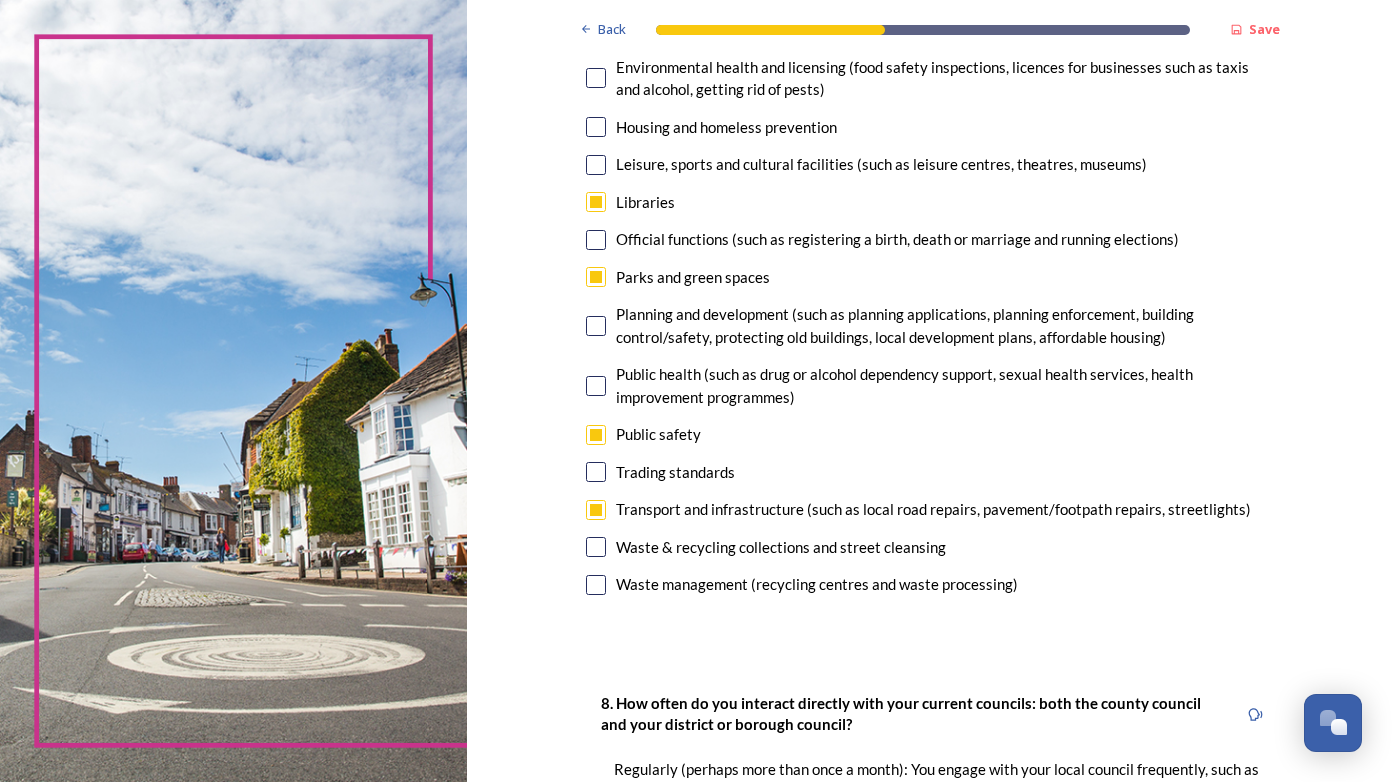 click at bounding box center [596, 585] 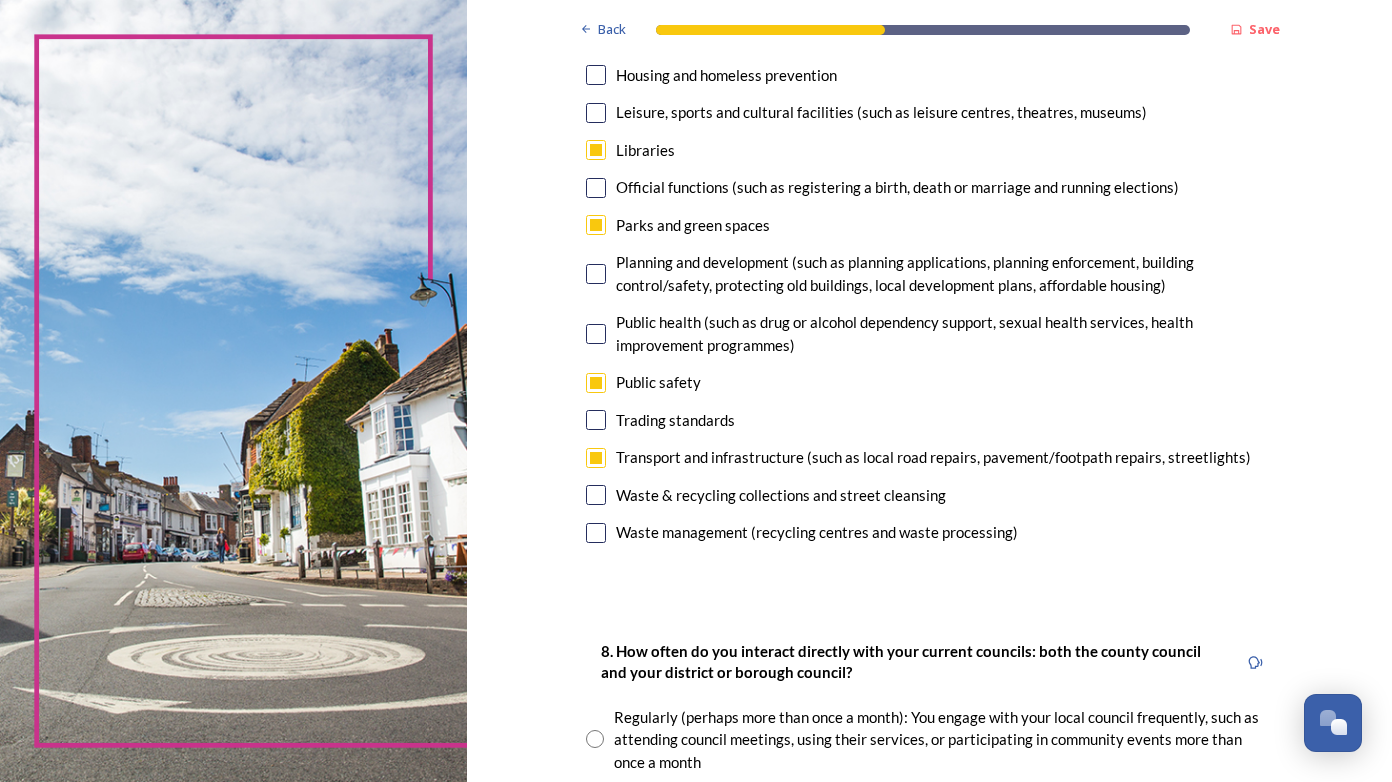scroll, scrollTop: 800, scrollLeft: 0, axis: vertical 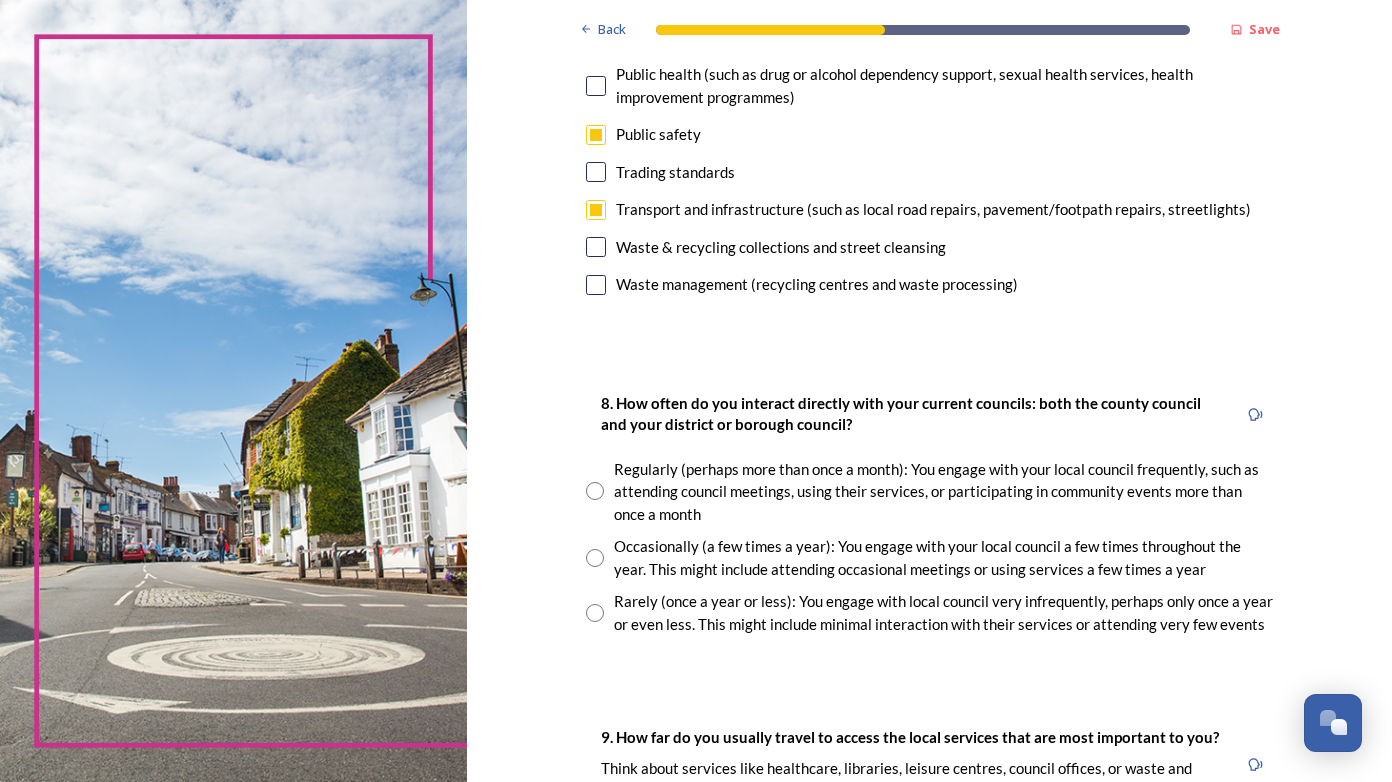 click on "Rarely (once a year or less): You engage with local council very infrequently, perhaps only once a year or even less. This might include minimal interaction with their services or attending very few events" at bounding box center [930, 612] 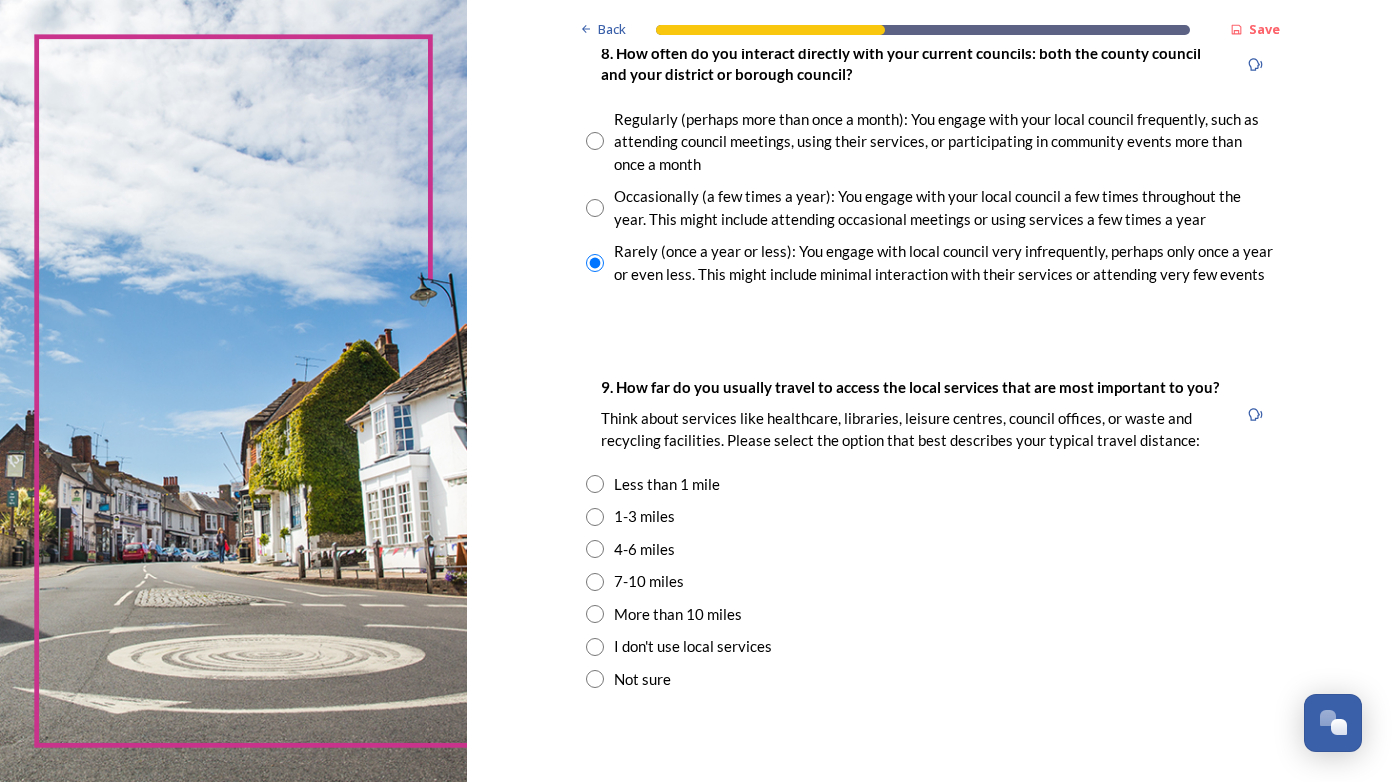 scroll, scrollTop: 1200, scrollLeft: 0, axis: vertical 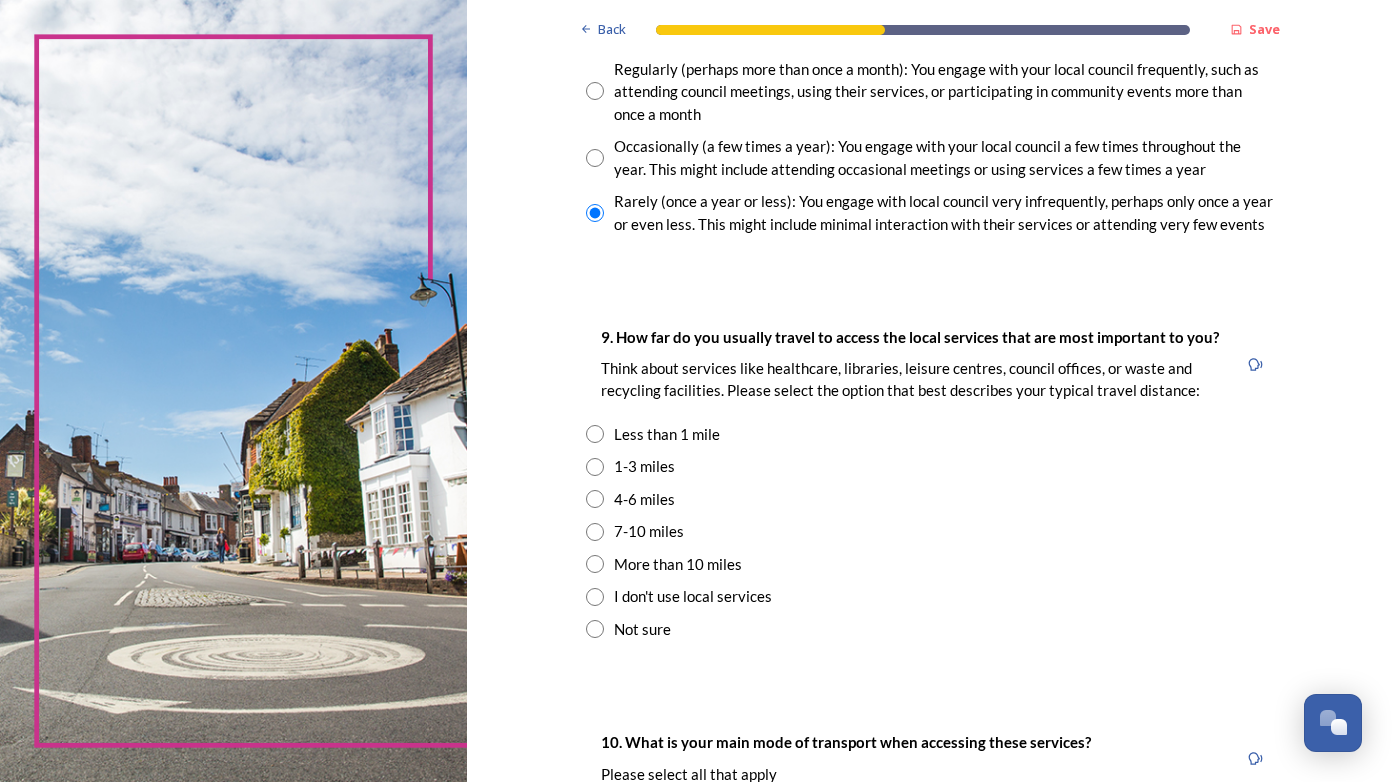 click at bounding box center (595, 499) 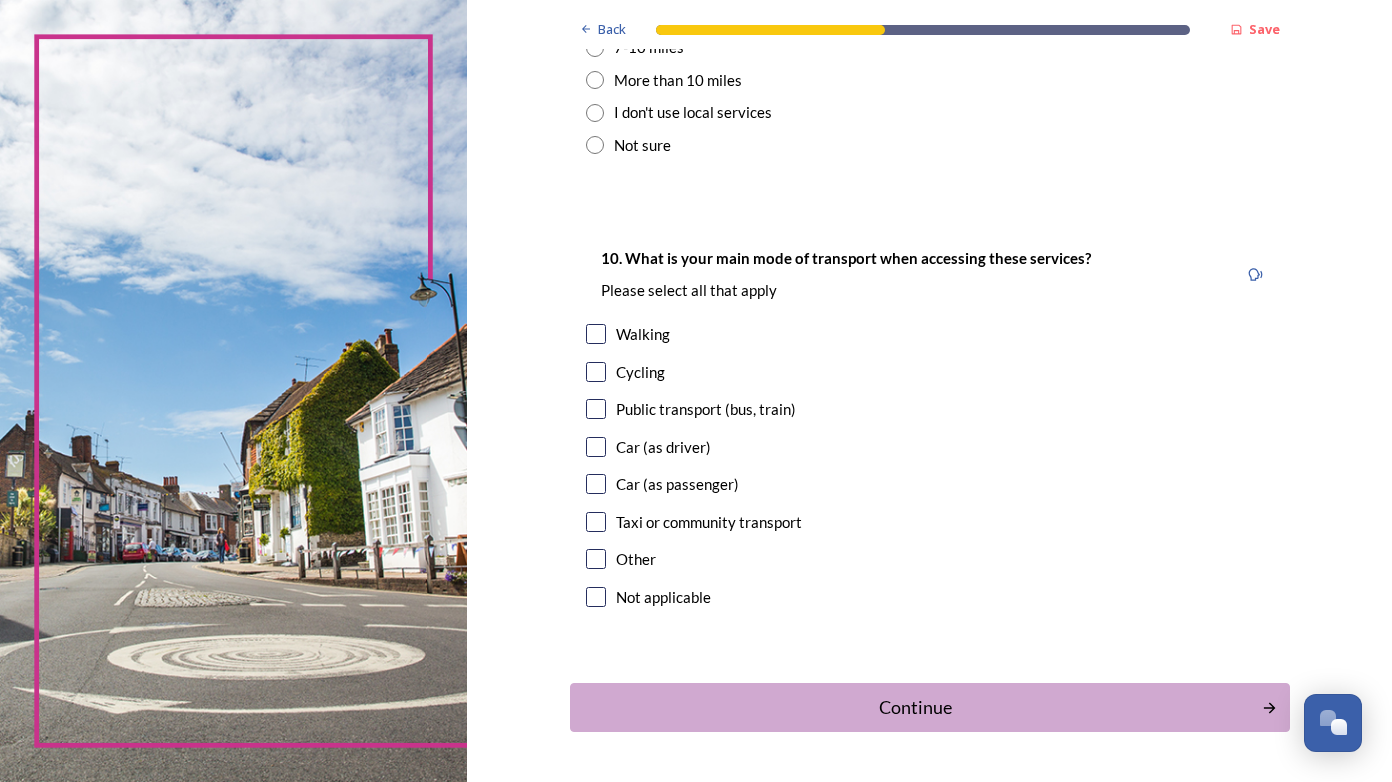 scroll, scrollTop: 1700, scrollLeft: 0, axis: vertical 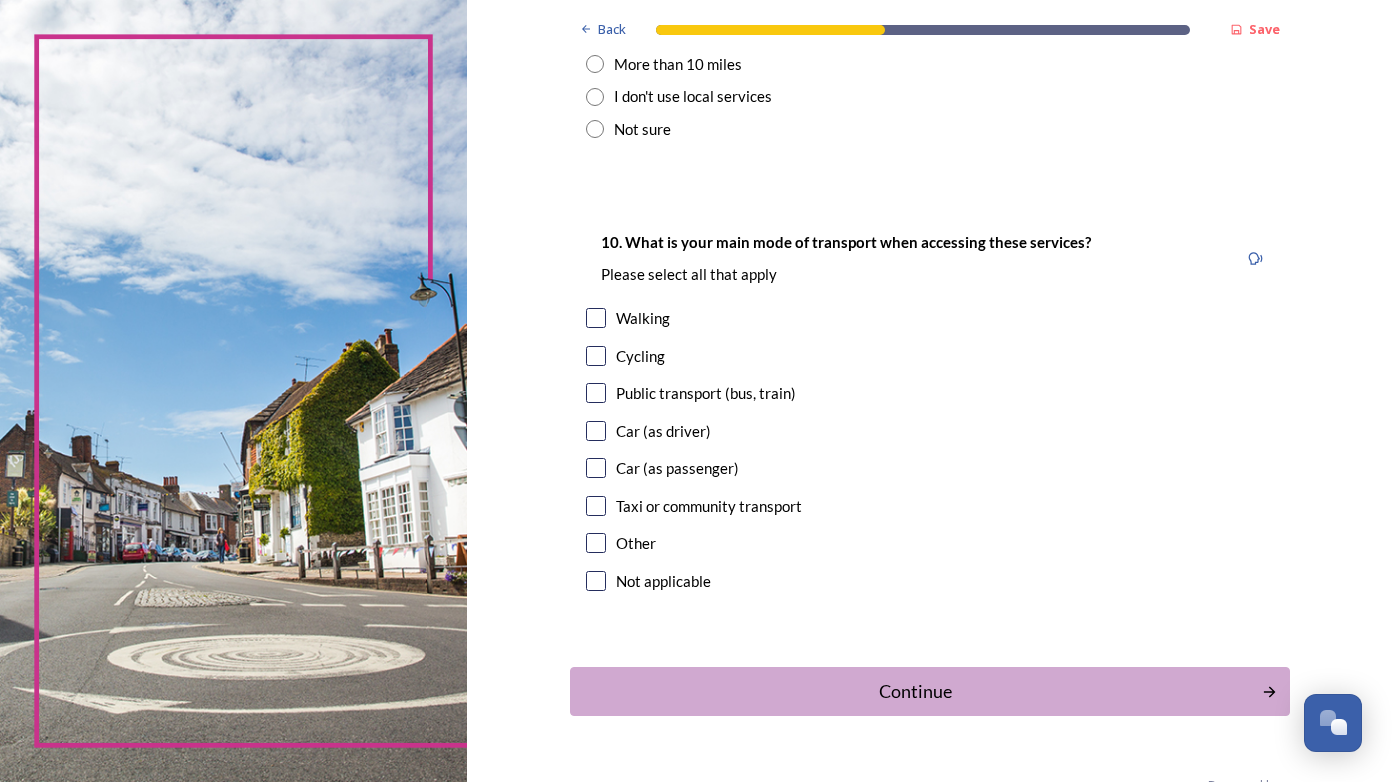 click at bounding box center (596, 431) 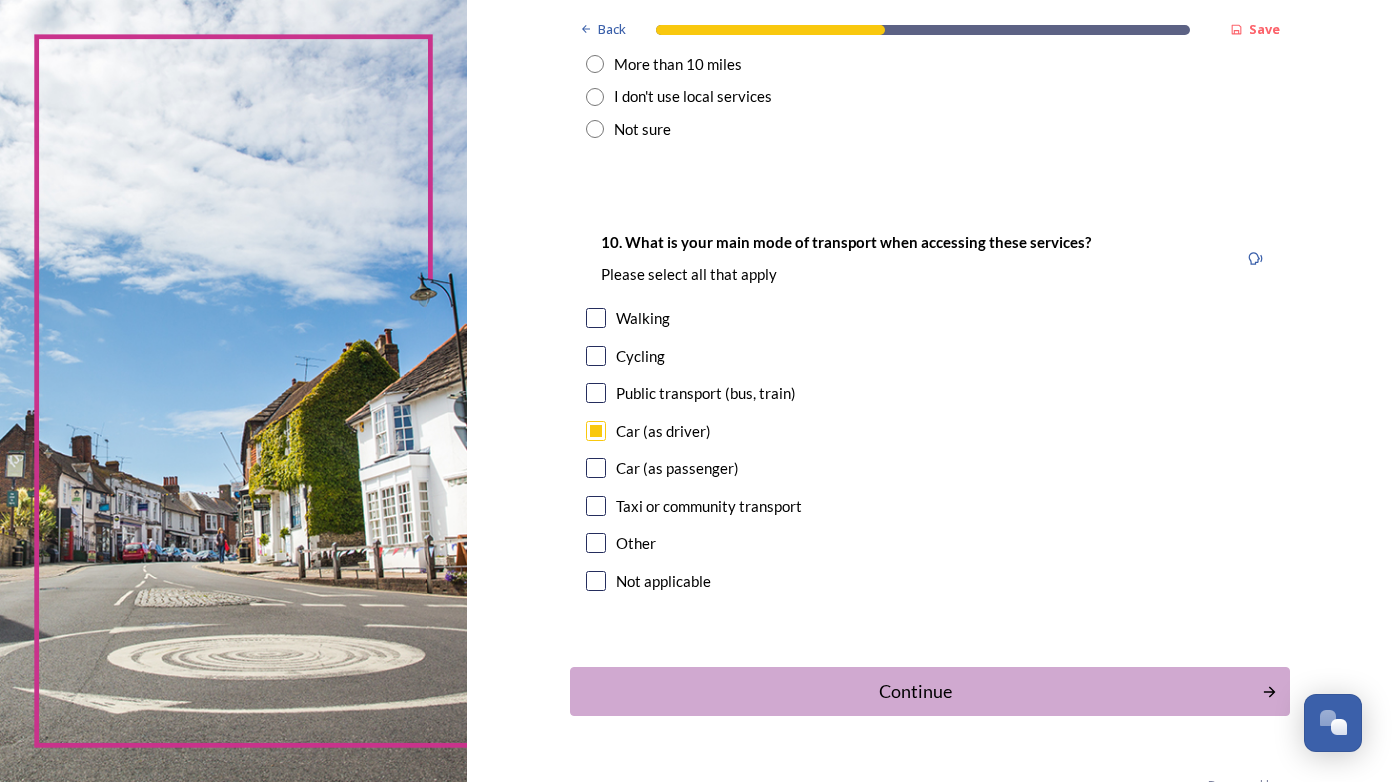 scroll, scrollTop: 1750, scrollLeft: 0, axis: vertical 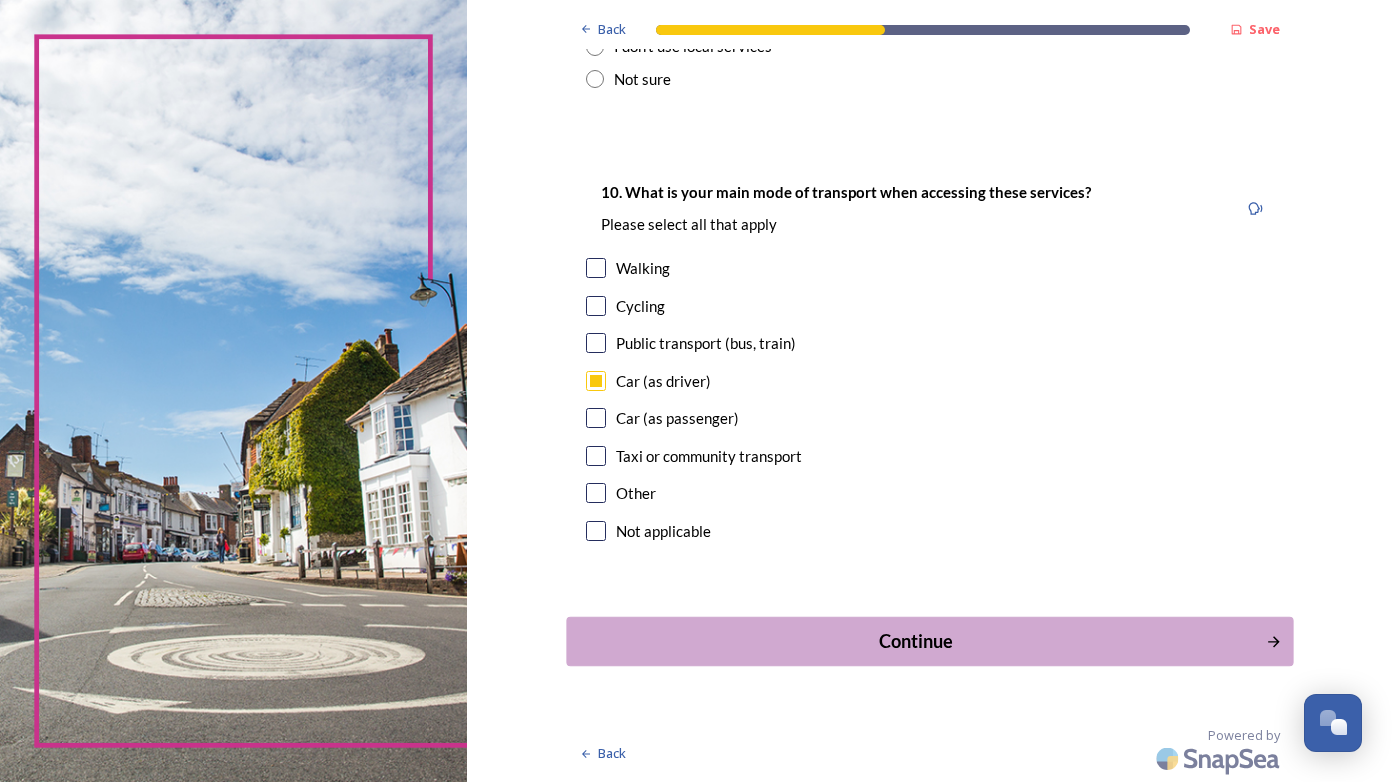 click on "Continue" at bounding box center [915, 641] 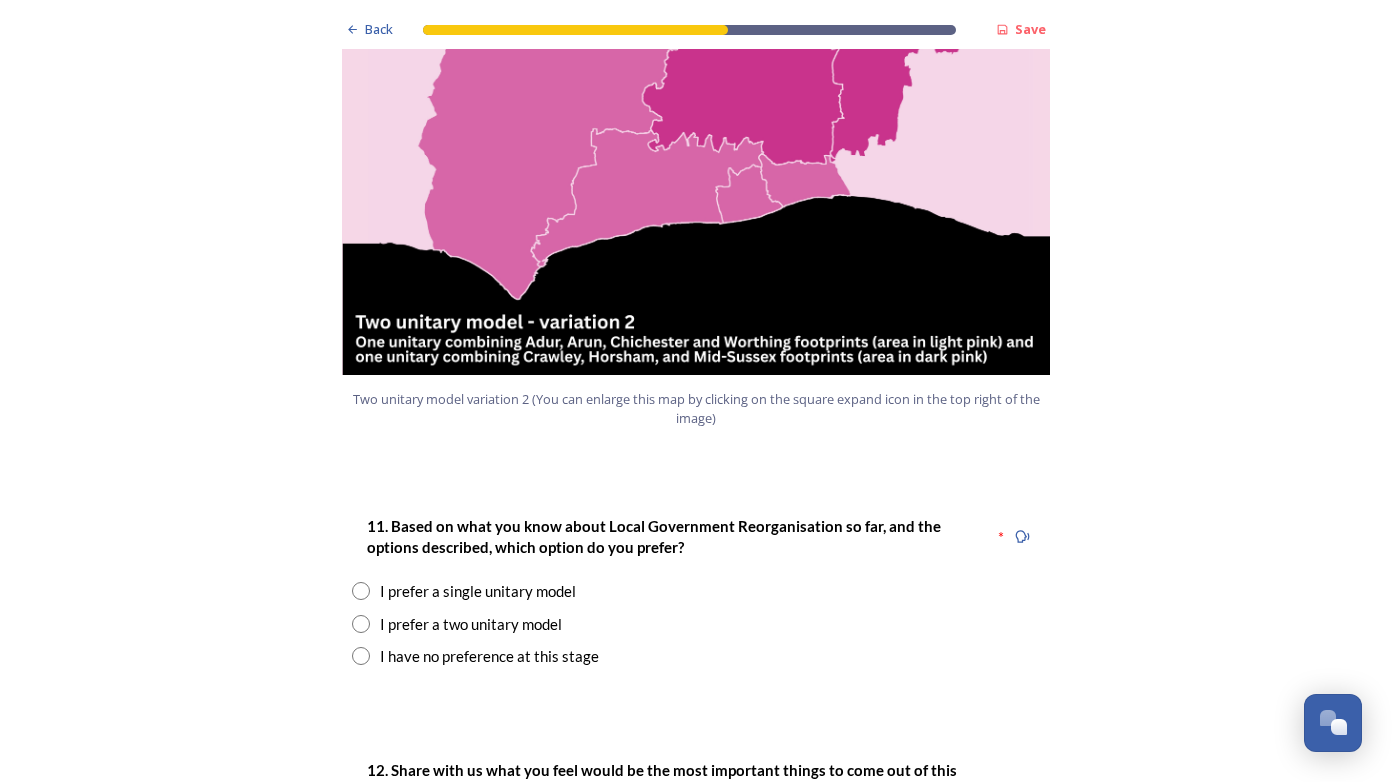 scroll, scrollTop: 2300, scrollLeft: 0, axis: vertical 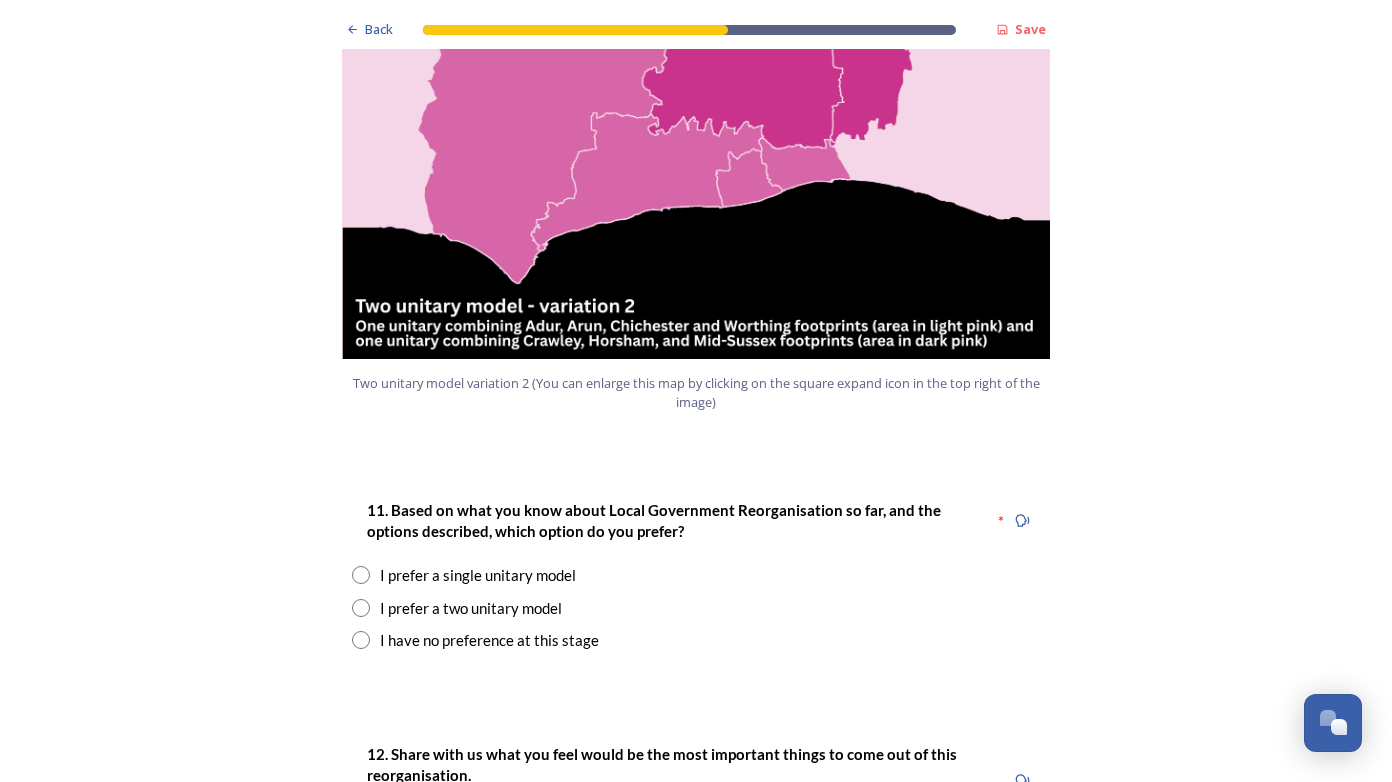 radio on "true" 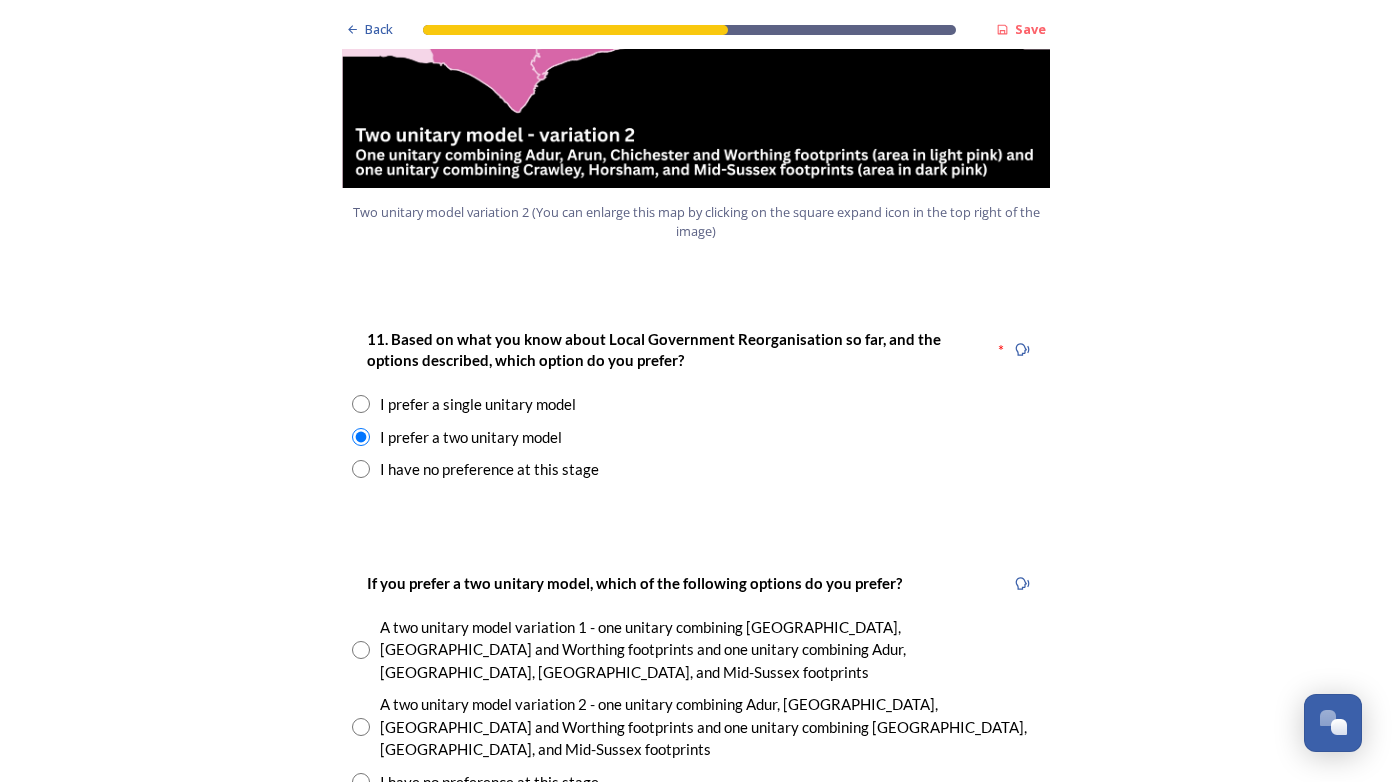 scroll, scrollTop: 2500, scrollLeft: 0, axis: vertical 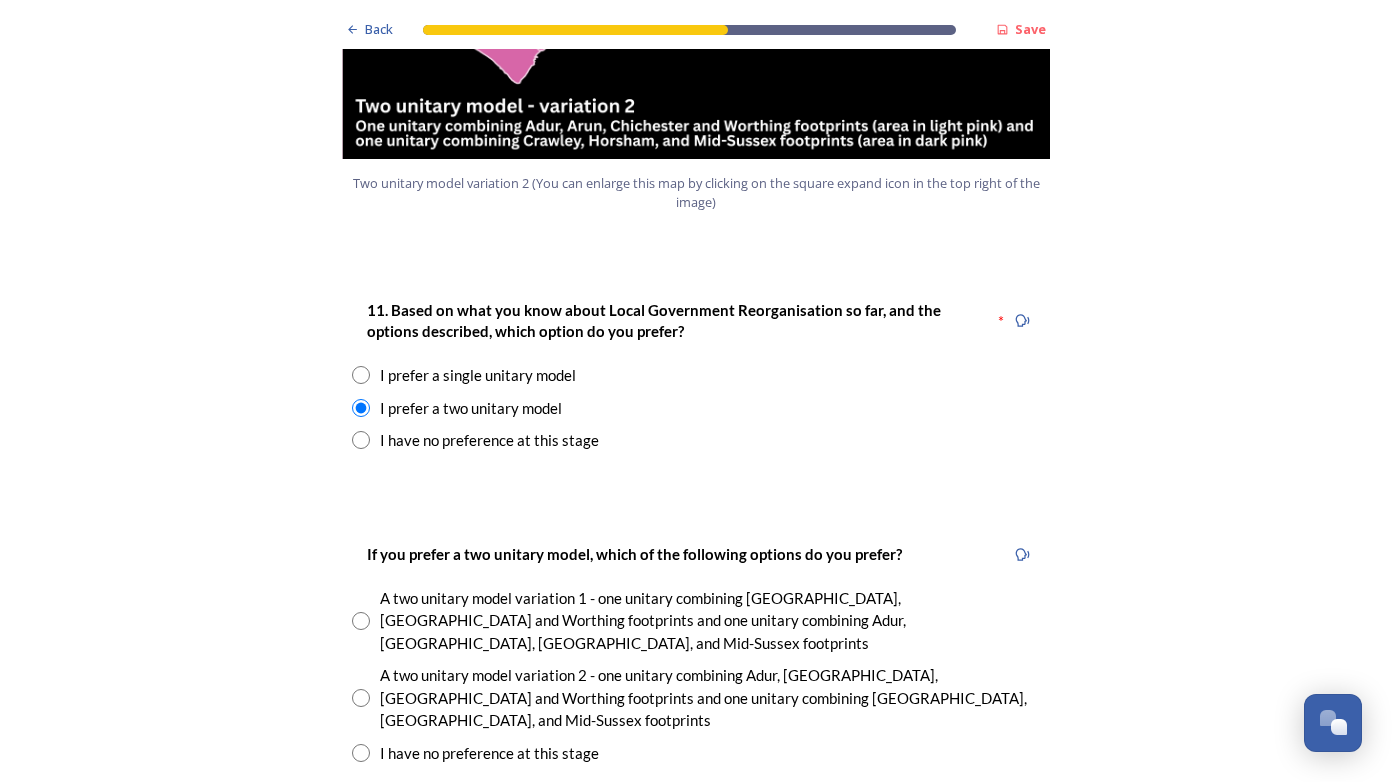 click at bounding box center [361, 698] 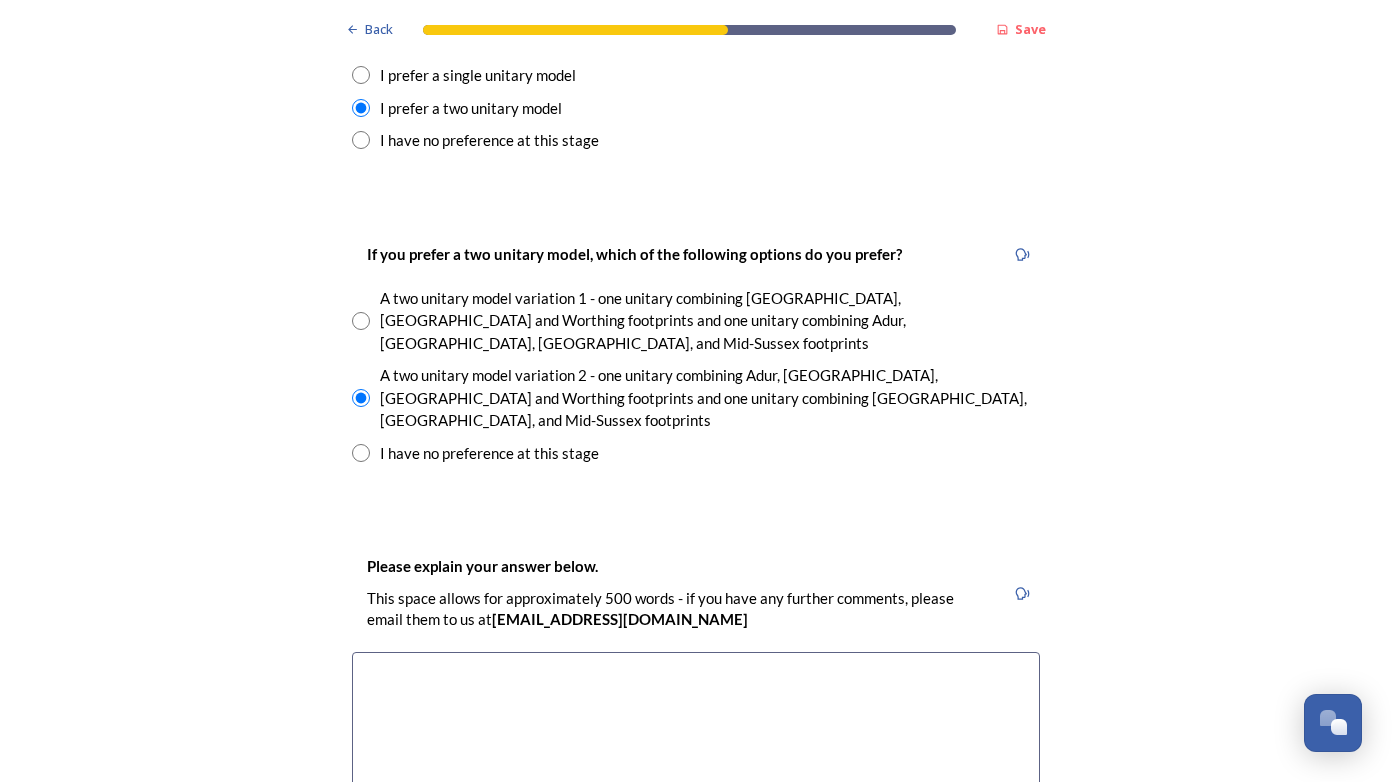 scroll, scrollTop: 2900, scrollLeft: 0, axis: vertical 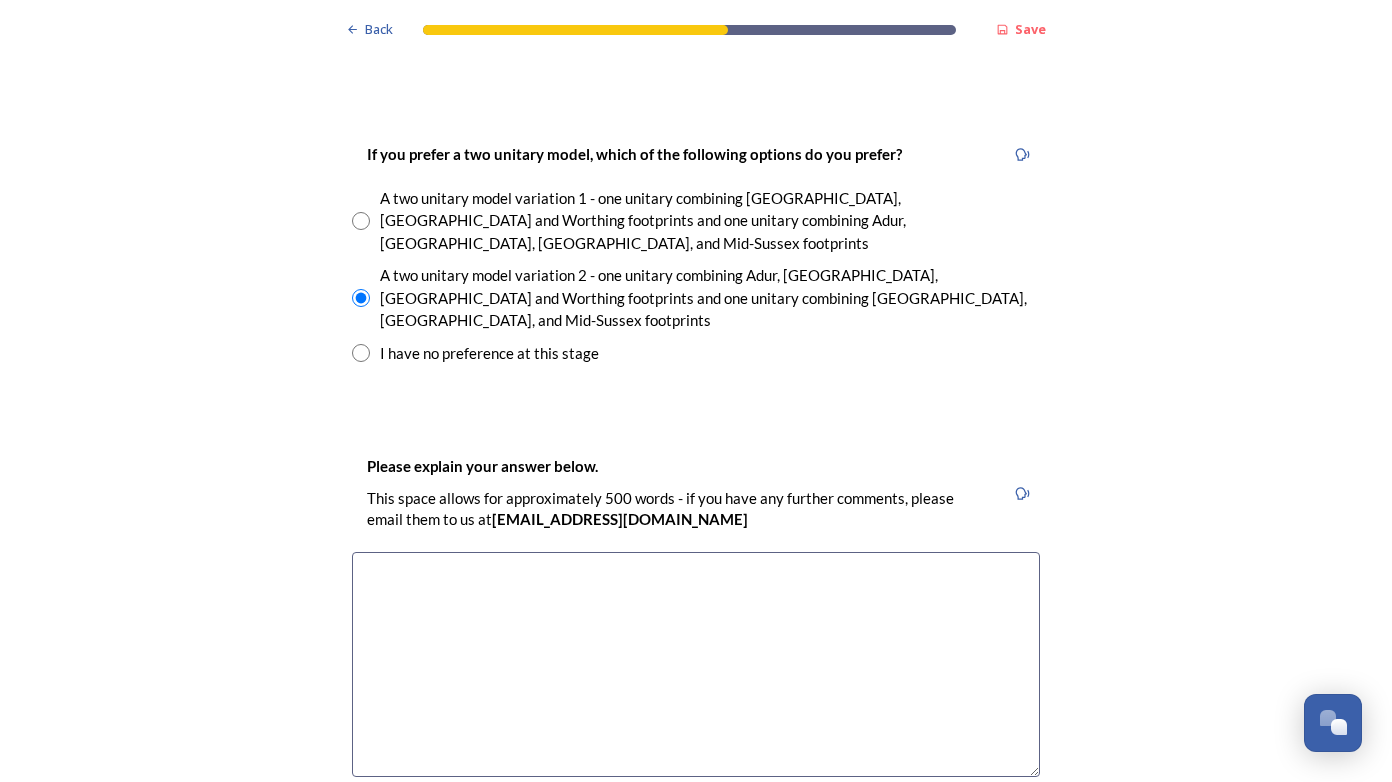 click at bounding box center [696, 664] 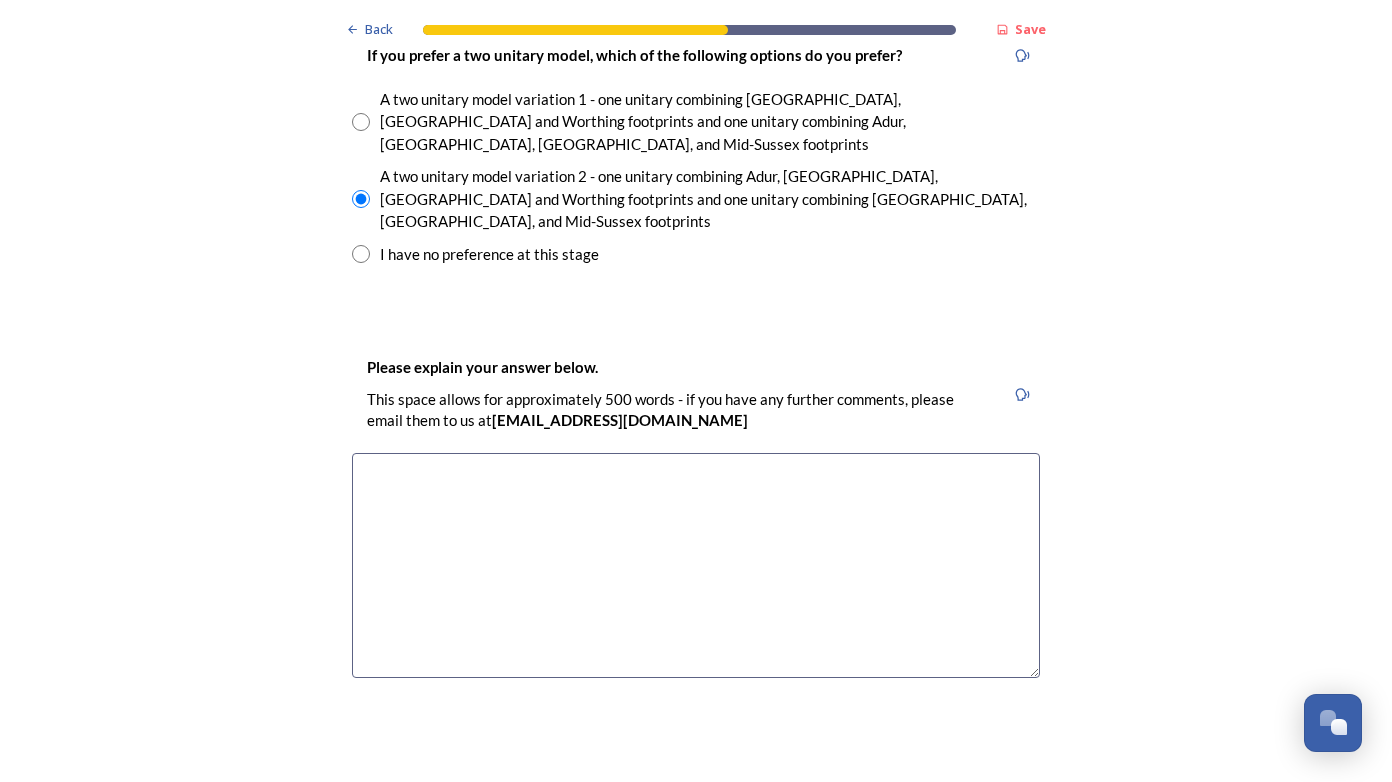 scroll, scrollTop: 3000, scrollLeft: 0, axis: vertical 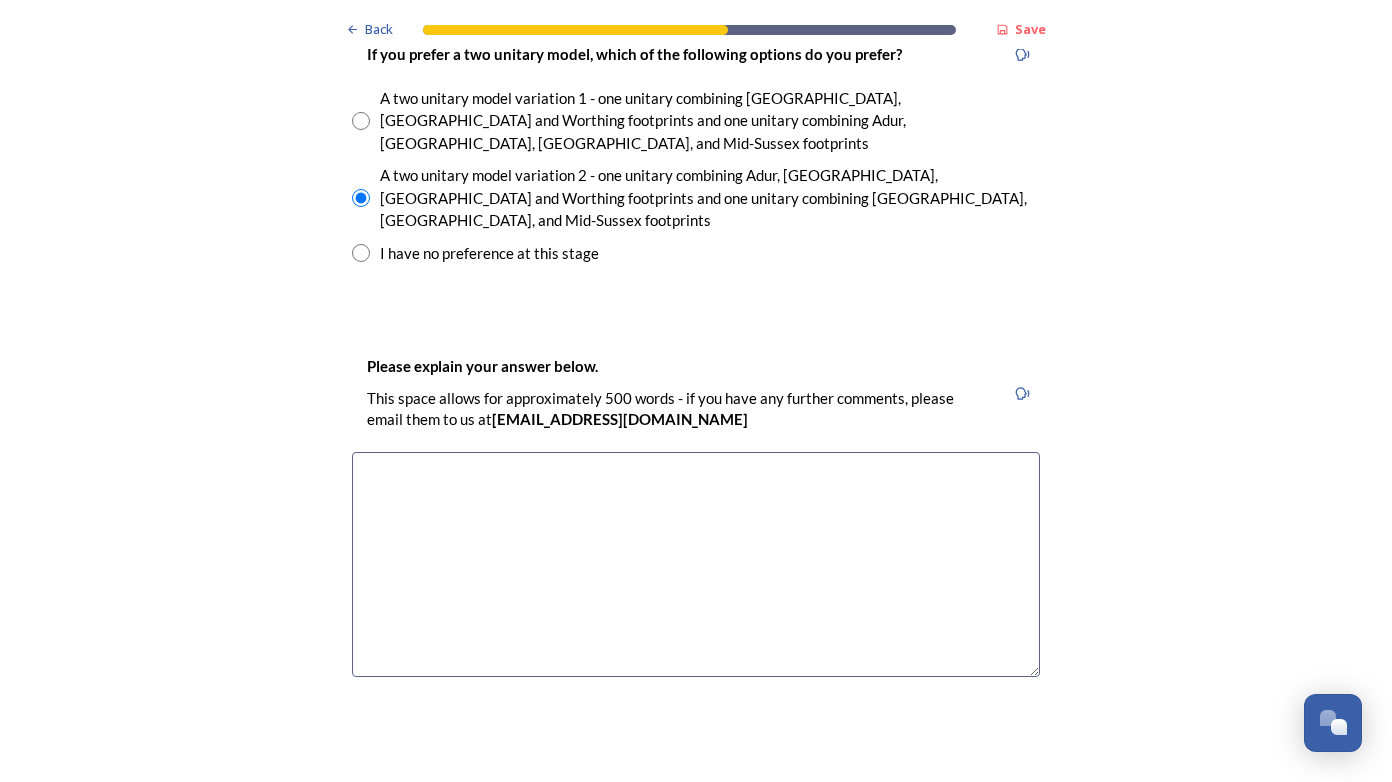 click at bounding box center (696, 564) 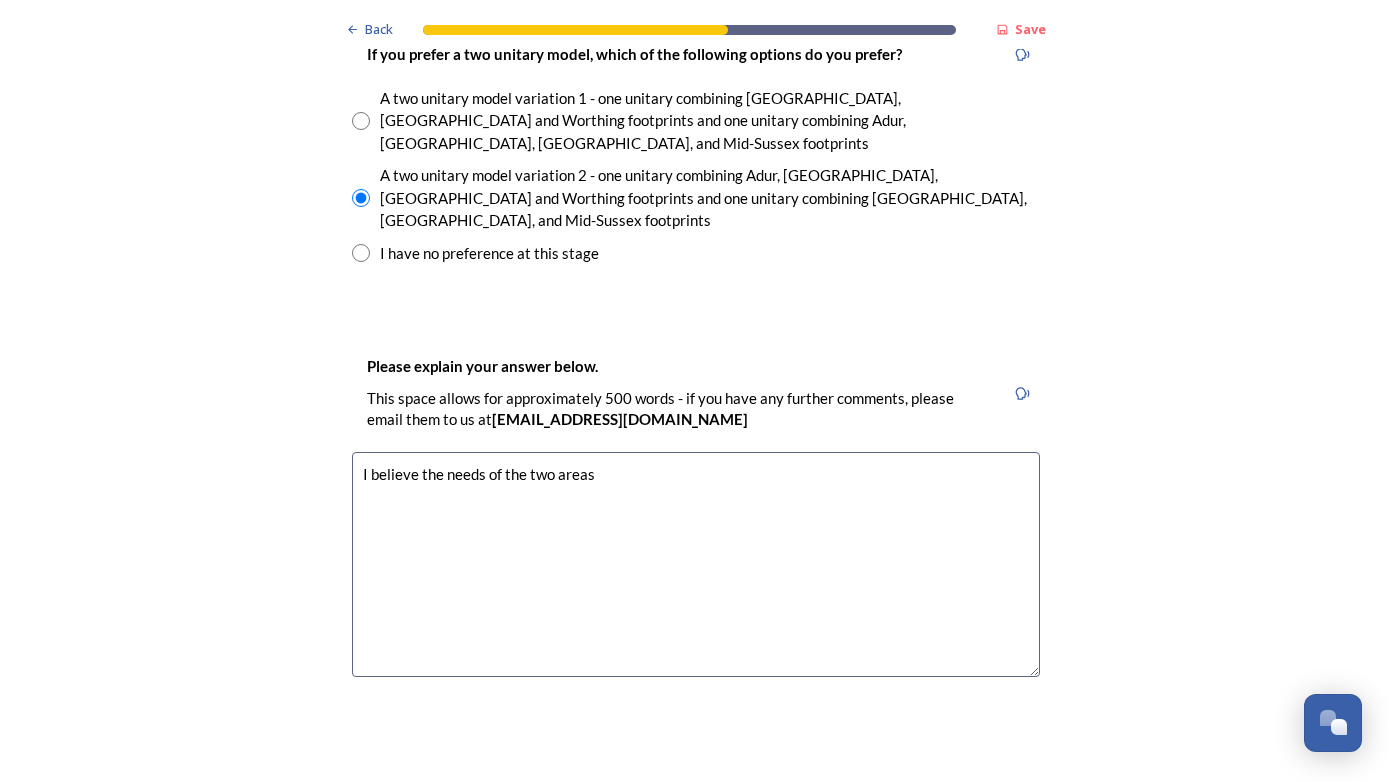 click on "I believe the needs of the two areas" at bounding box center [696, 564] 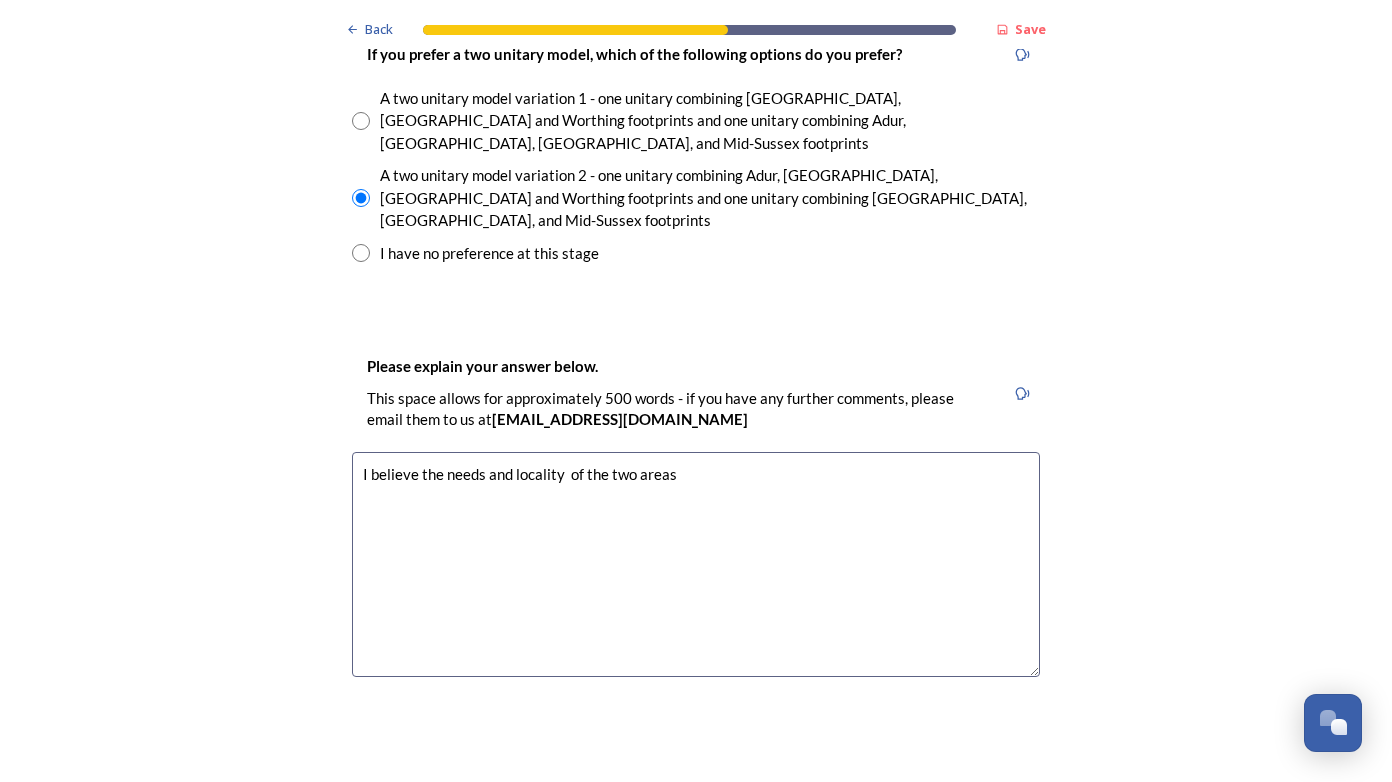 click on "I believe the needs and locality  of the two areas" at bounding box center (696, 564) 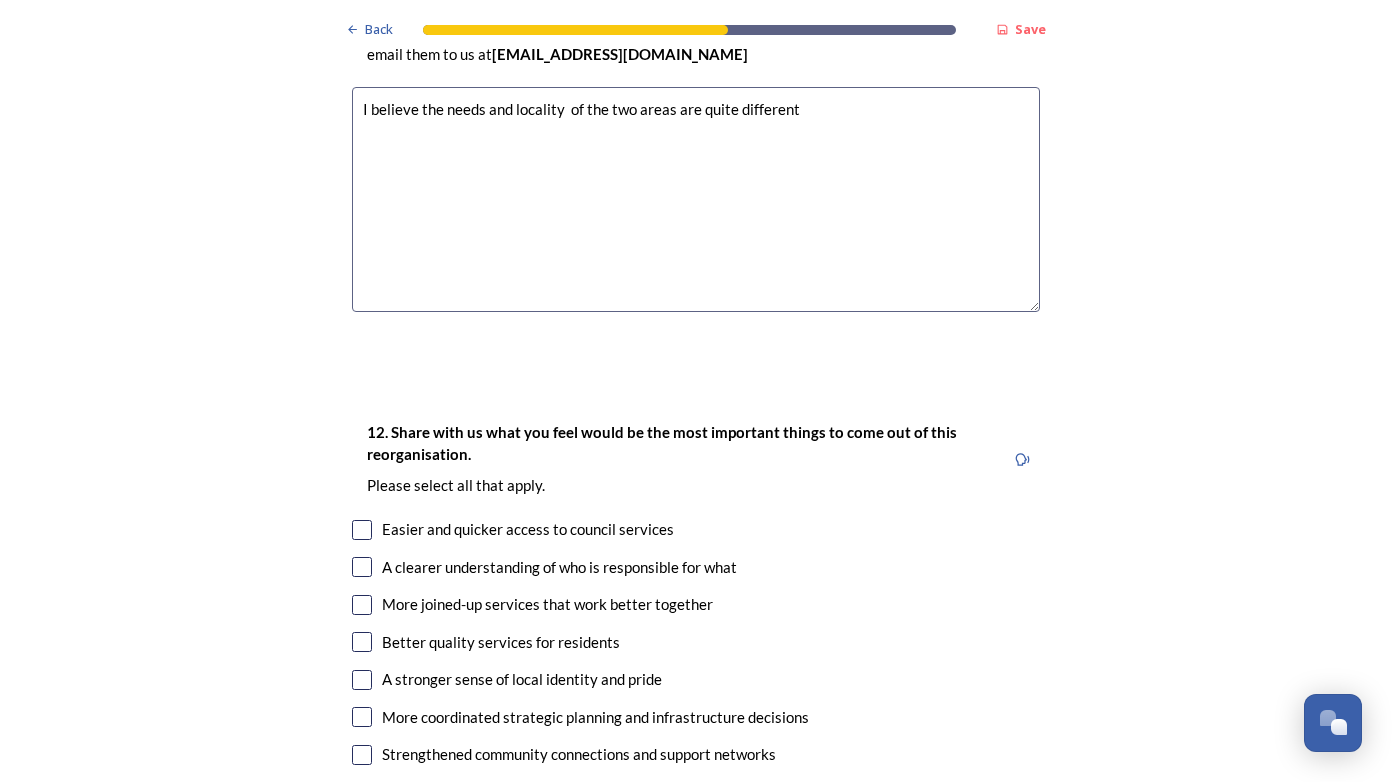 scroll, scrollTop: 3400, scrollLeft: 0, axis: vertical 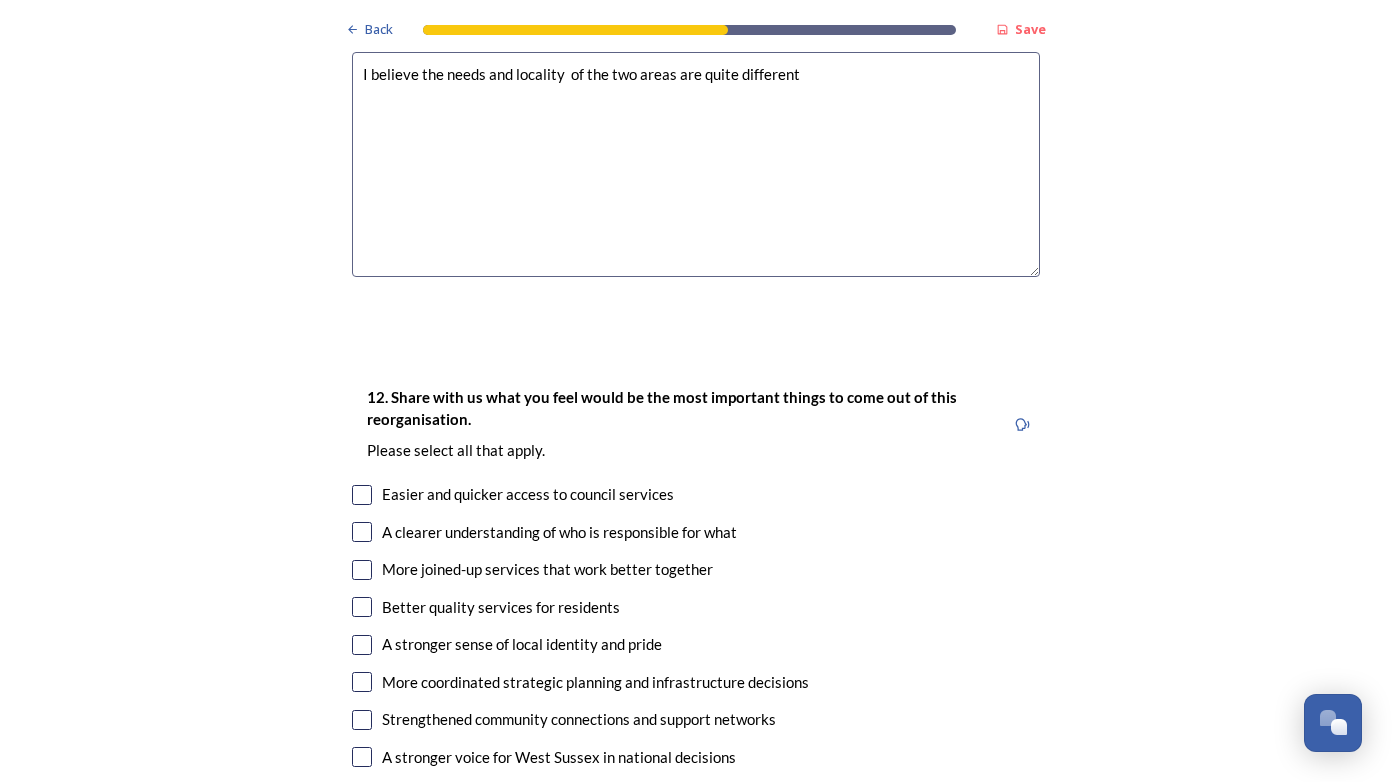 type on "I believe the needs and locality  of the two areas are quite different" 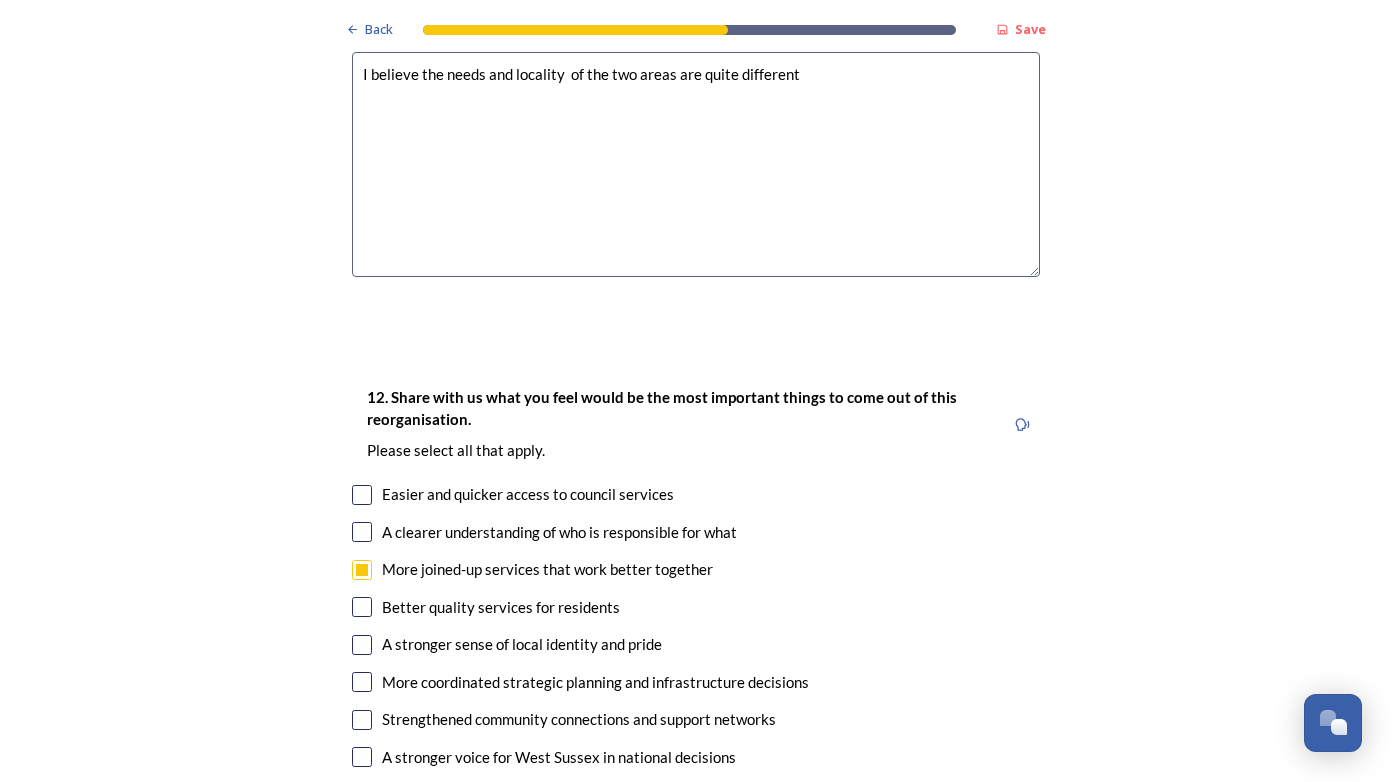click at bounding box center [362, 607] 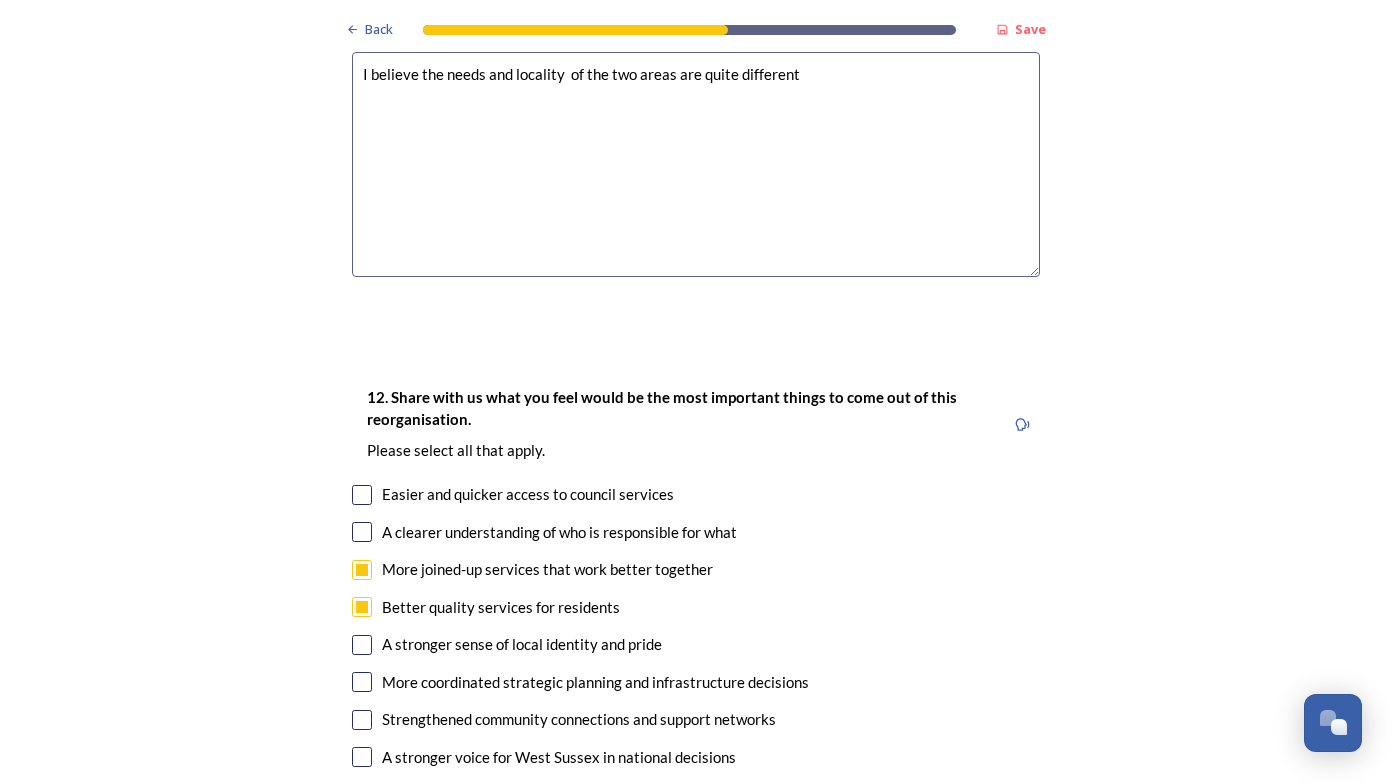 click on "More coordinated strategic planning and infrastructure decisions" at bounding box center (696, 682) 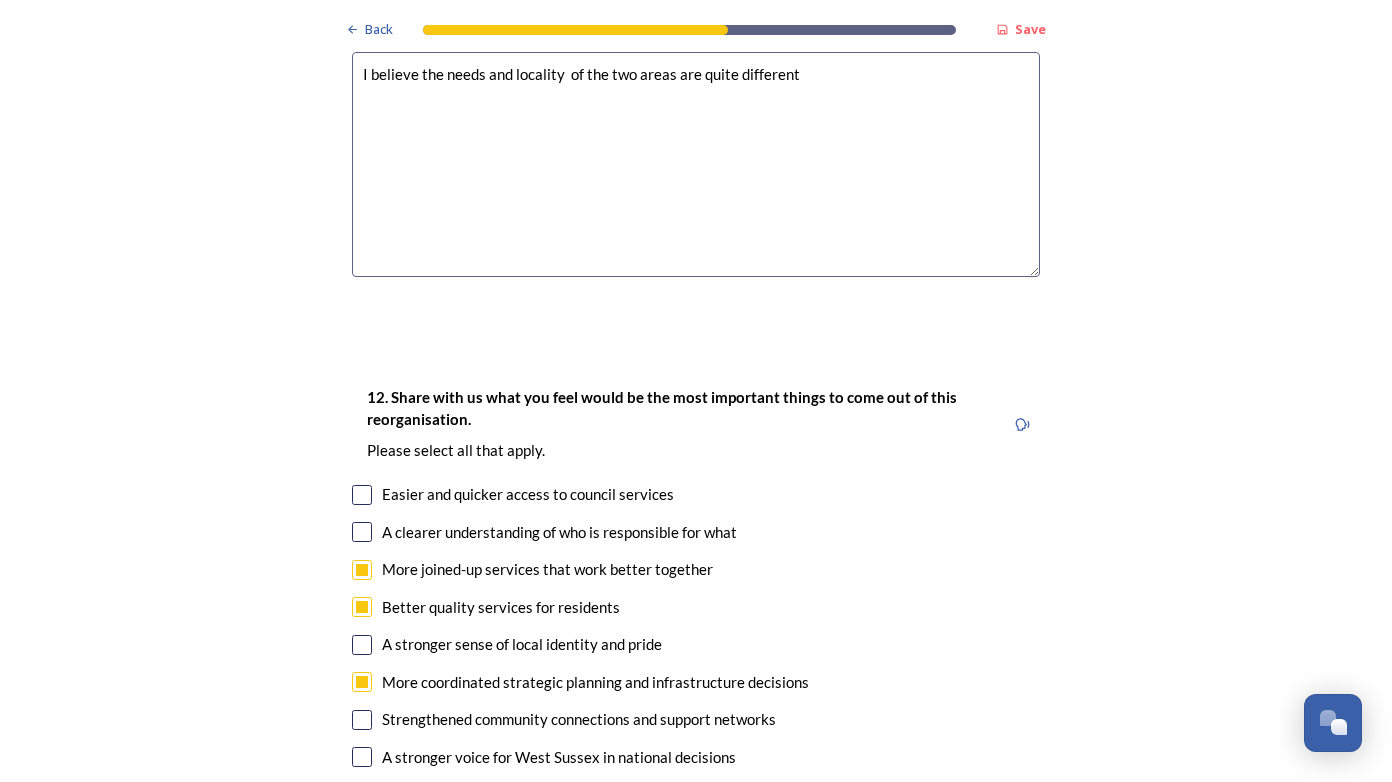 checkbox on "true" 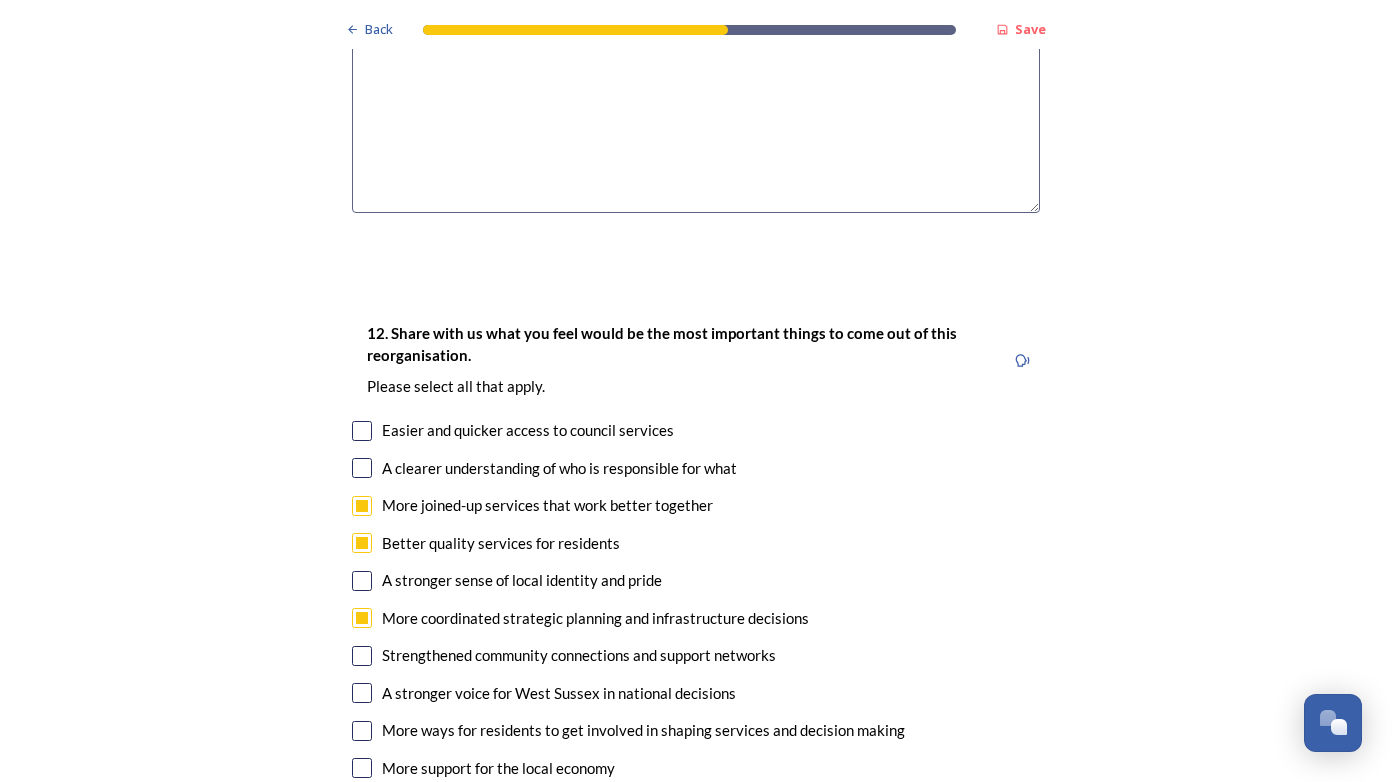 scroll, scrollTop: 3500, scrollLeft: 0, axis: vertical 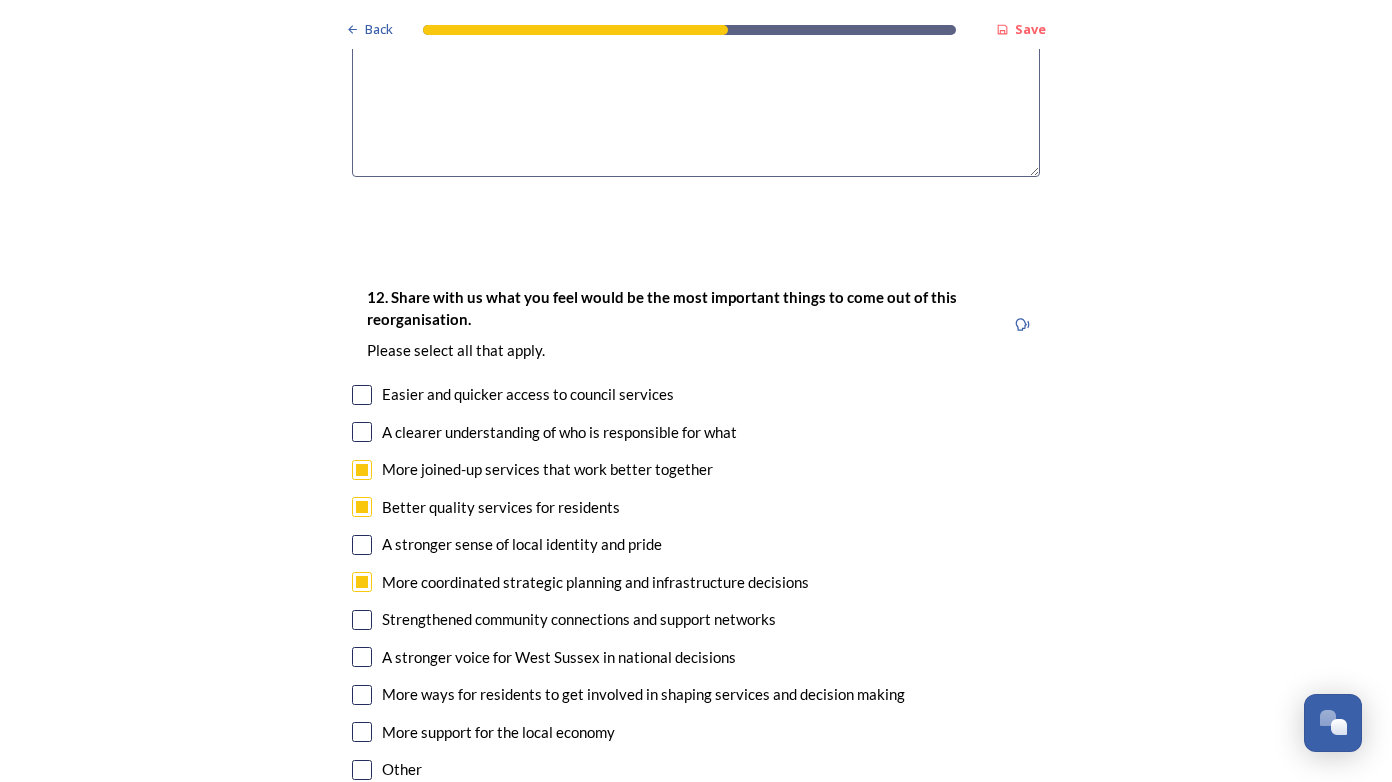 click at bounding box center [362, 657] 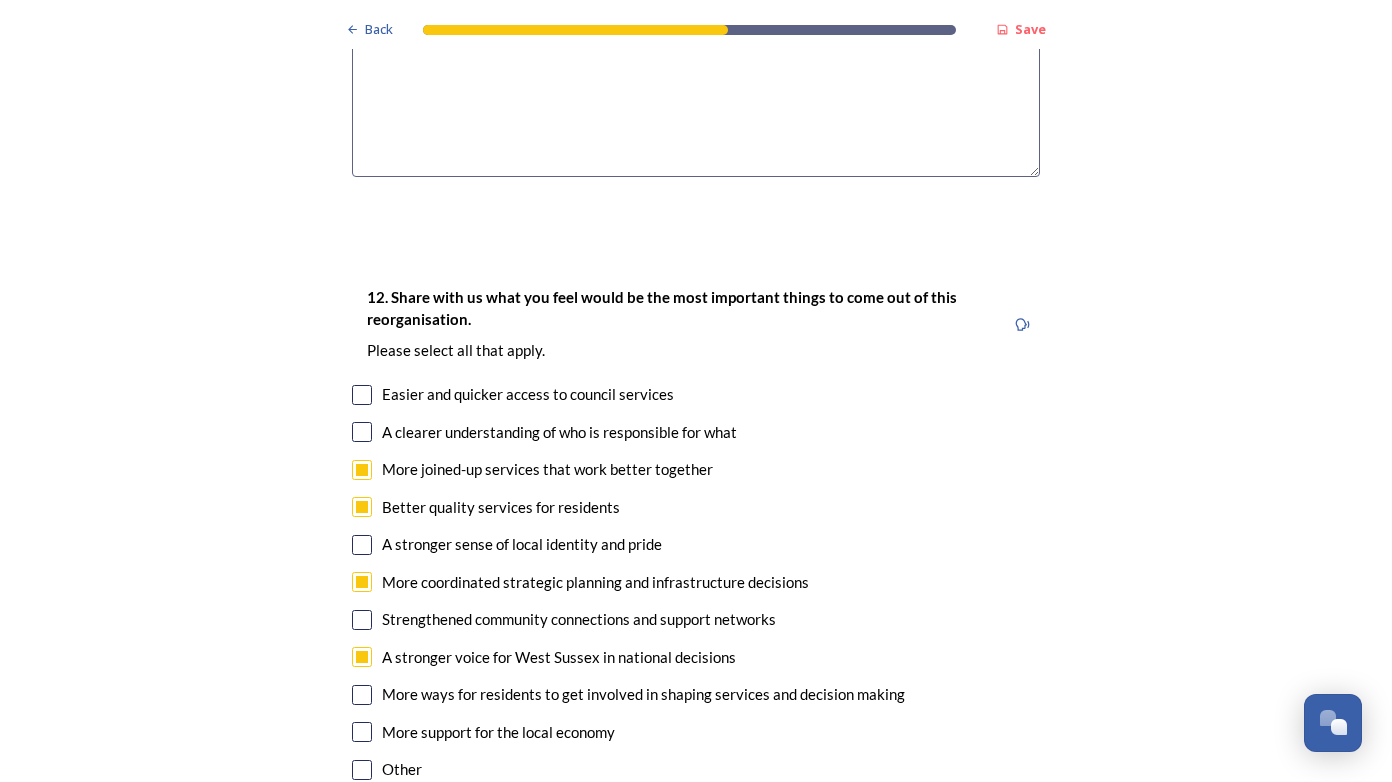click at bounding box center [362, 695] 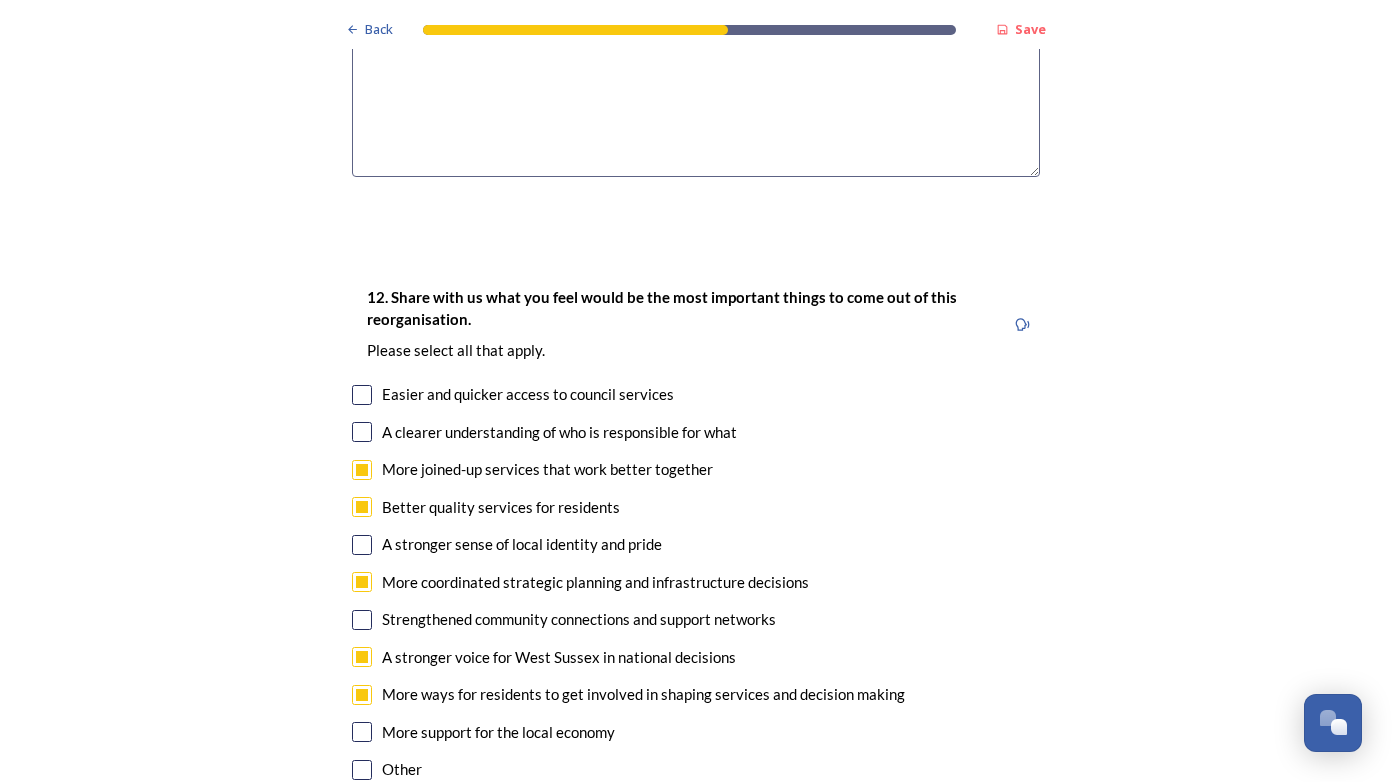 click at bounding box center [362, 732] 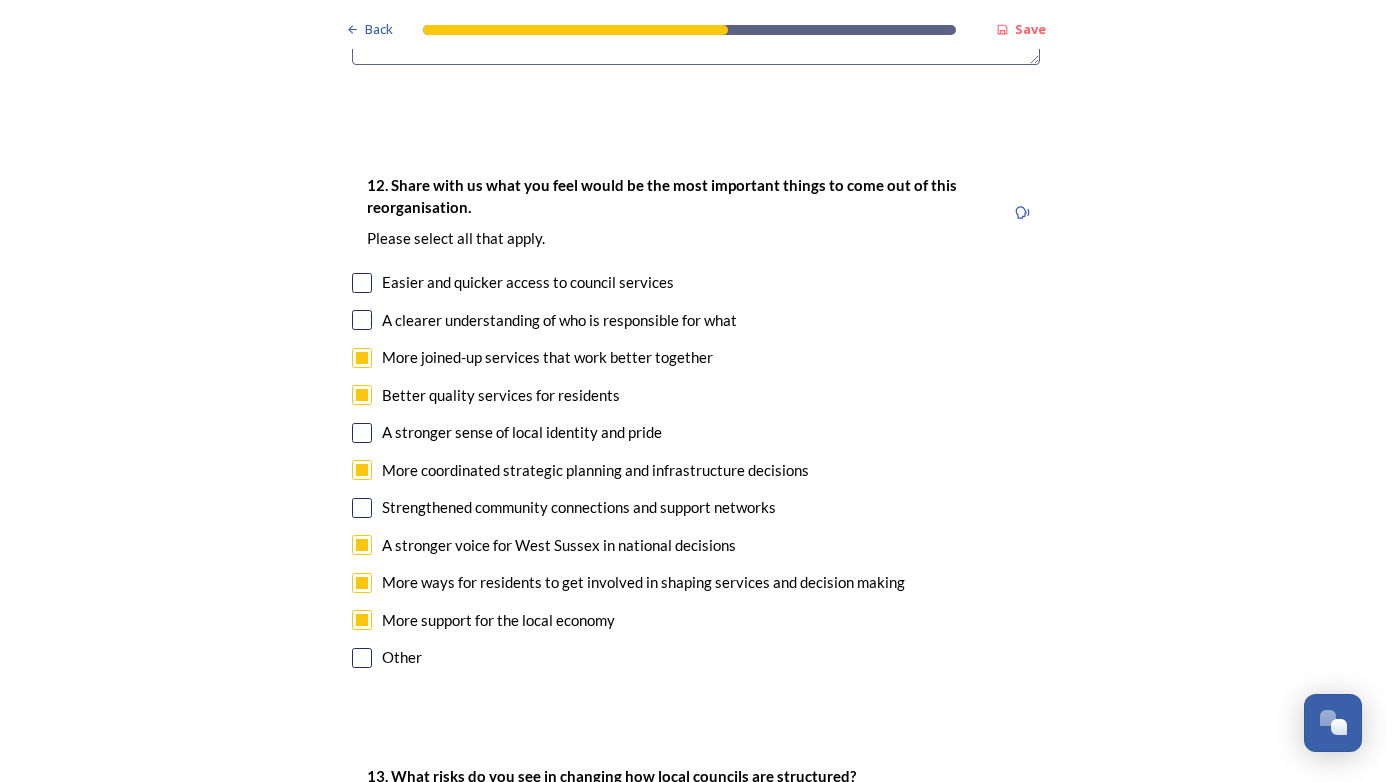 scroll, scrollTop: 3900, scrollLeft: 0, axis: vertical 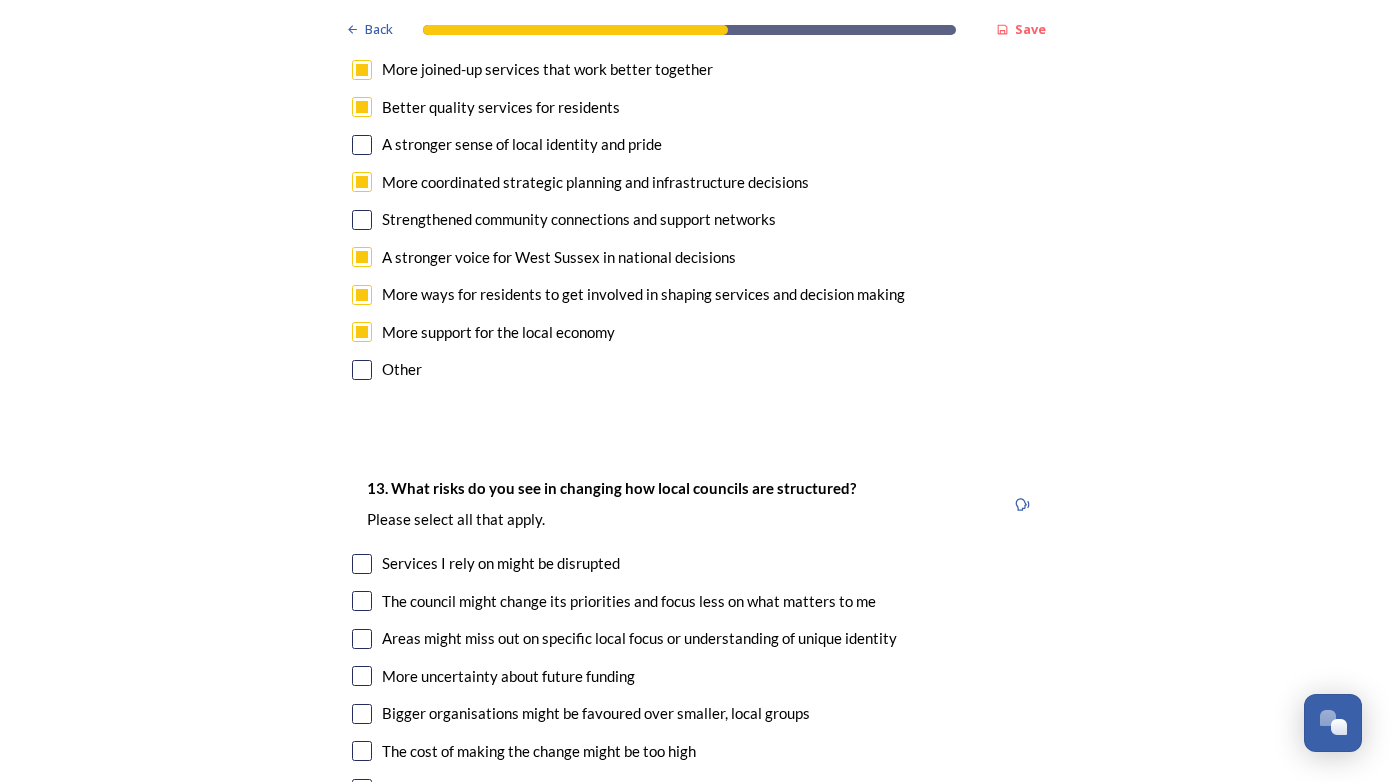click at bounding box center [362, 564] 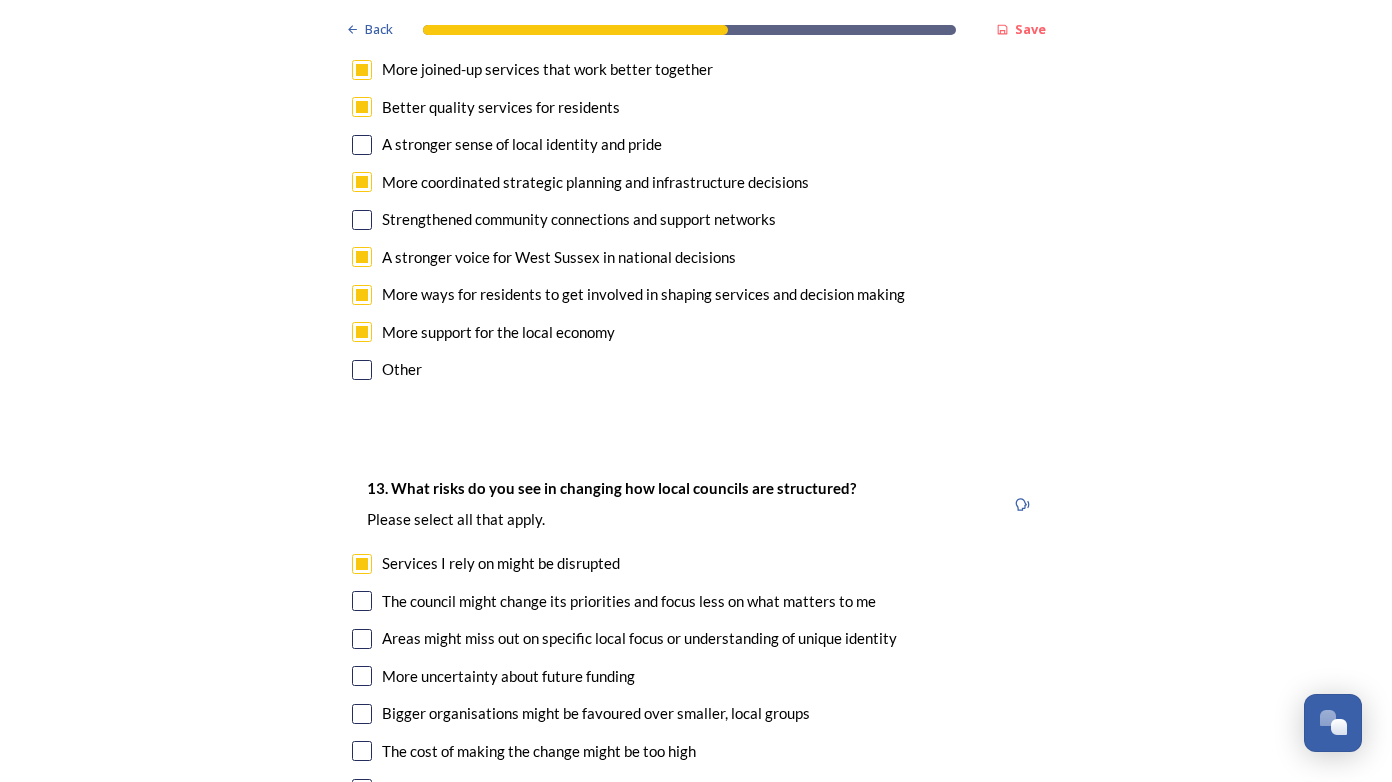 click at bounding box center [362, 601] 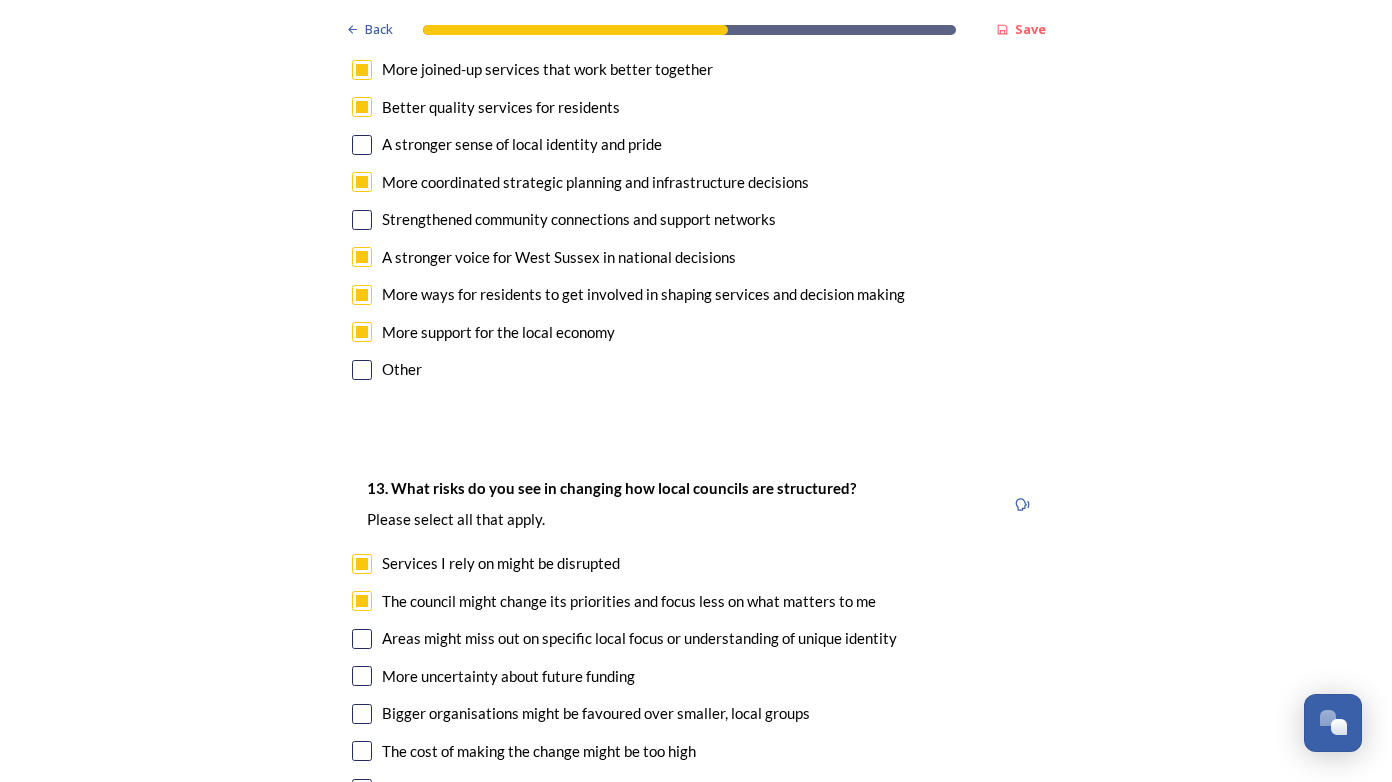click at bounding box center [362, 639] 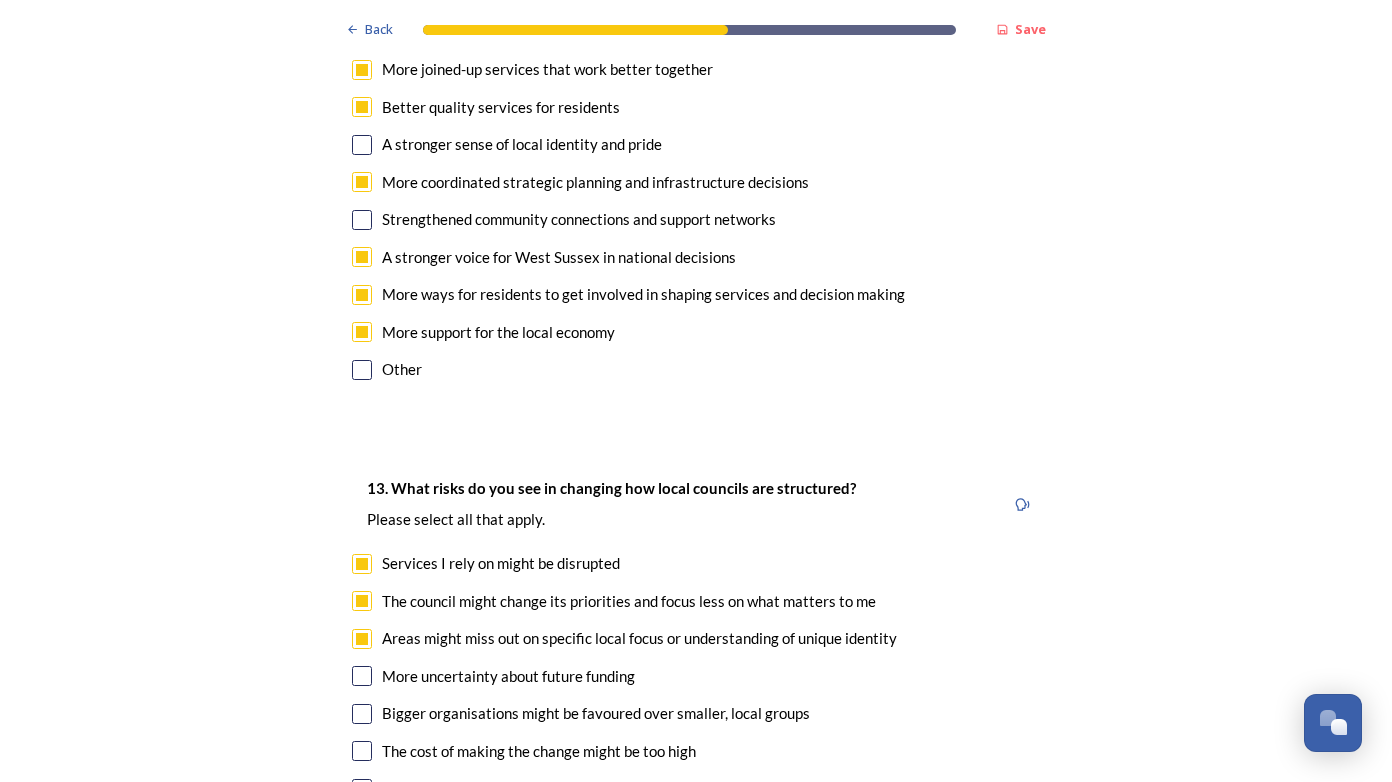 click at bounding box center (362, 676) 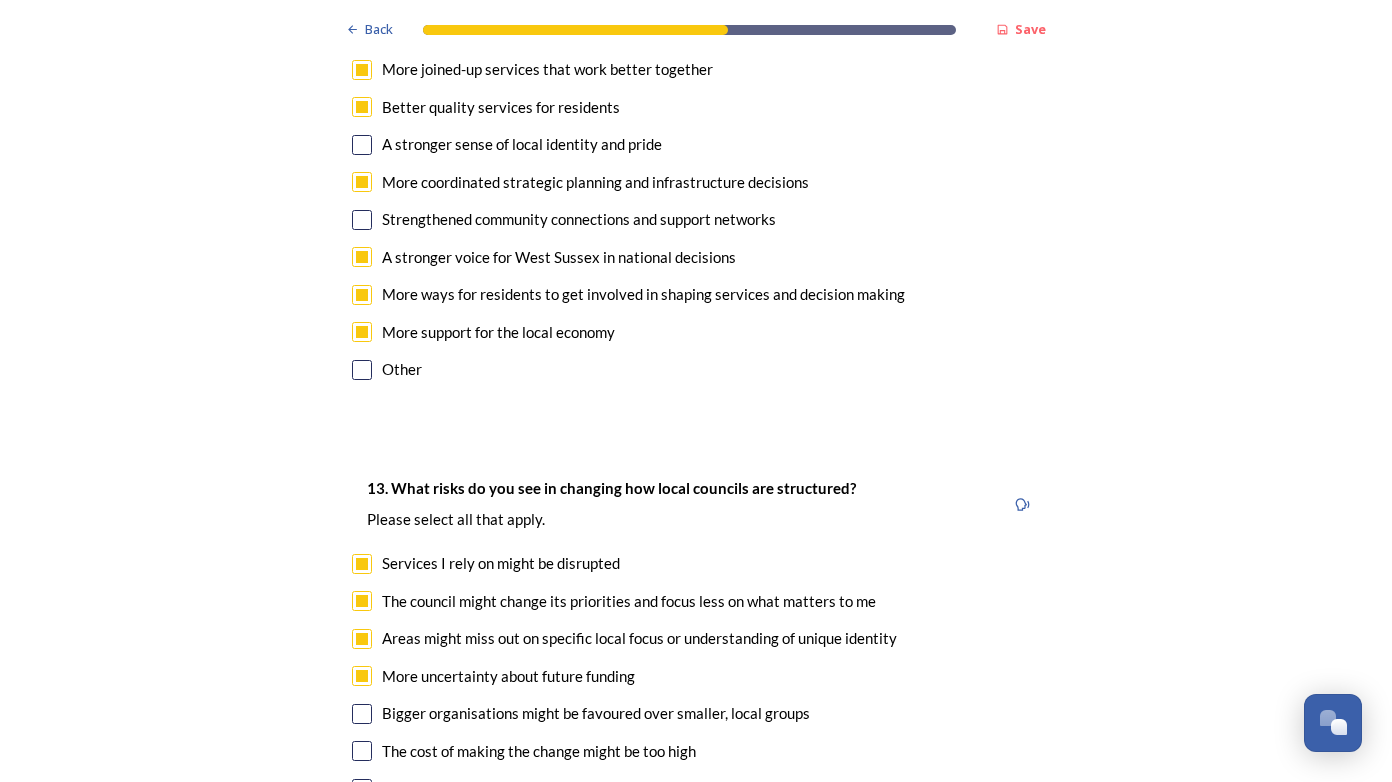 click at bounding box center (362, 714) 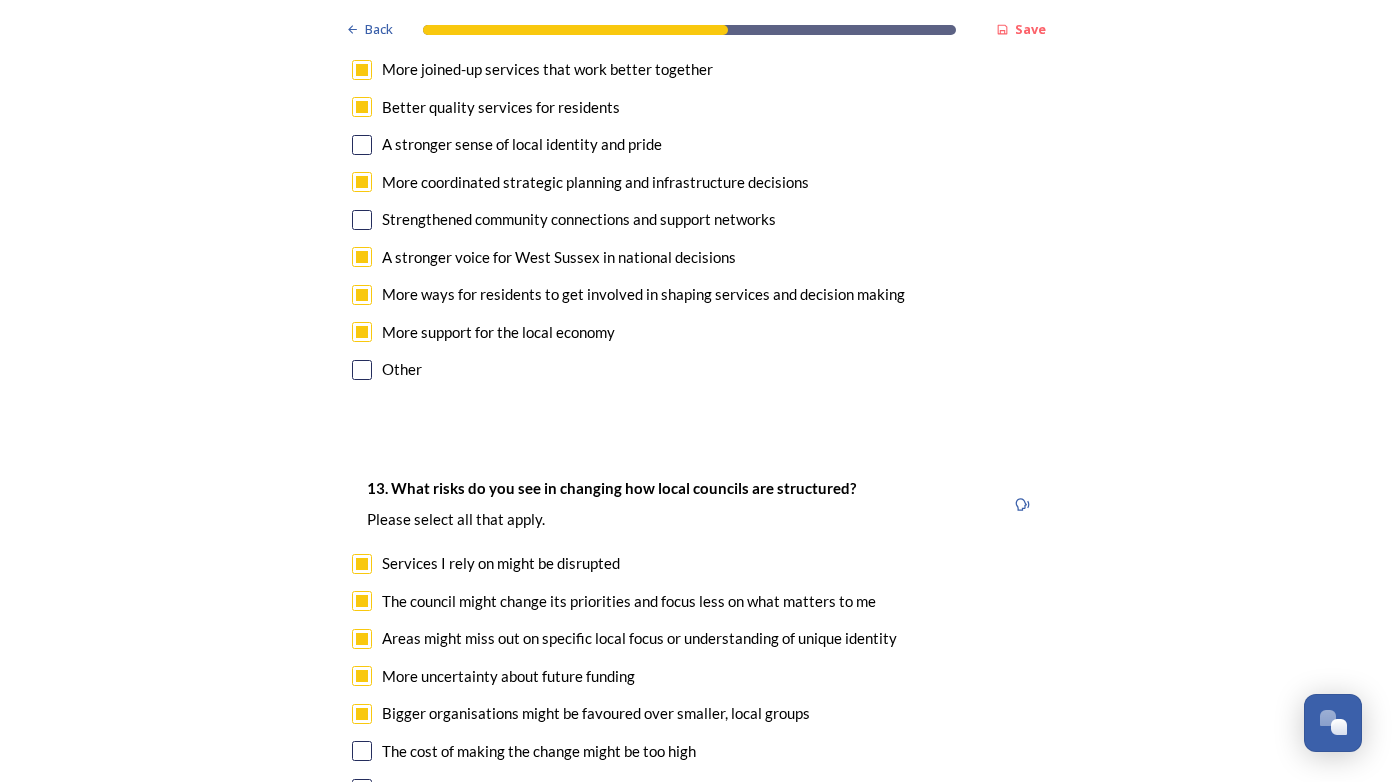 click at bounding box center [362, 751] 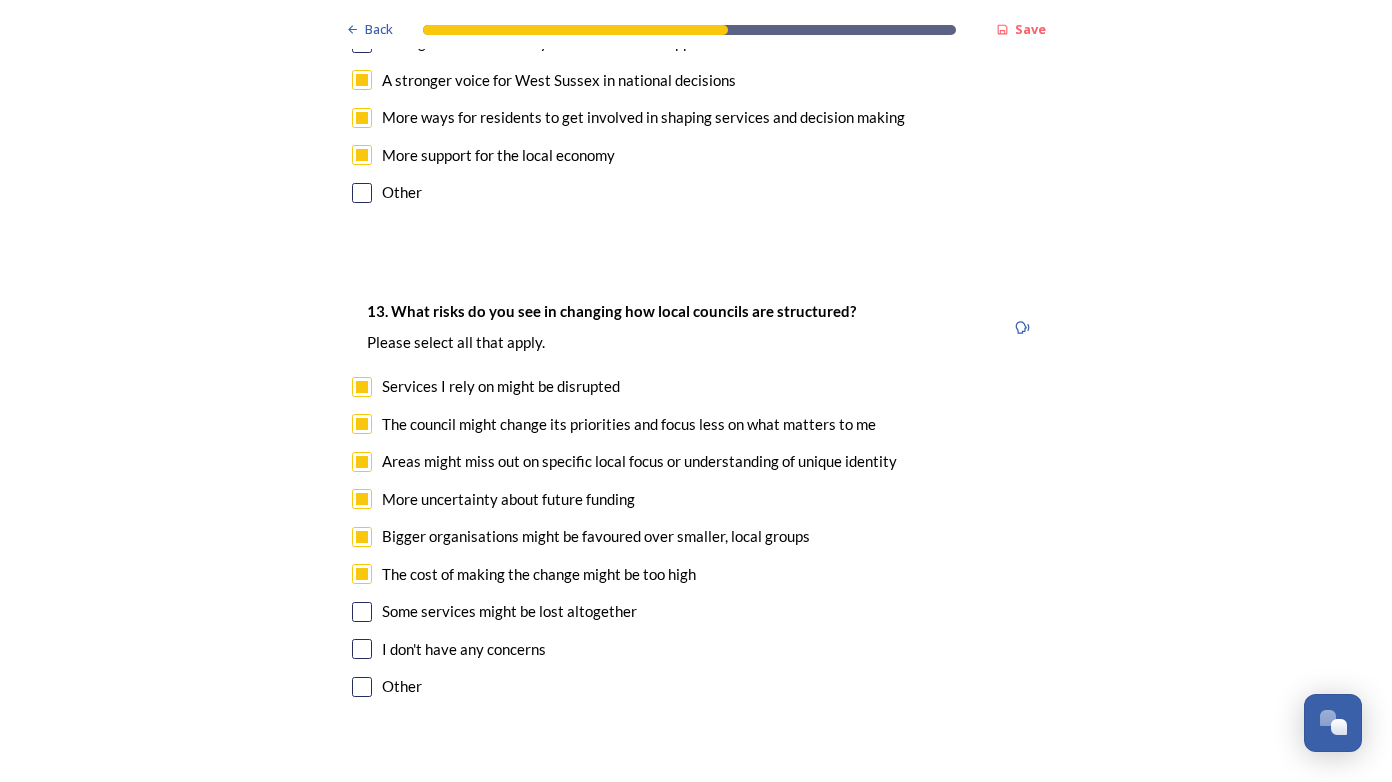 scroll, scrollTop: 4100, scrollLeft: 0, axis: vertical 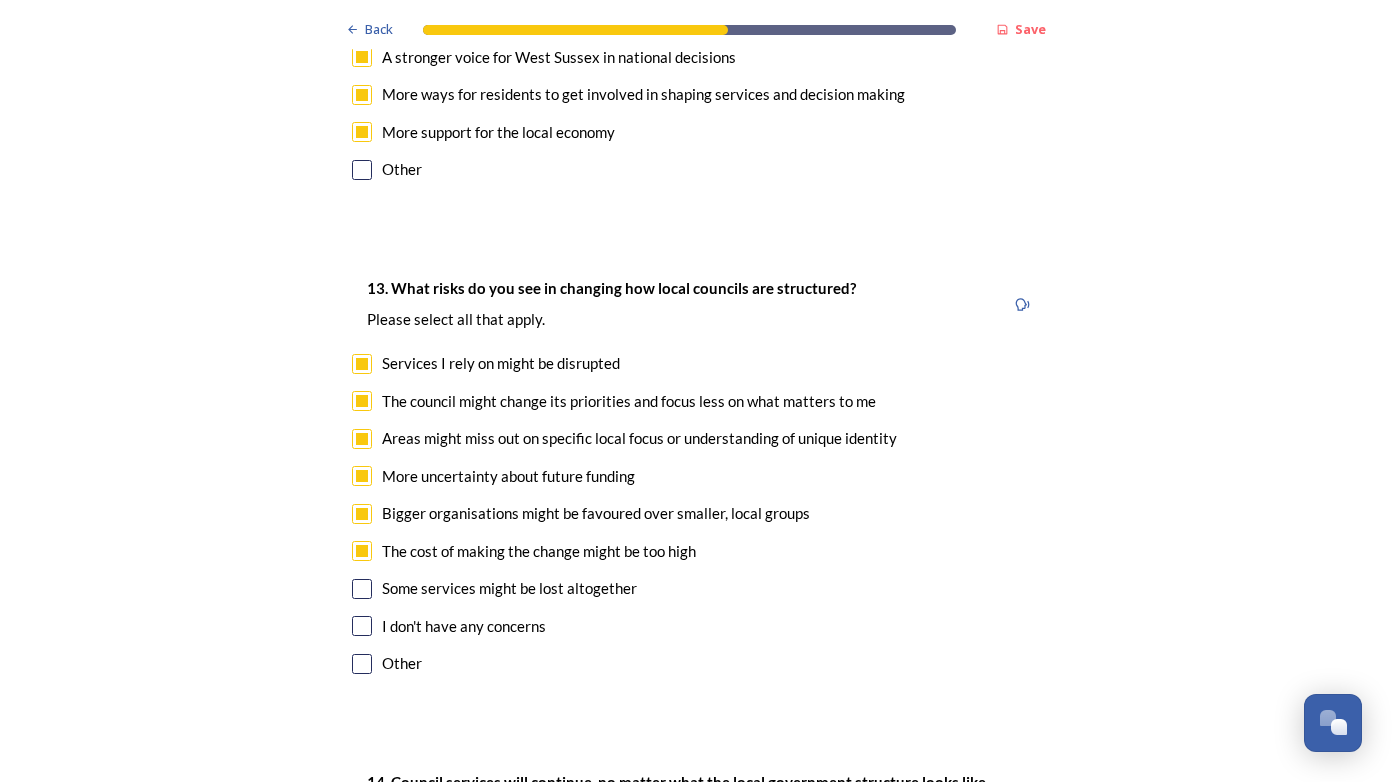 click at bounding box center (362, 589) 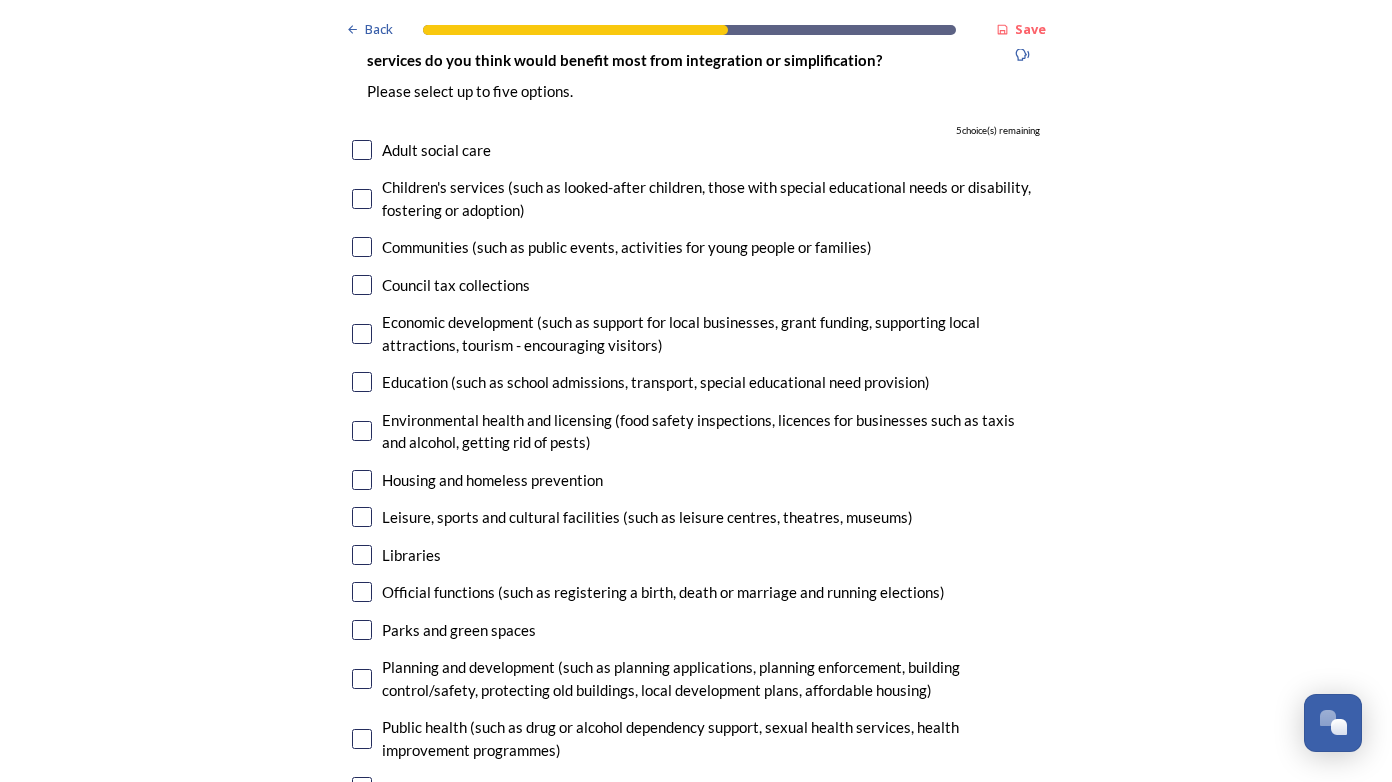 scroll, scrollTop: 4900, scrollLeft: 0, axis: vertical 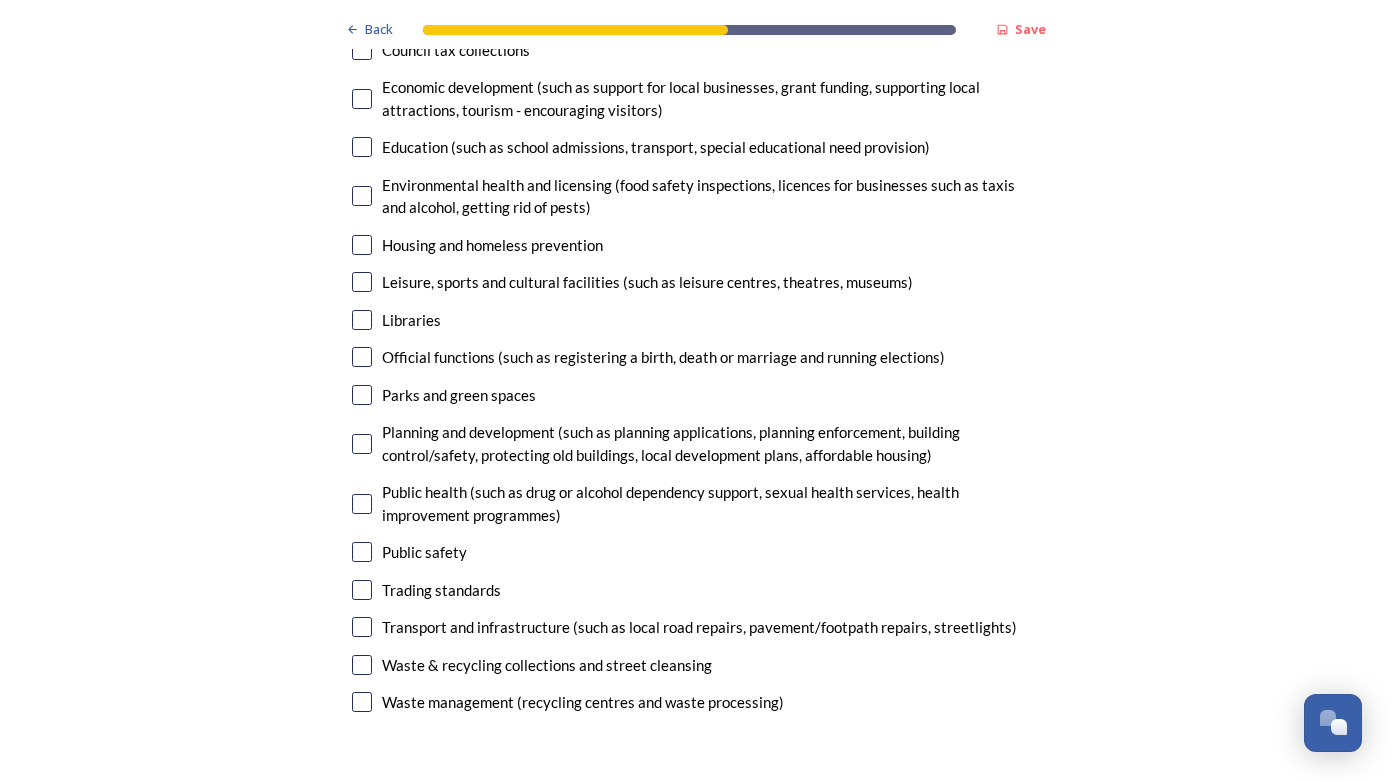click on "Planning and development (such as planning applications, planning enforcement, building control/safety, protecting old buildings, local development plans, affordable housing)" at bounding box center (696, 443) 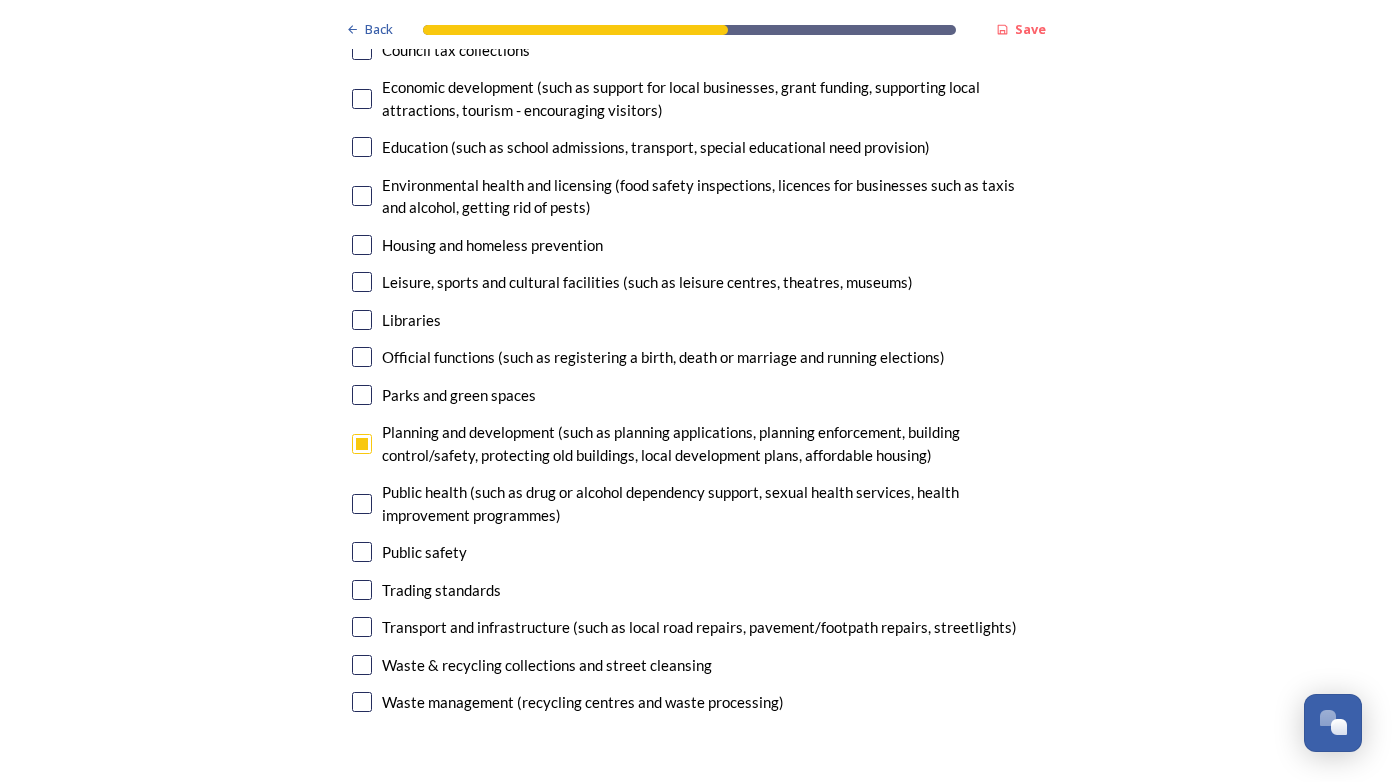 checkbox on "true" 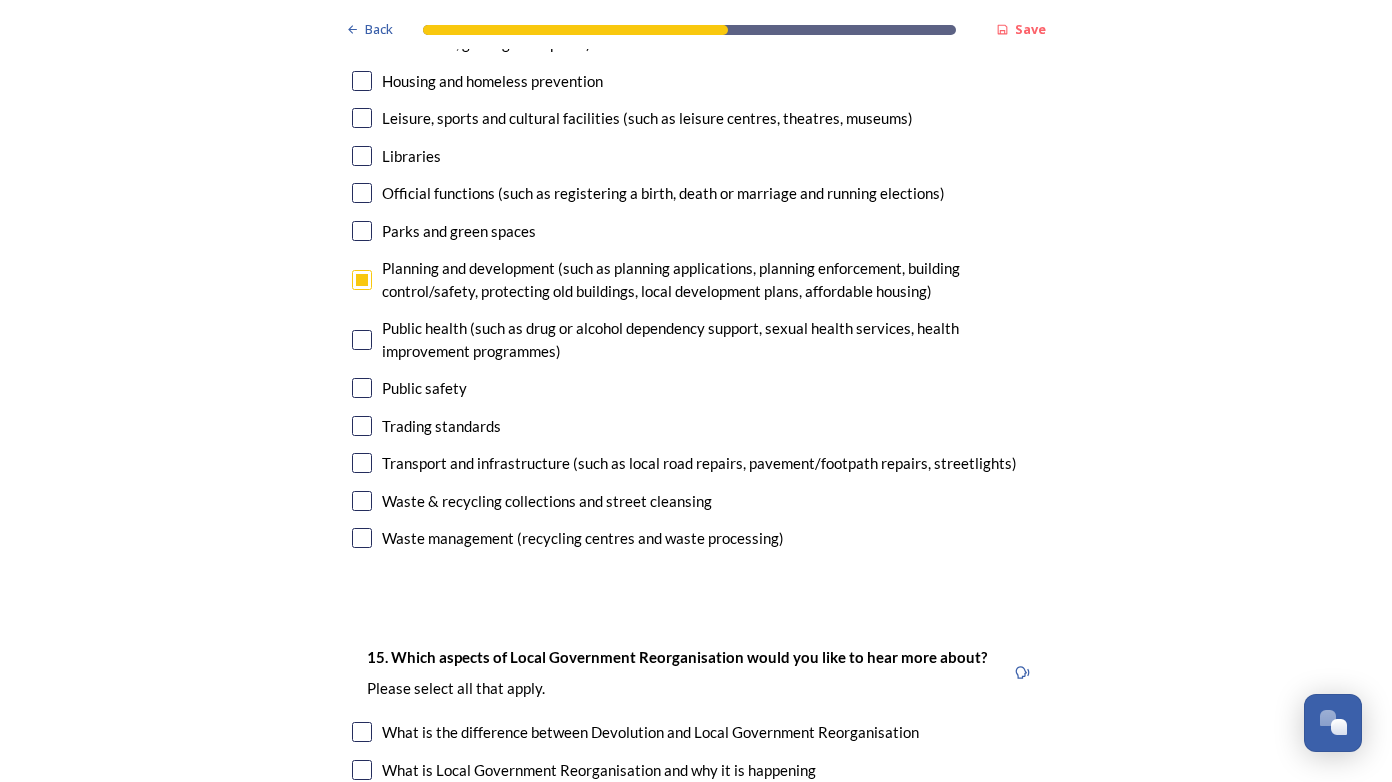 scroll, scrollTop: 5300, scrollLeft: 0, axis: vertical 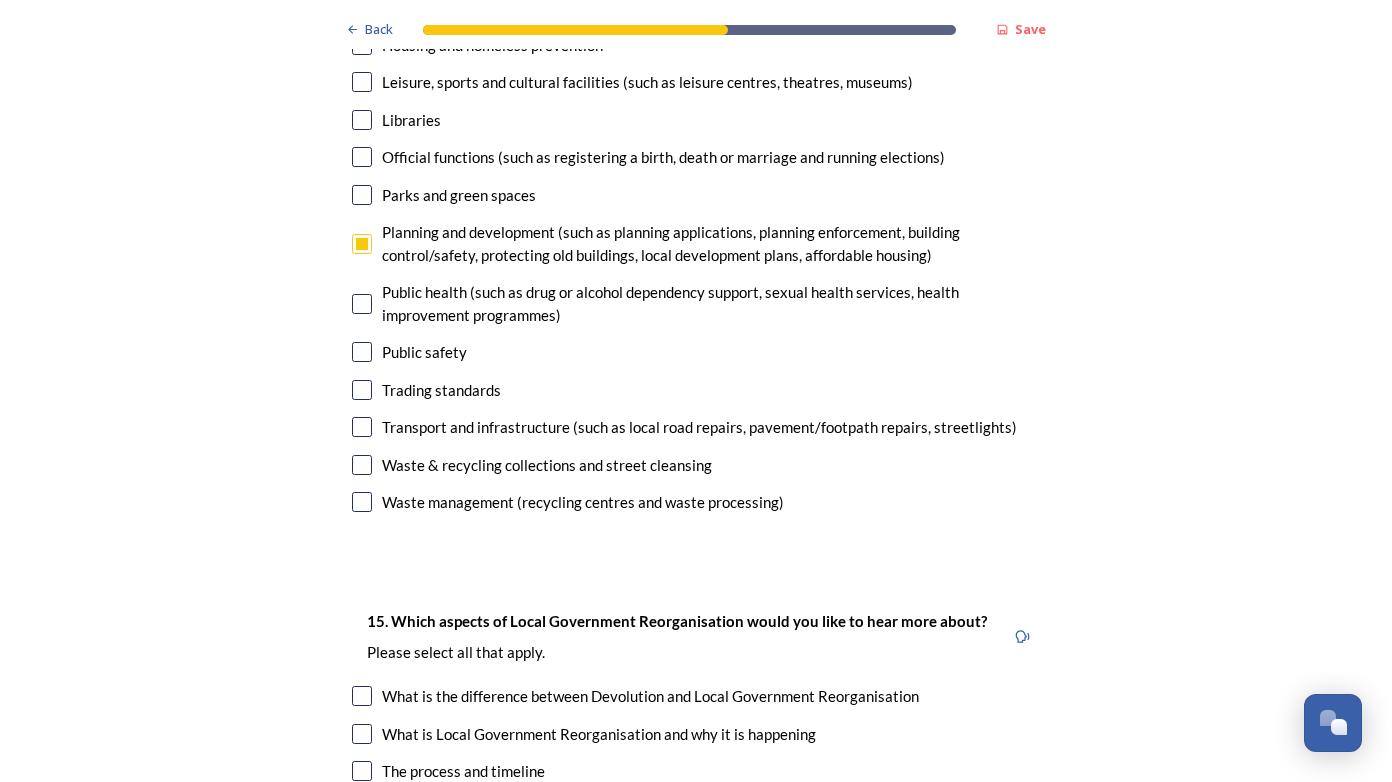 click at bounding box center [362, 427] 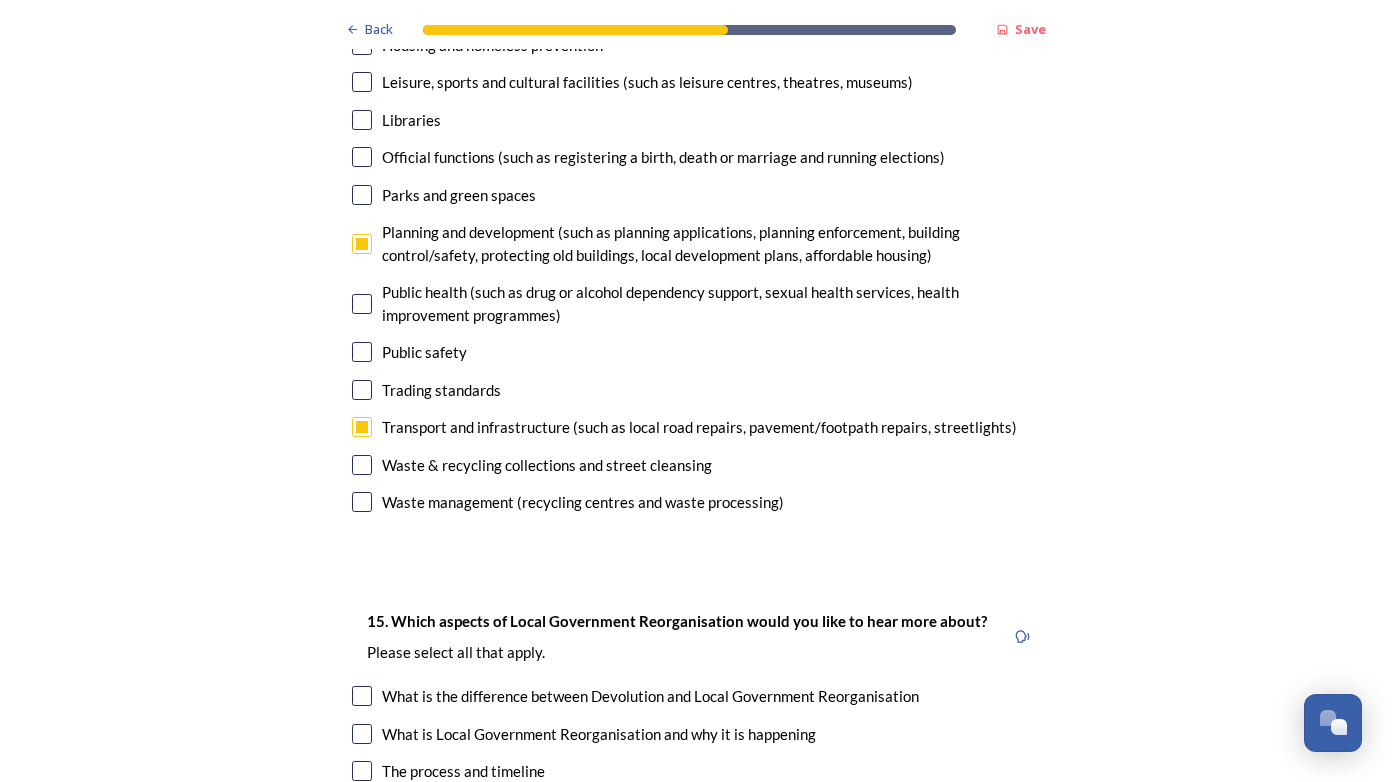 click at bounding box center (362, 244) 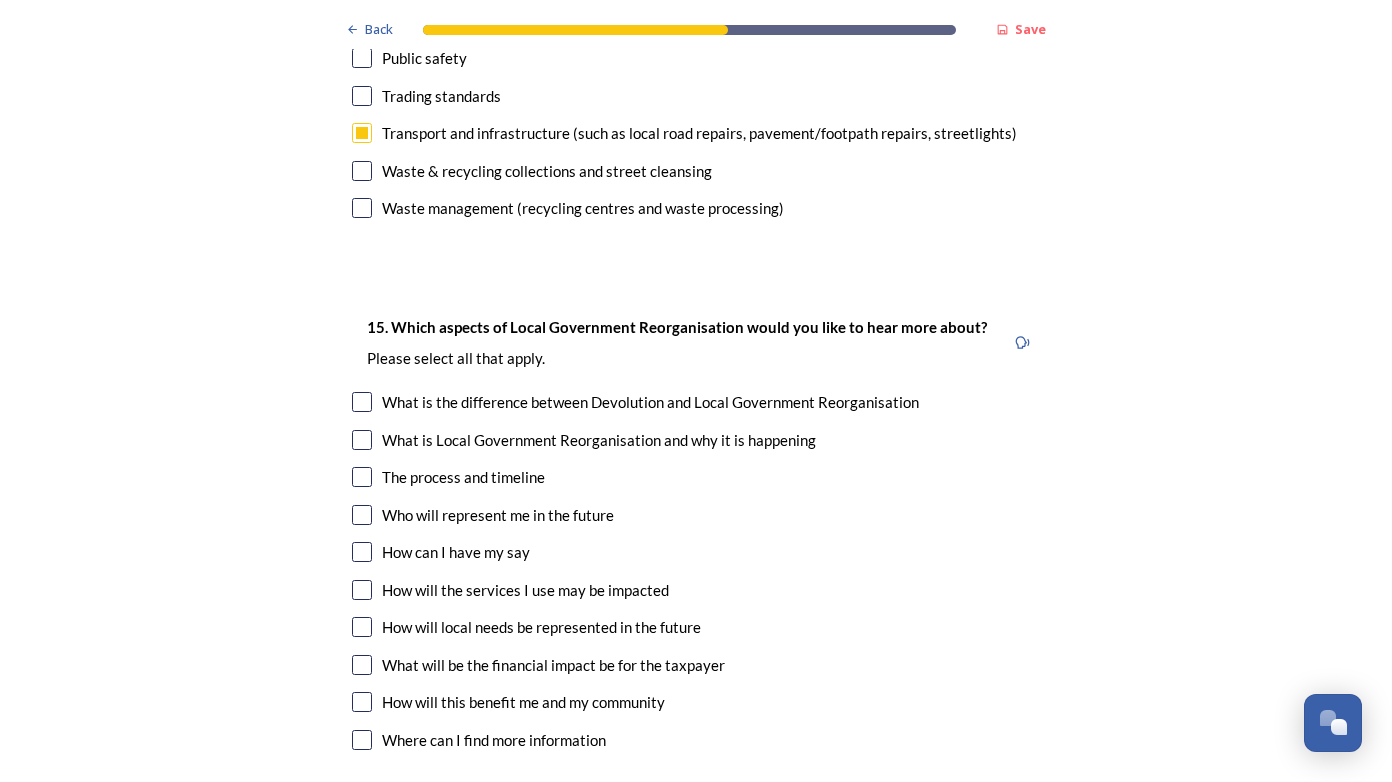 scroll, scrollTop: 5600, scrollLeft: 0, axis: vertical 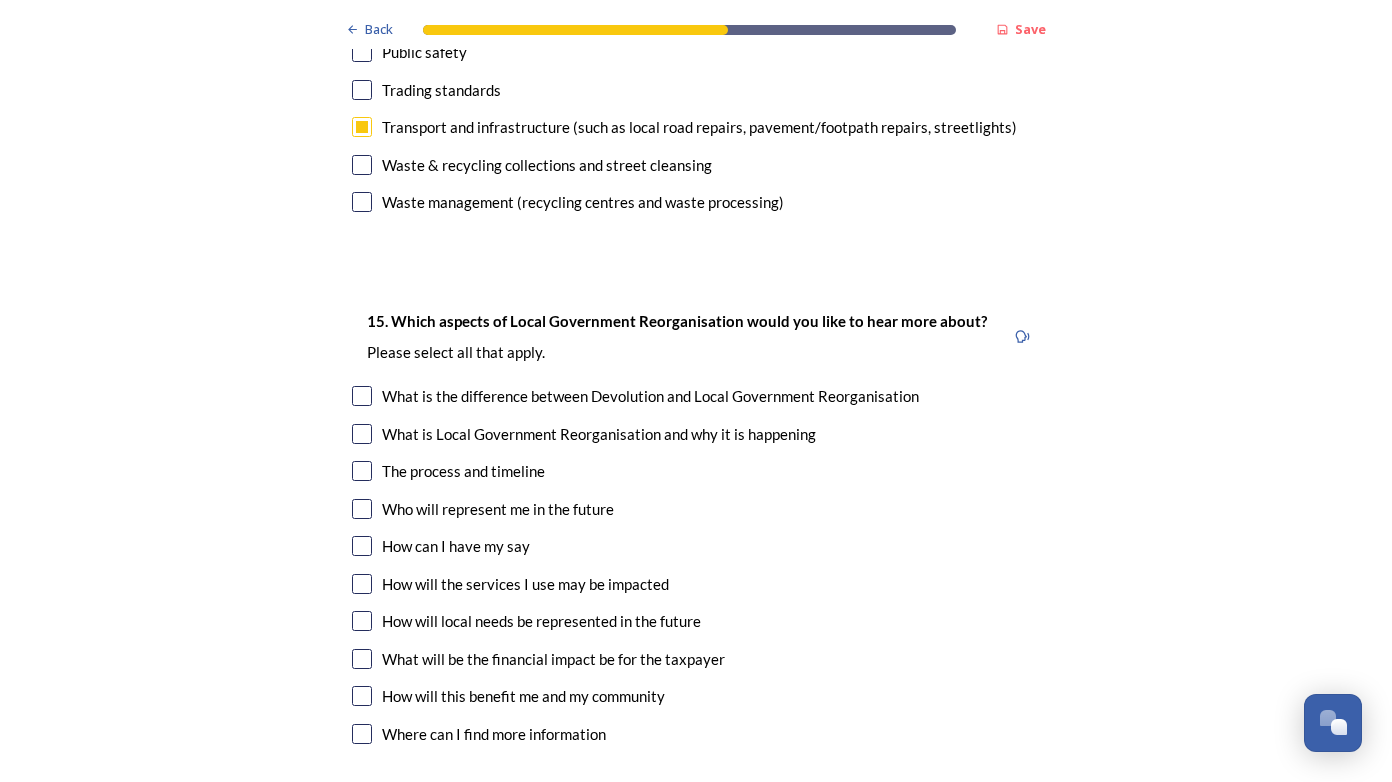 click at bounding box center (362, 509) 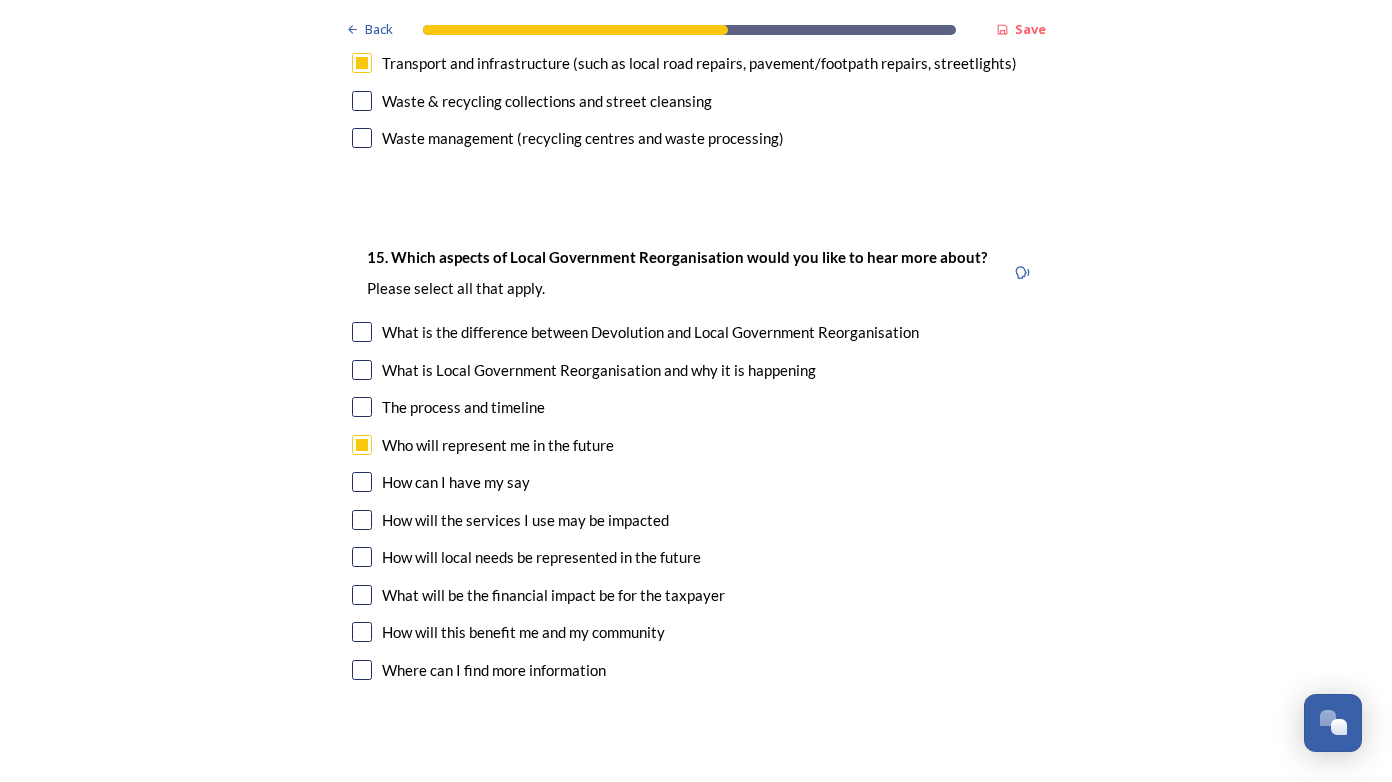 scroll, scrollTop: 5700, scrollLeft: 0, axis: vertical 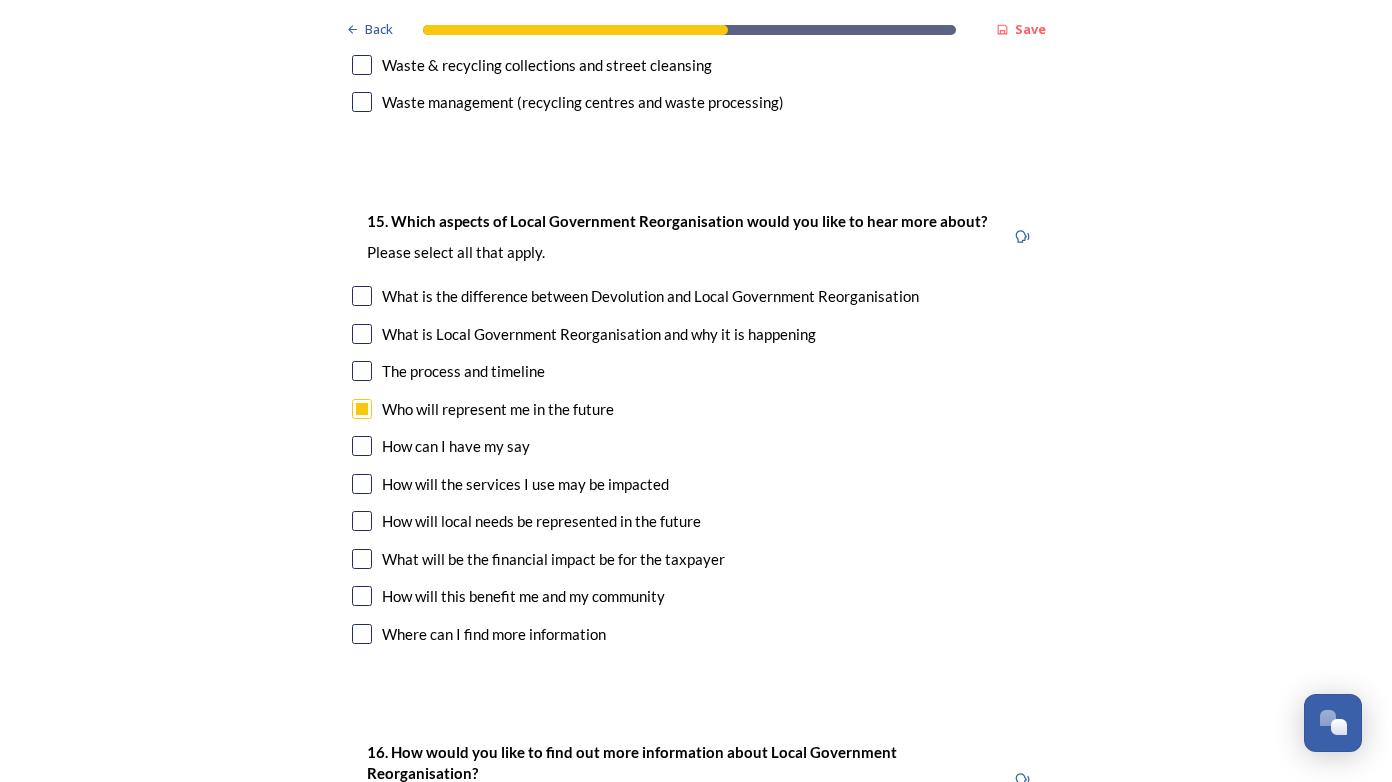 click at bounding box center (362, 484) 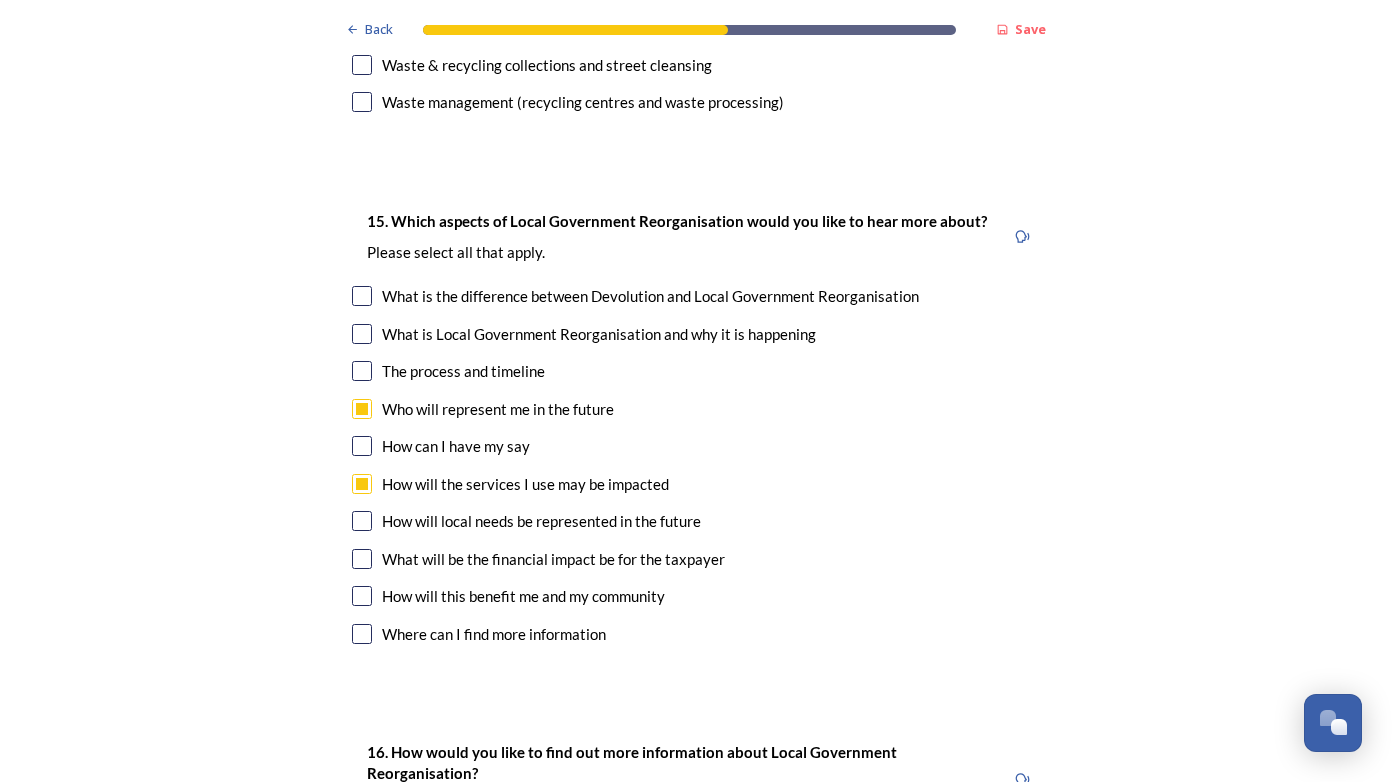 click at bounding box center [362, 521] 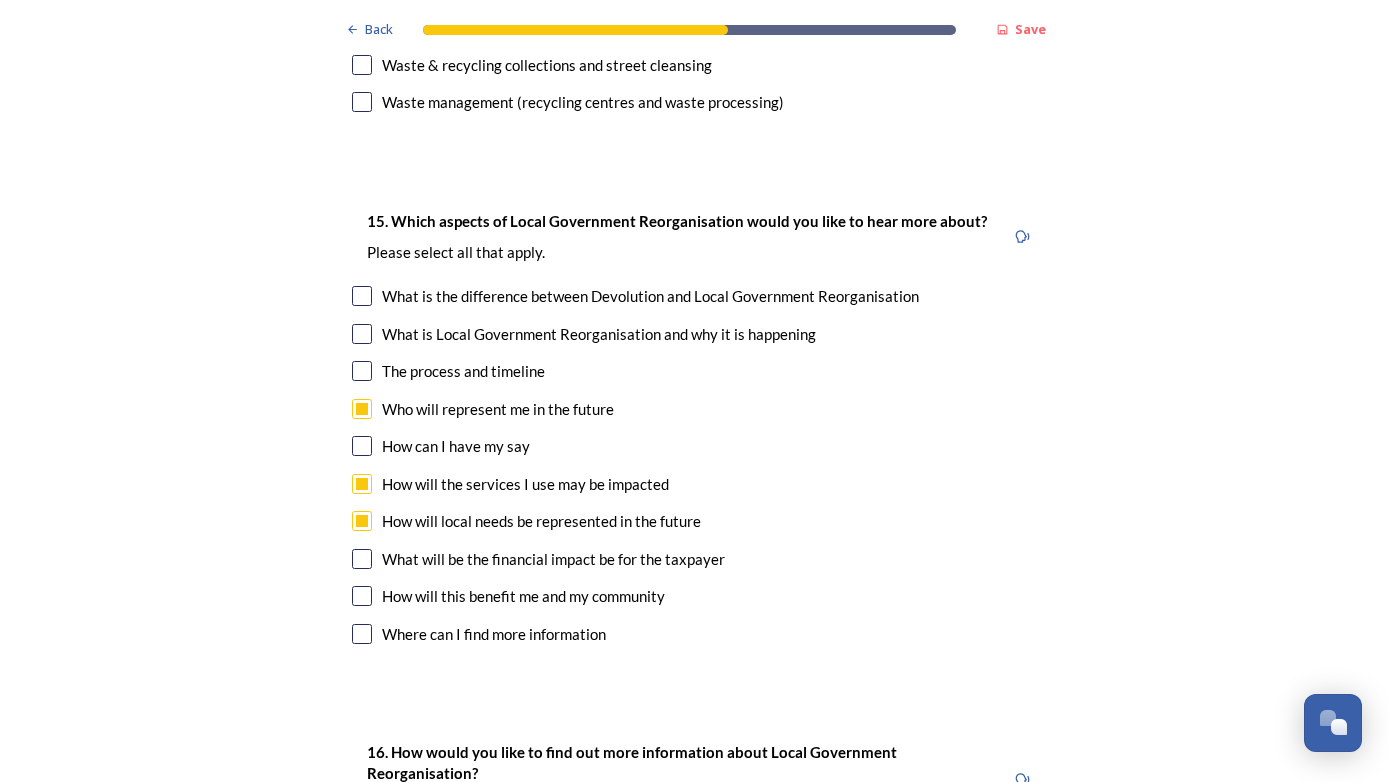 click at bounding box center (362, 559) 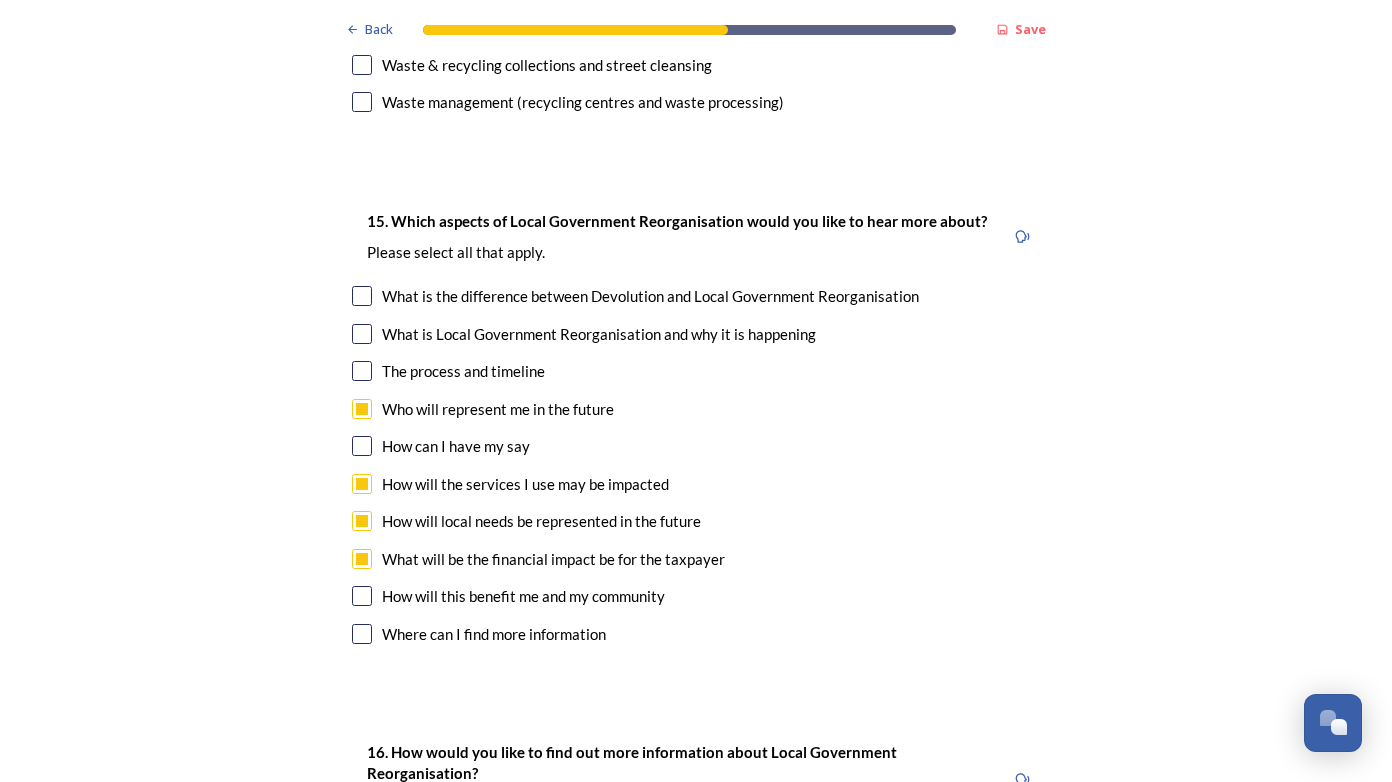 scroll, scrollTop: 5800, scrollLeft: 0, axis: vertical 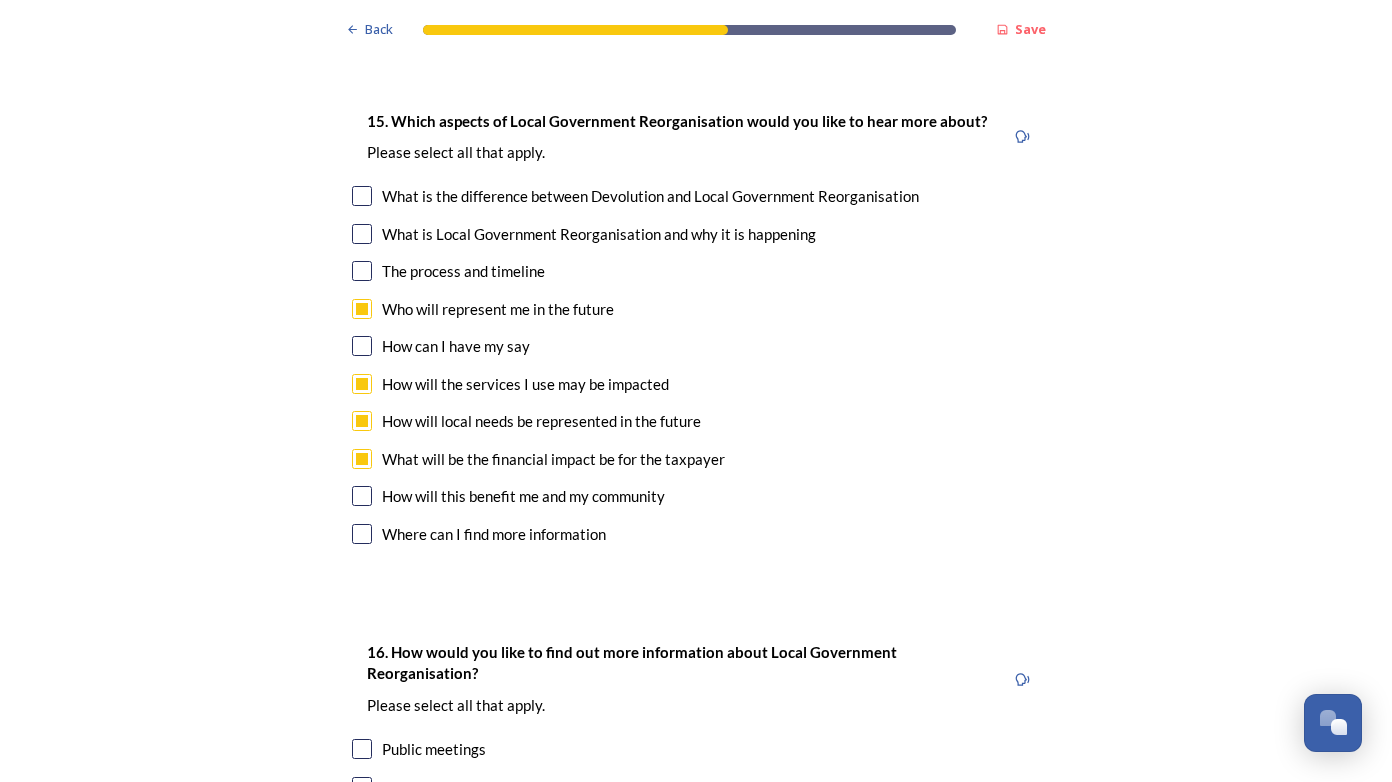 click at bounding box center [362, 496] 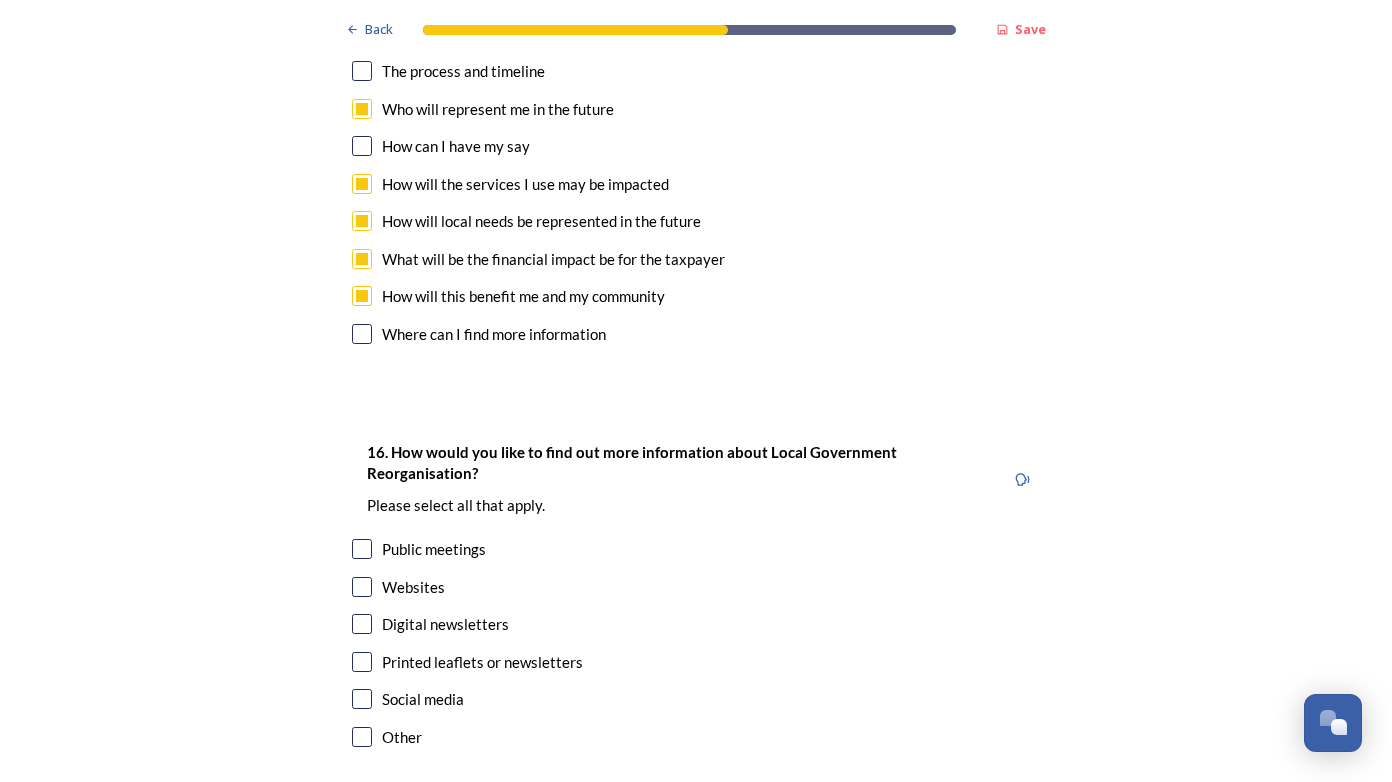 scroll, scrollTop: 6100, scrollLeft: 0, axis: vertical 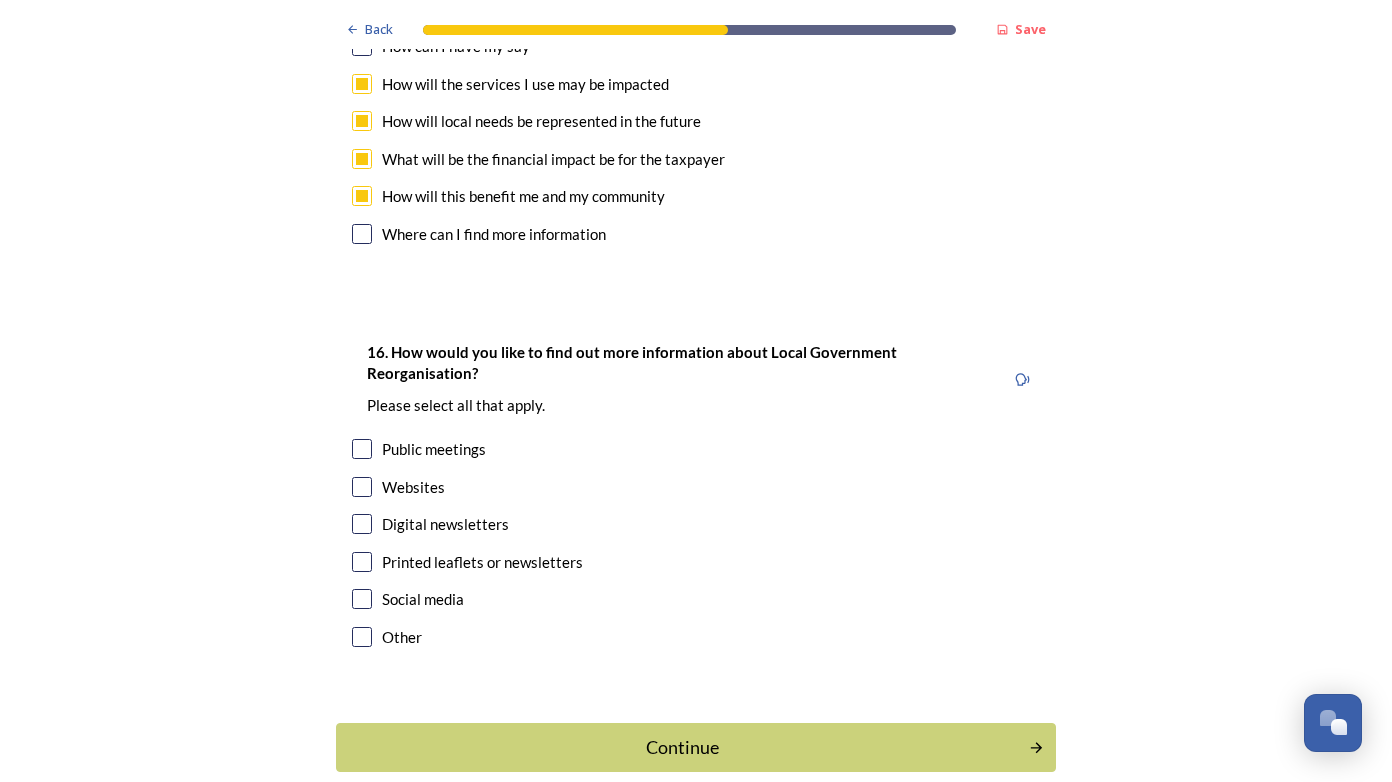 click at bounding box center [362, 524] 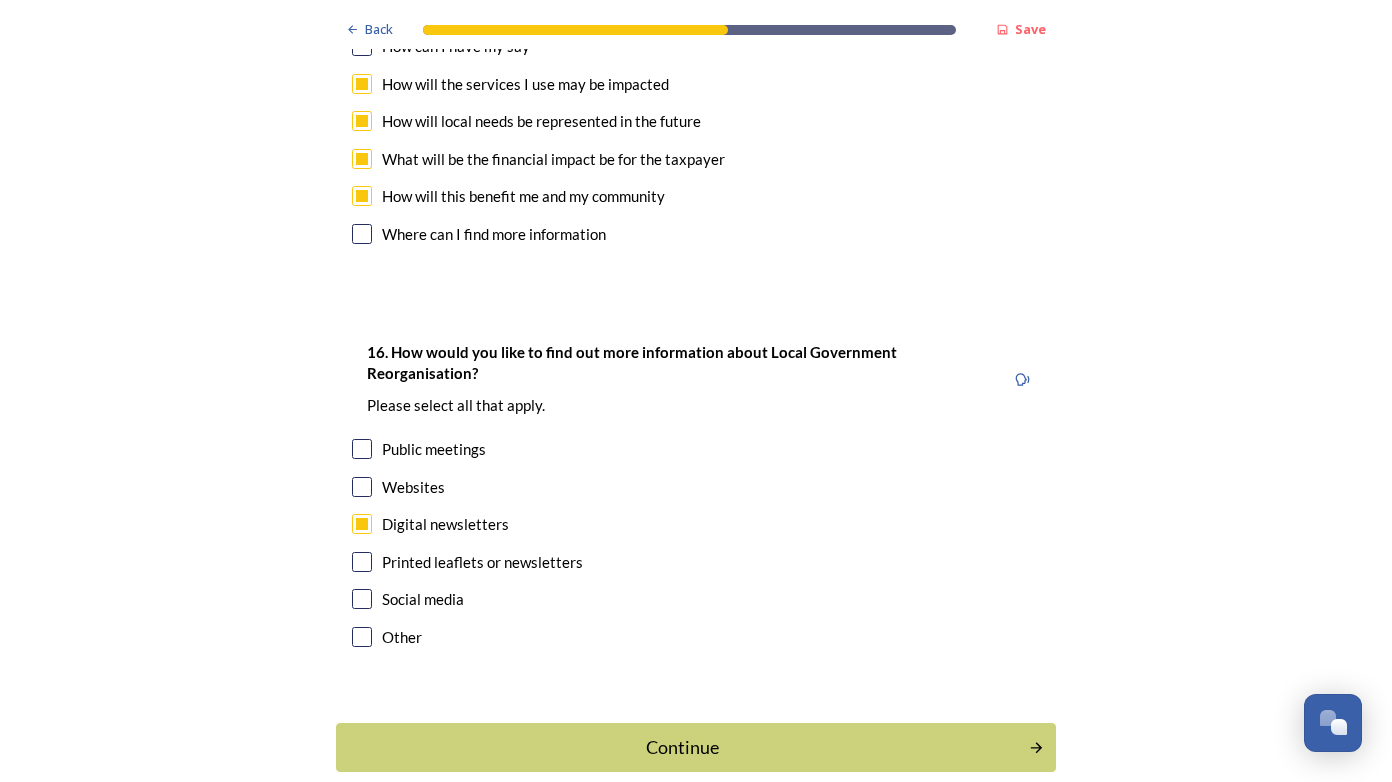 scroll, scrollTop: 6102, scrollLeft: 0, axis: vertical 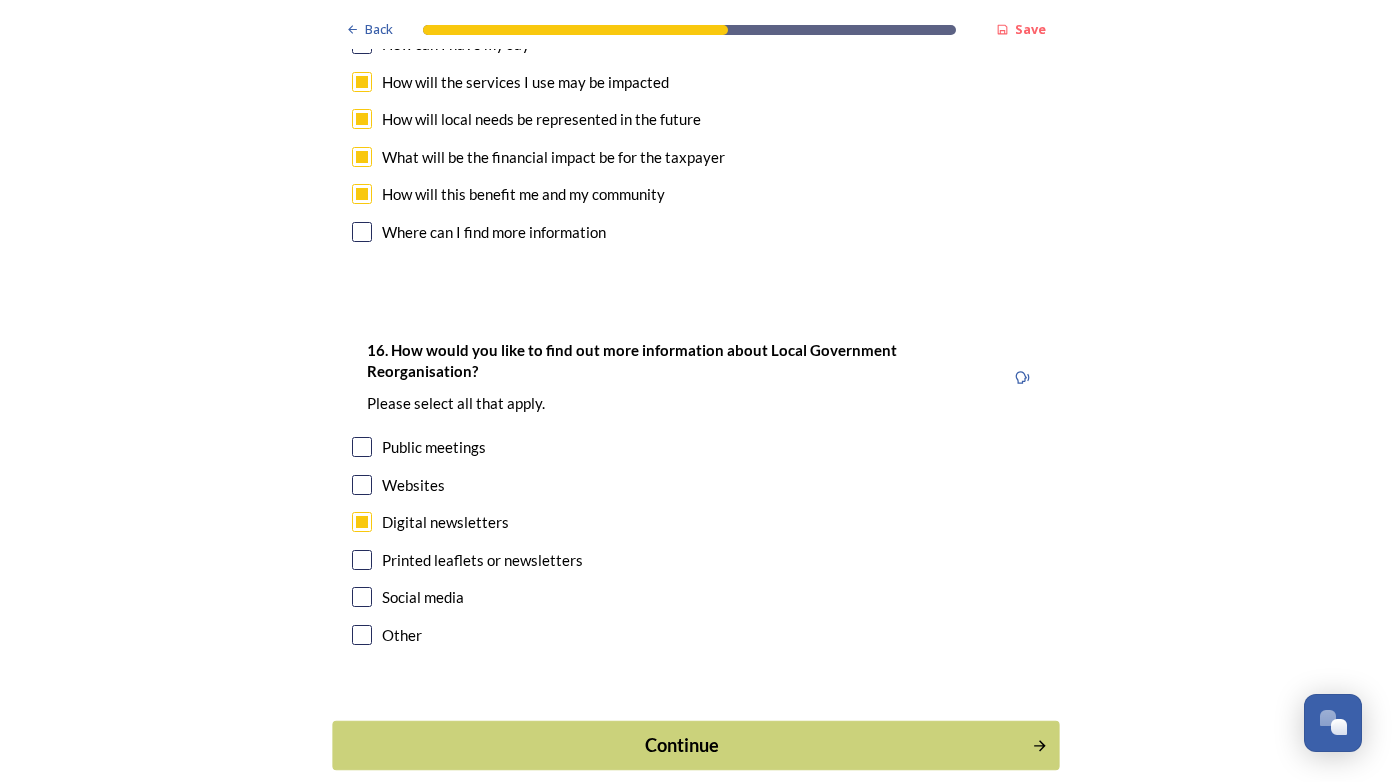 click on "Continue" at bounding box center (682, 745) 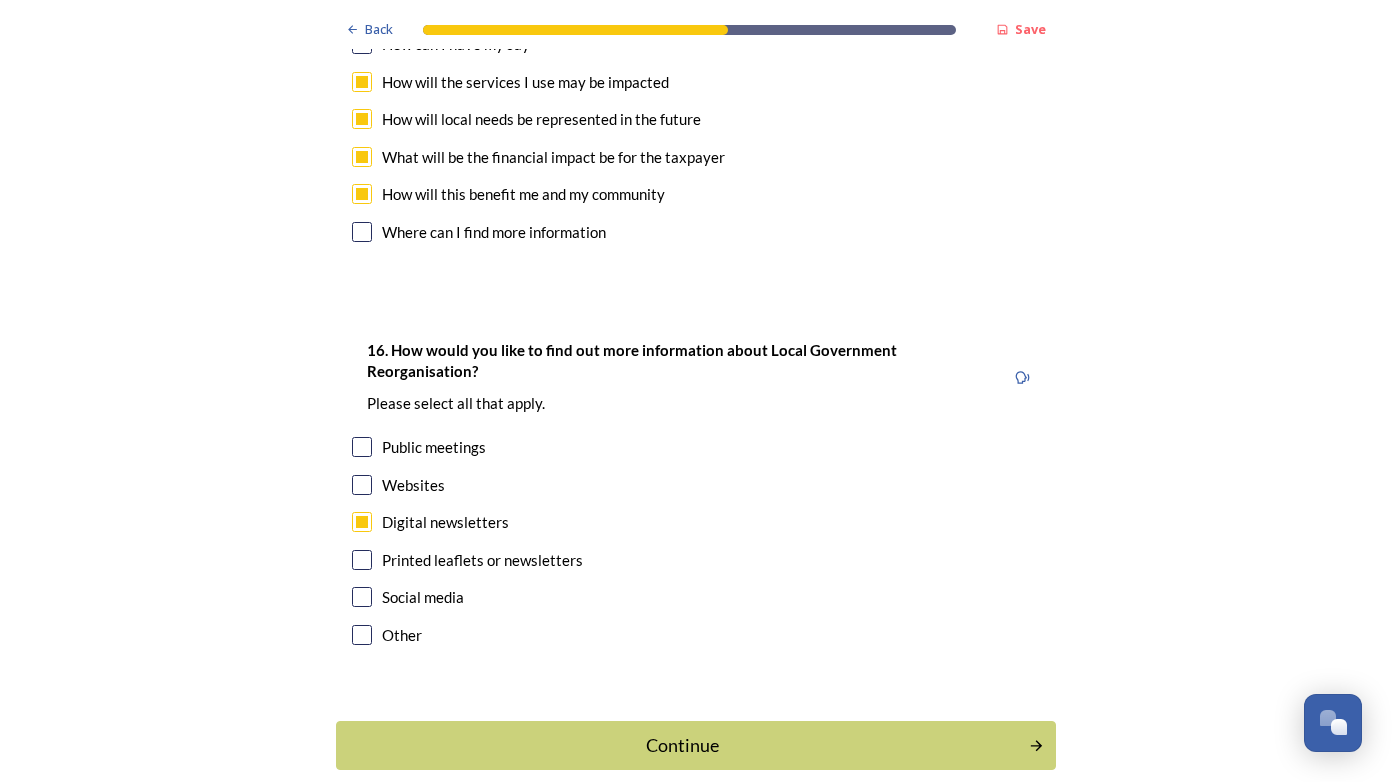 scroll, scrollTop: 0, scrollLeft: 0, axis: both 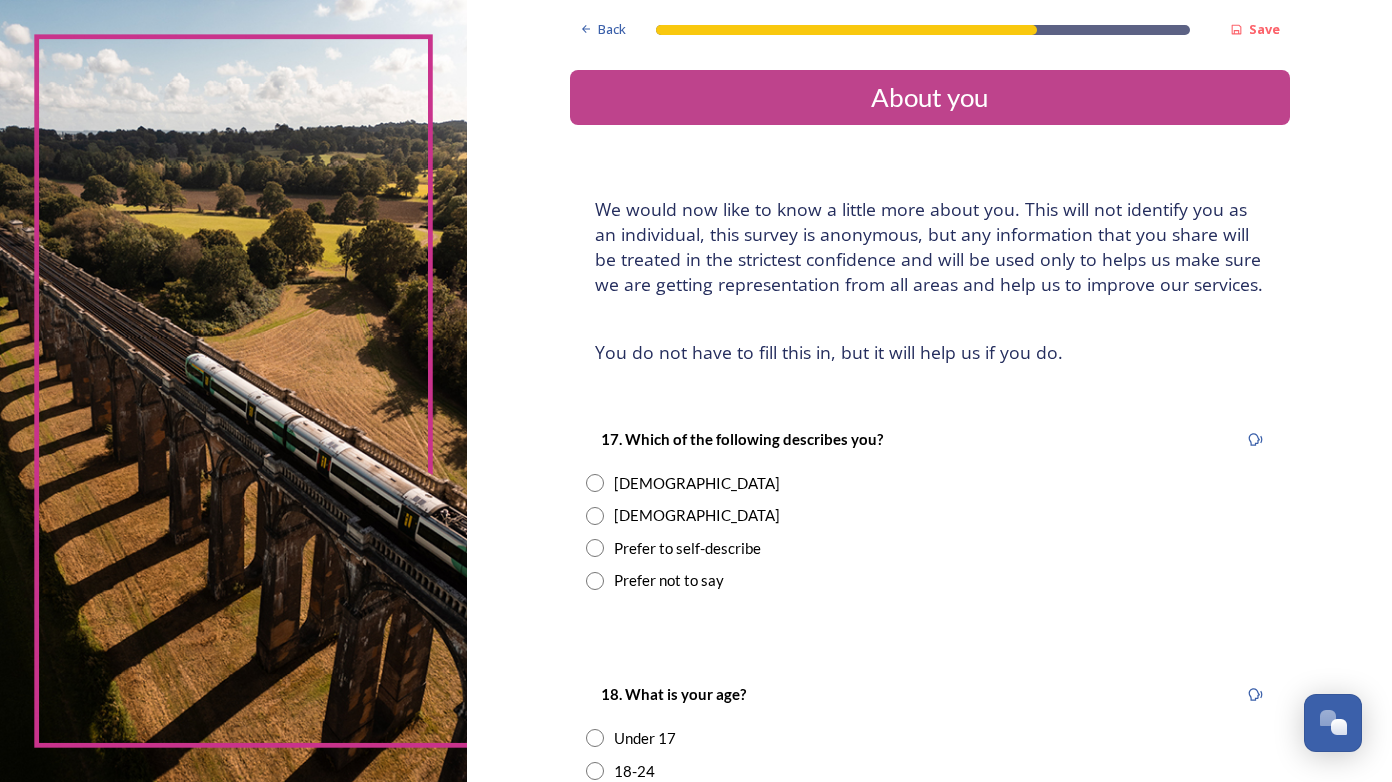 click on "Female" at bounding box center (930, 483) 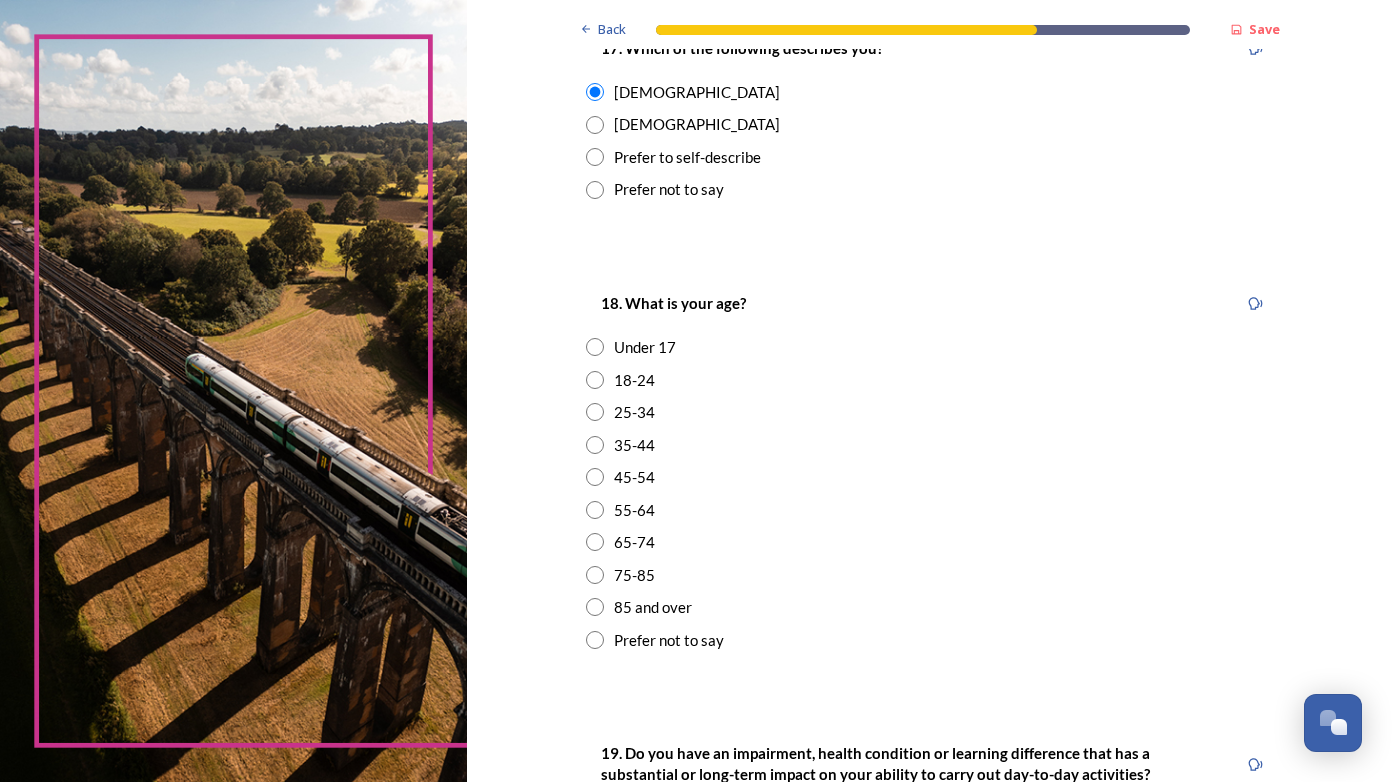scroll, scrollTop: 400, scrollLeft: 0, axis: vertical 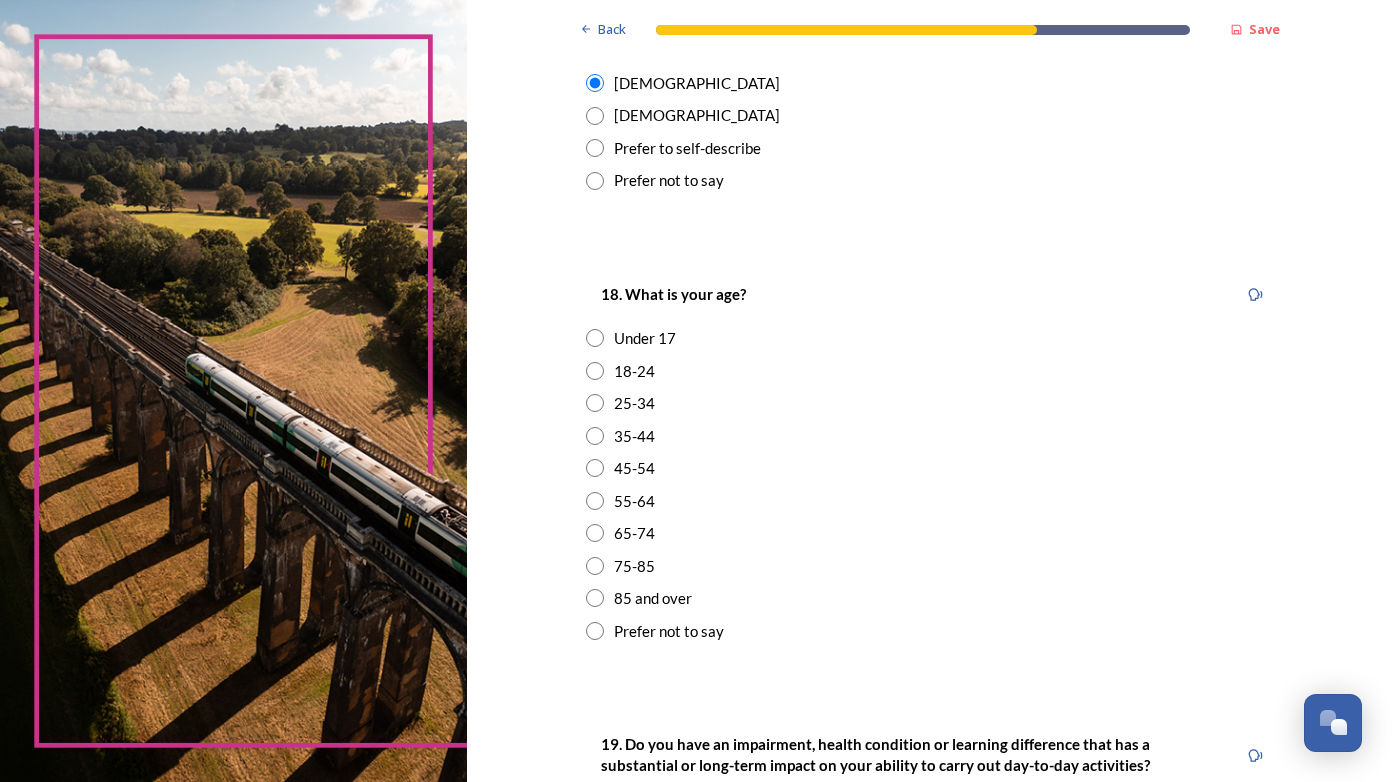 click on "55-64" at bounding box center [930, 501] 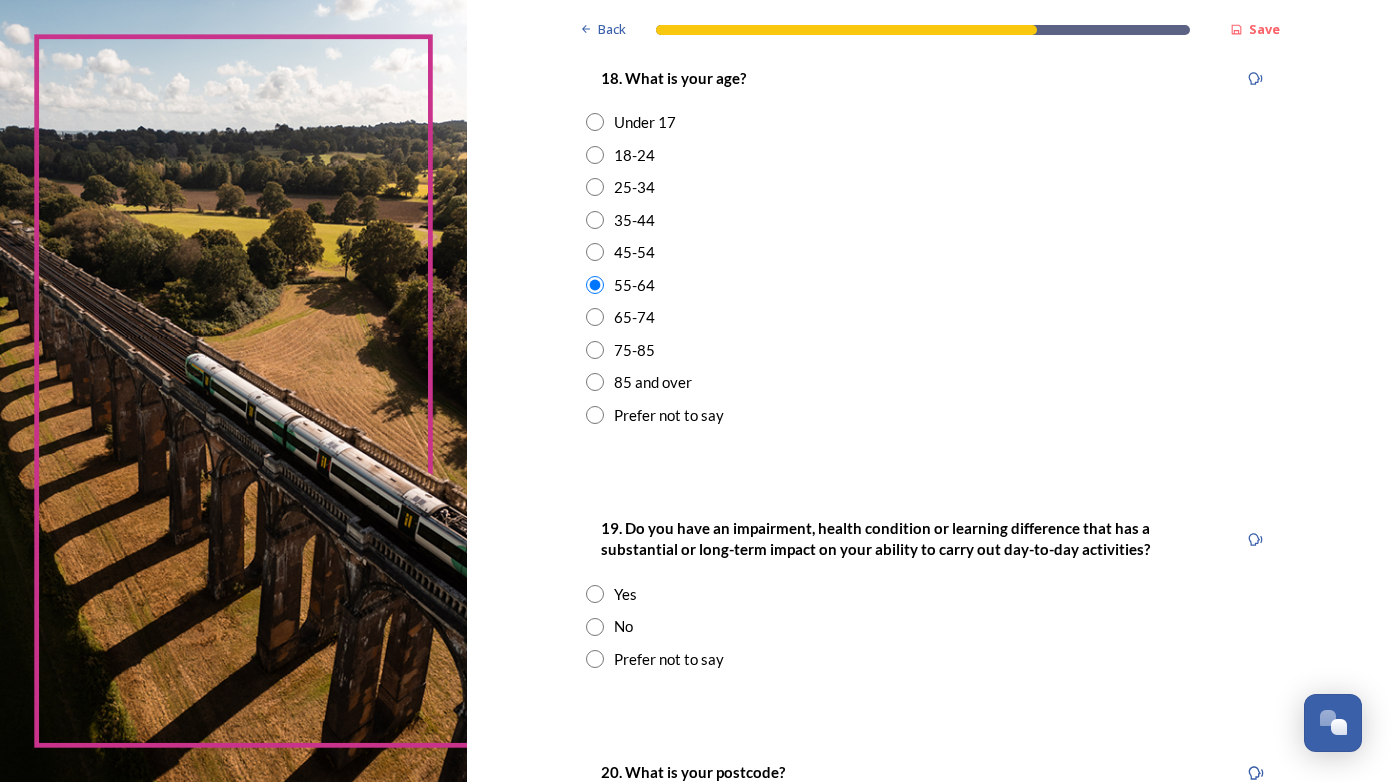 scroll, scrollTop: 700, scrollLeft: 0, axis: vertical 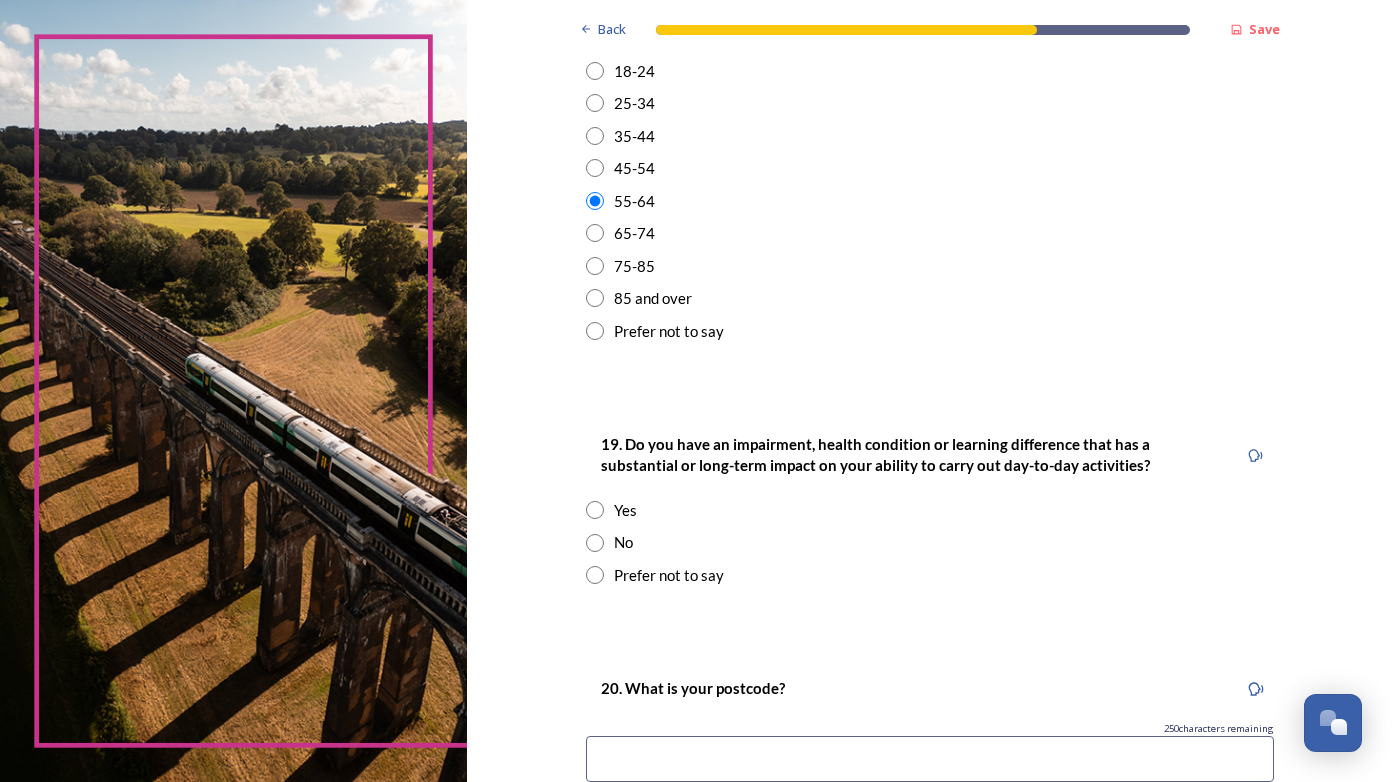 click at bounding box center (595, 543) 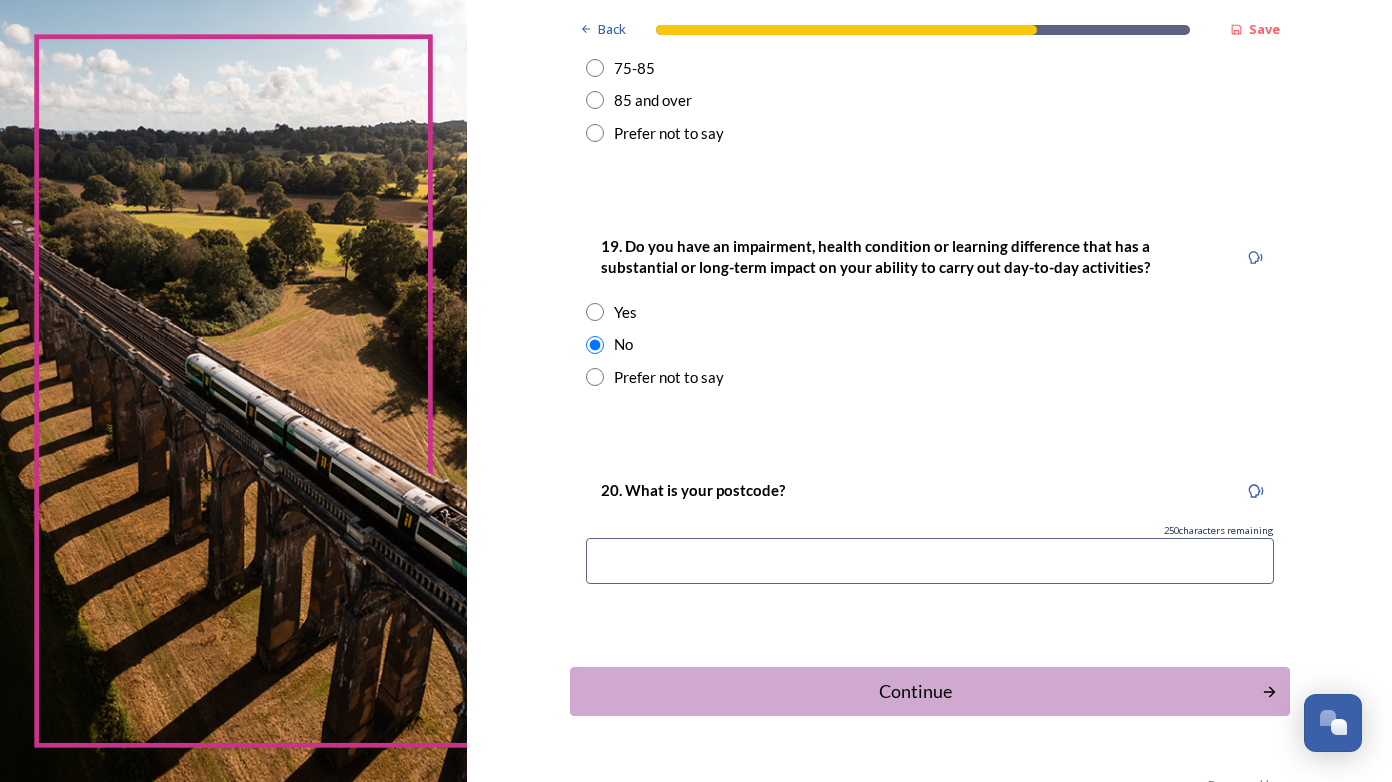scroll, scrollTop: 900, scrollLeft: 0, axis: vertical 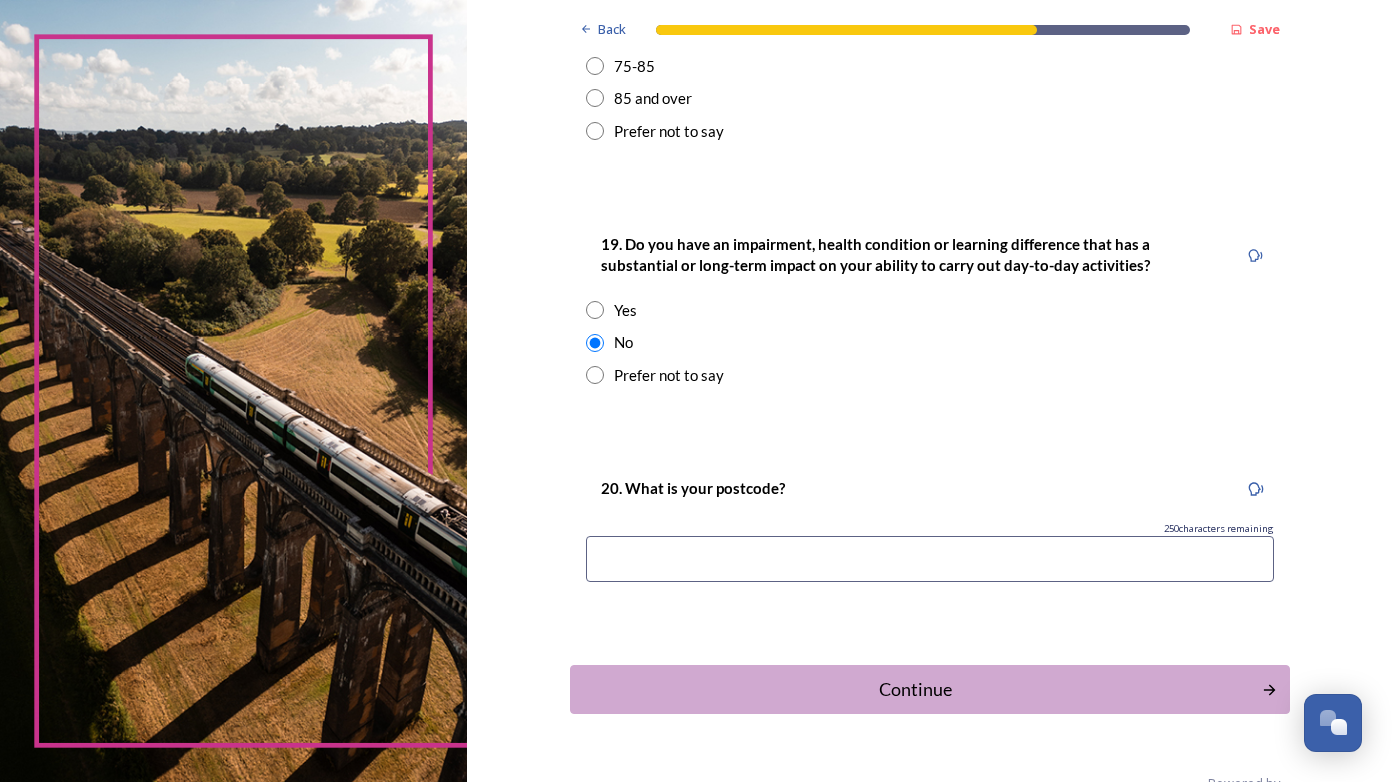 click at bounding box center [930, 559] 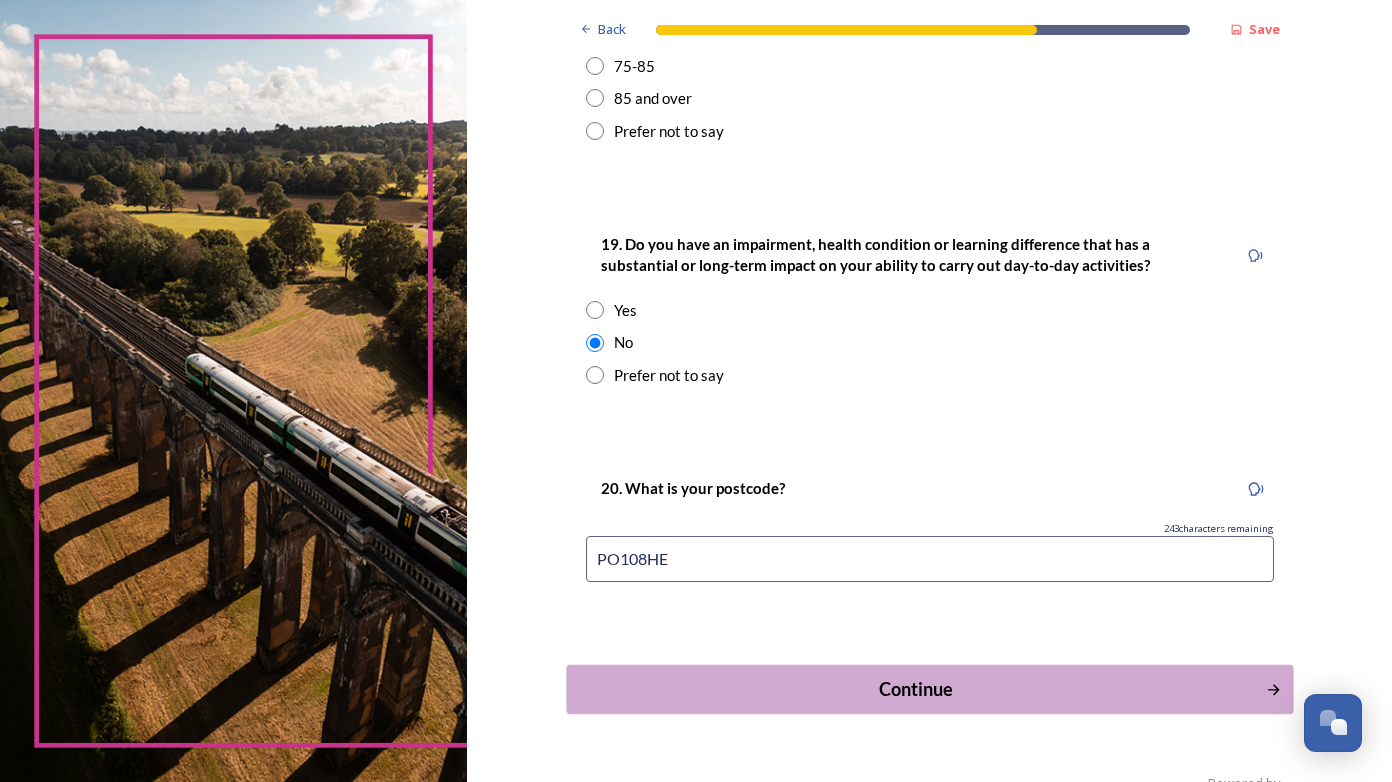type on "PO108HE" 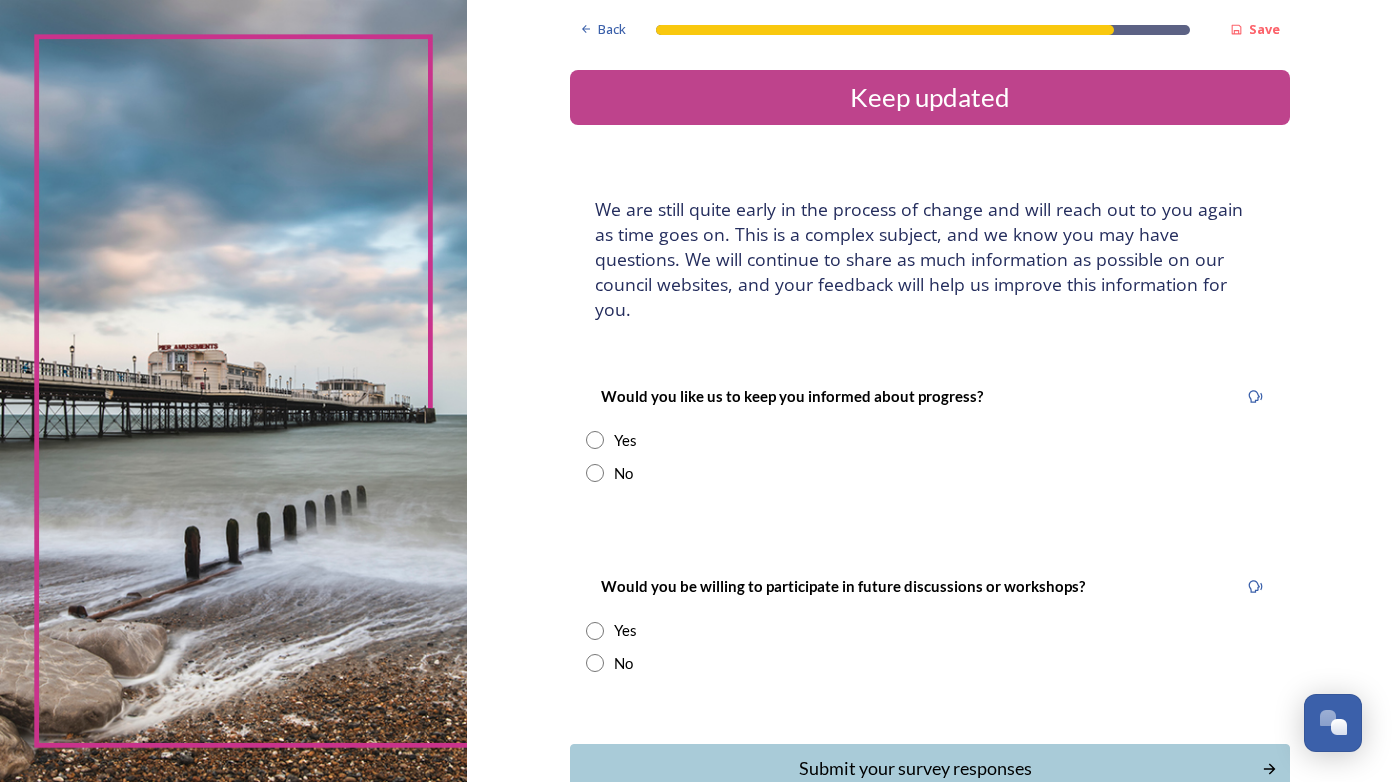 click at bounding box center (595, 440) 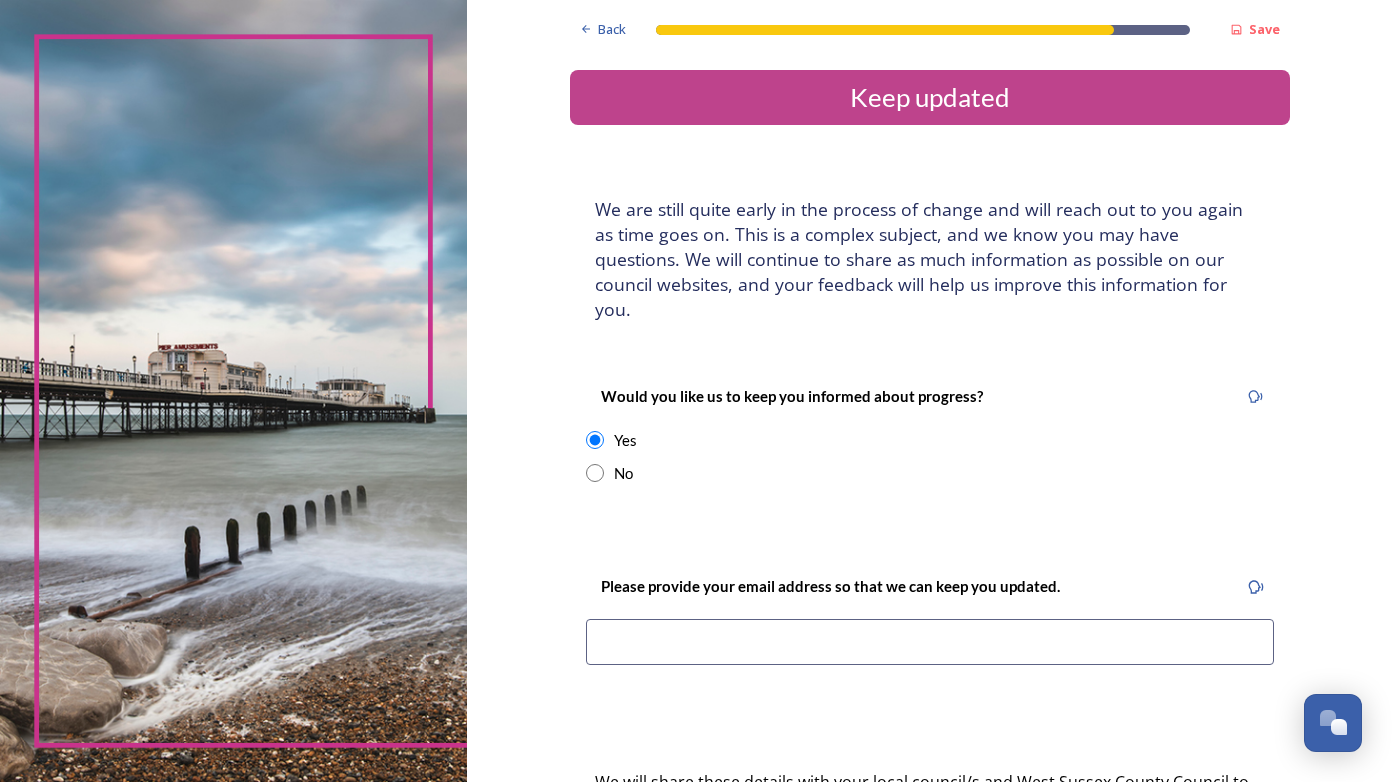 click at bounding box center [930, 642] 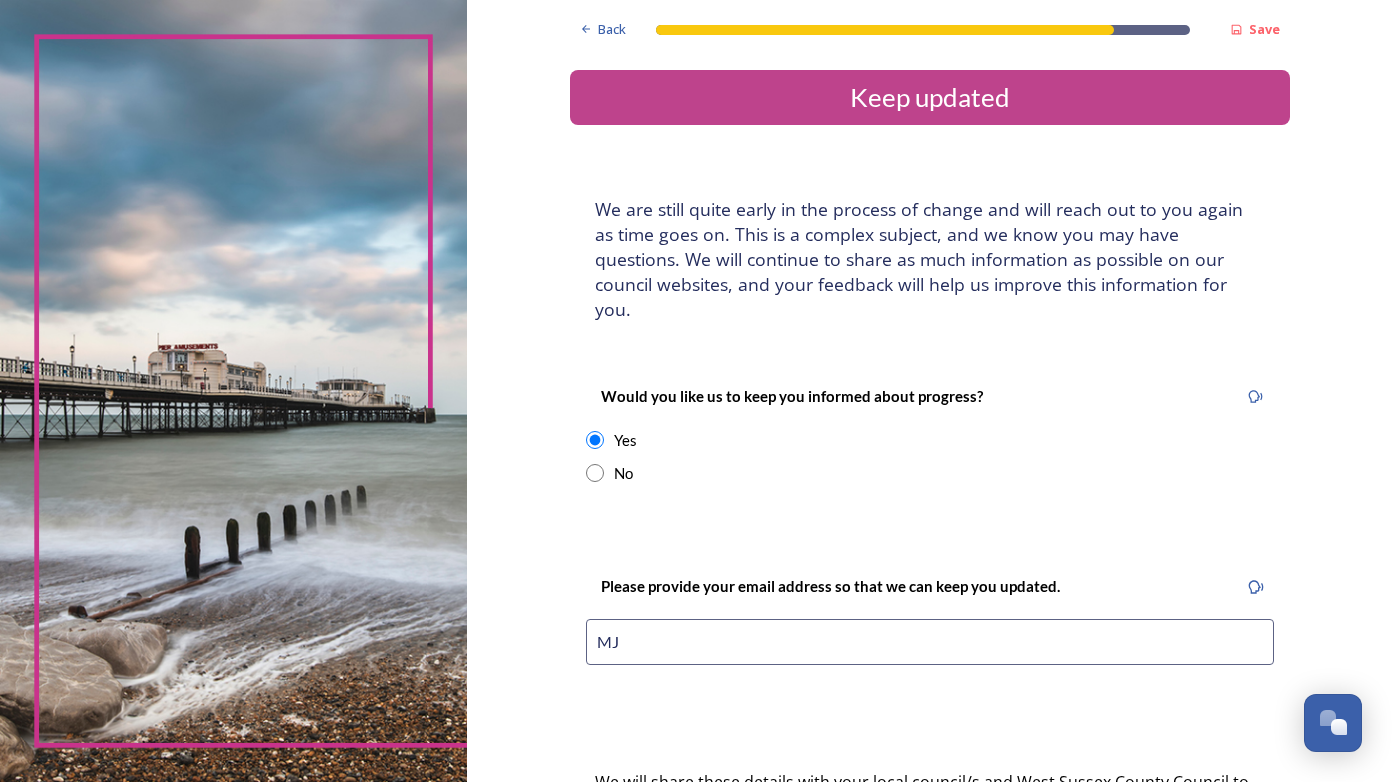 type on "M" 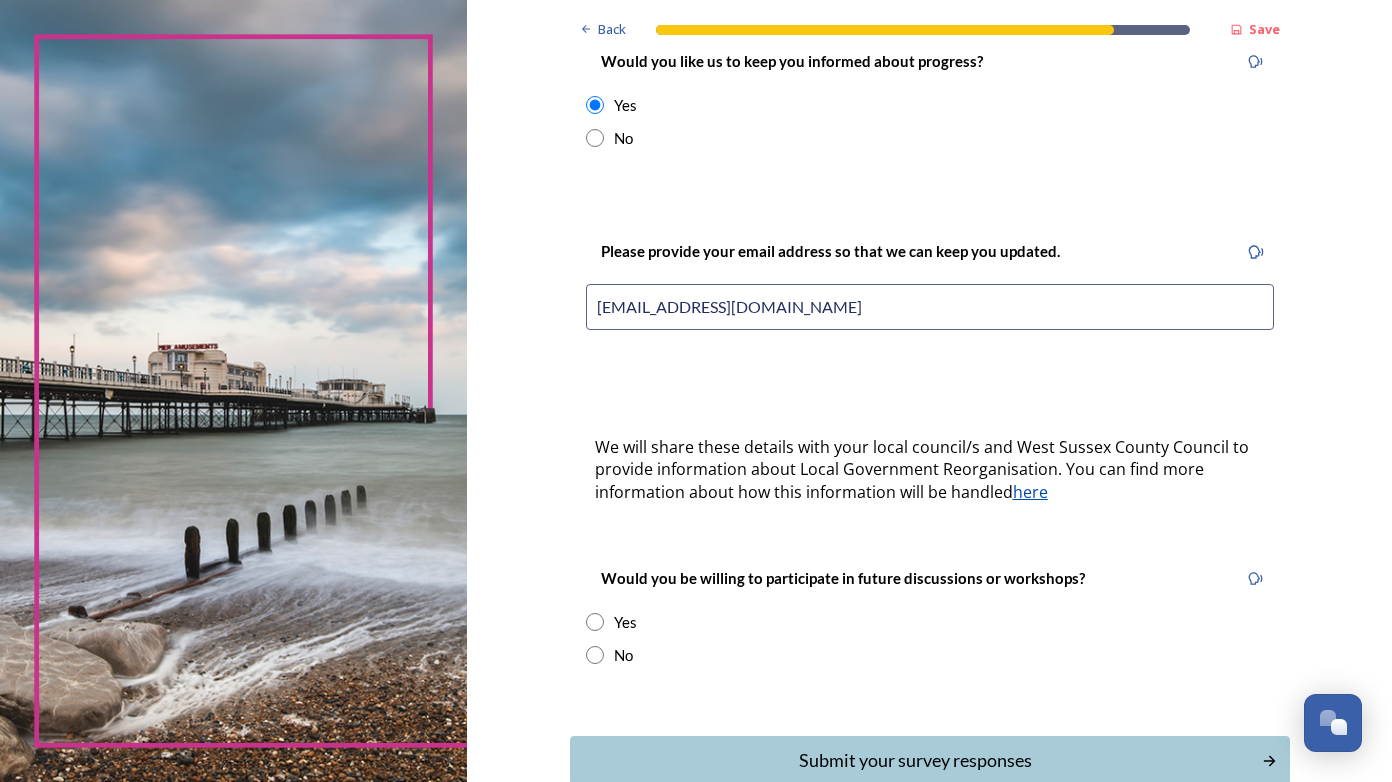 scroll, scrollTop: 400, scrollLeft: 0, axis: vertical 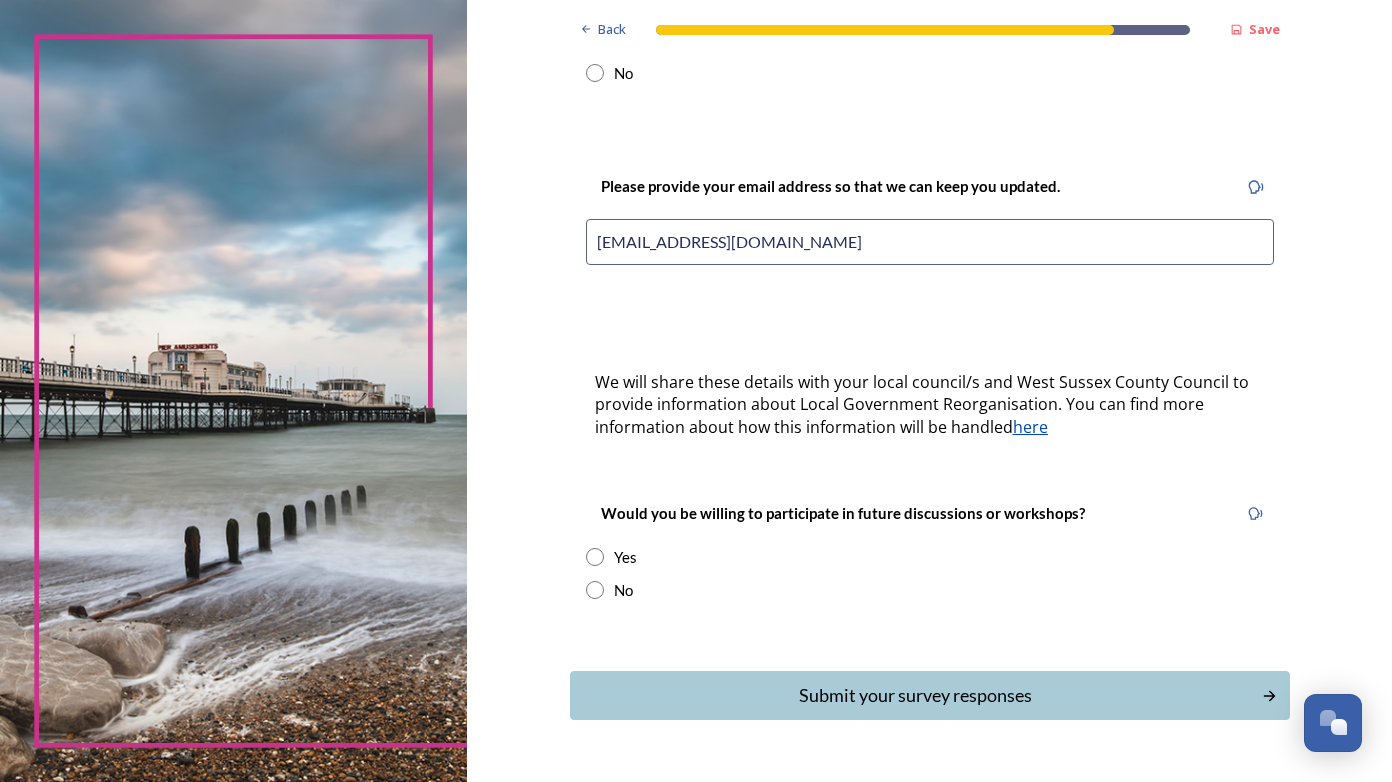 type on "mjpparker2020@hotmail.com" 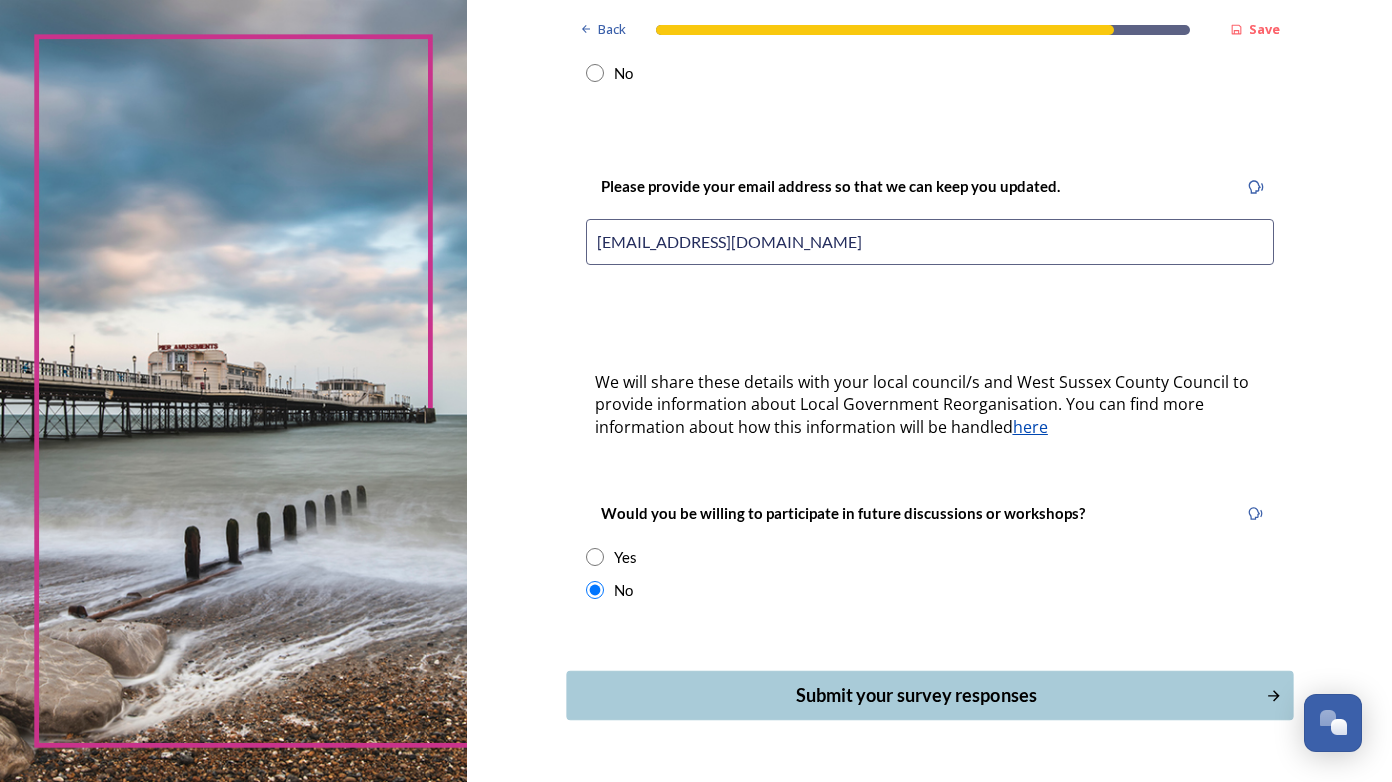 click on "Submit your survey responses" at bounding box center [929, 695] 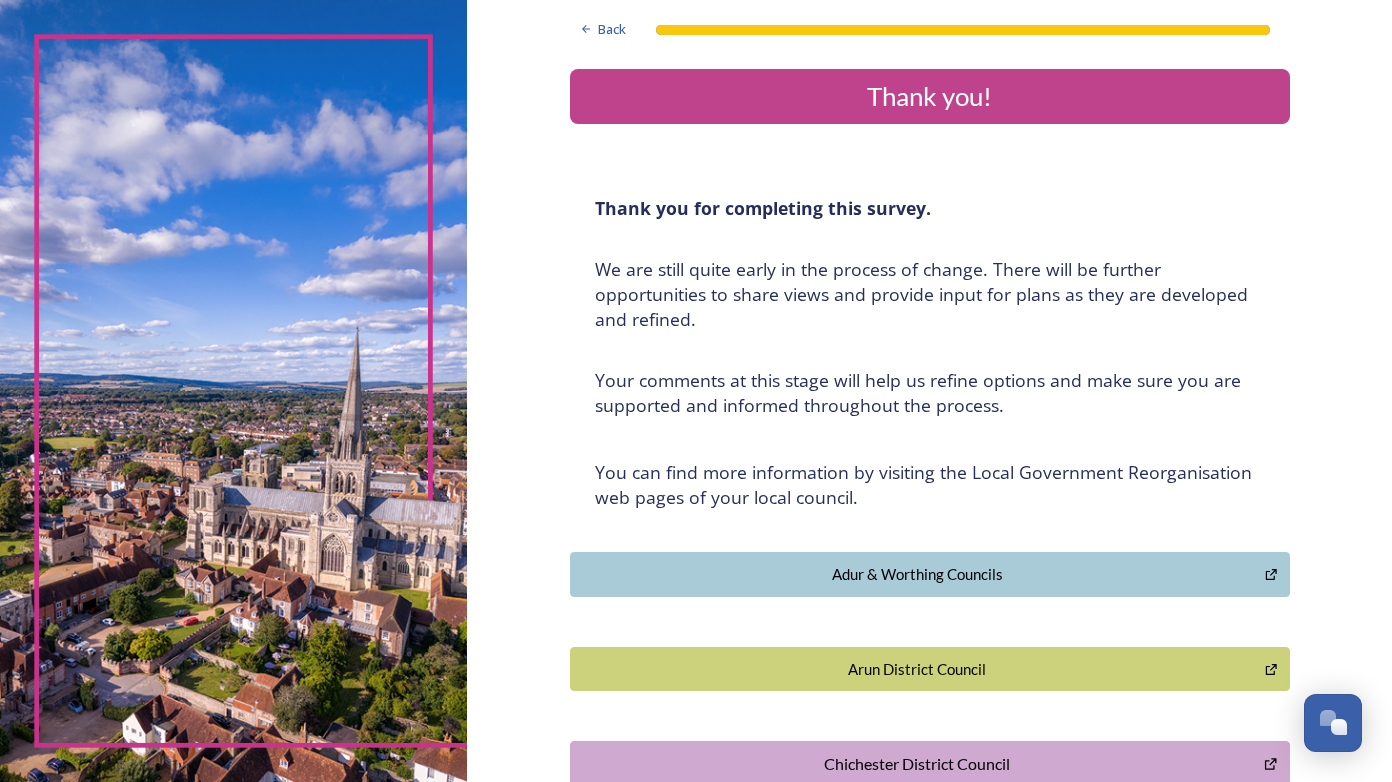 scroll, scrollTop: 0, scrollLeft: 0, axis: both 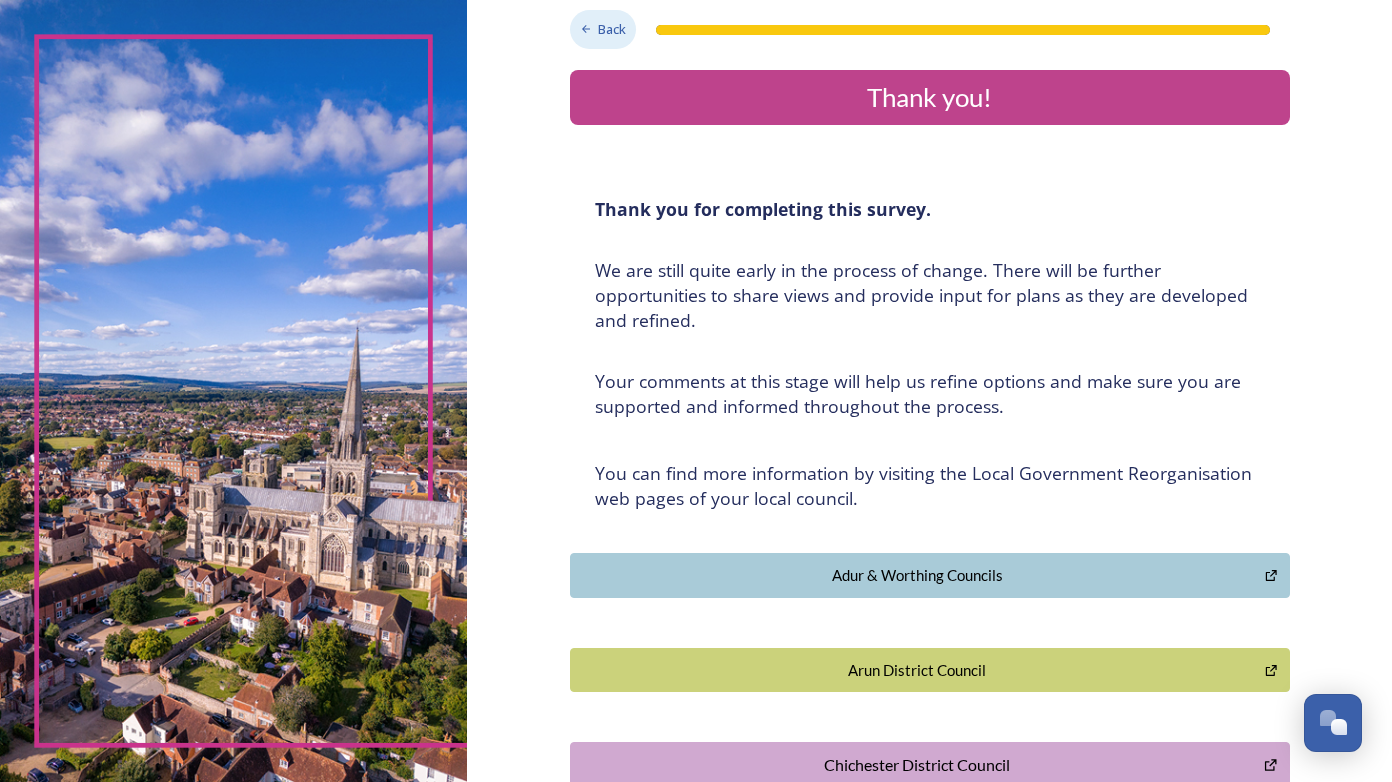 click on "Back" at bounding box center (612, 29) 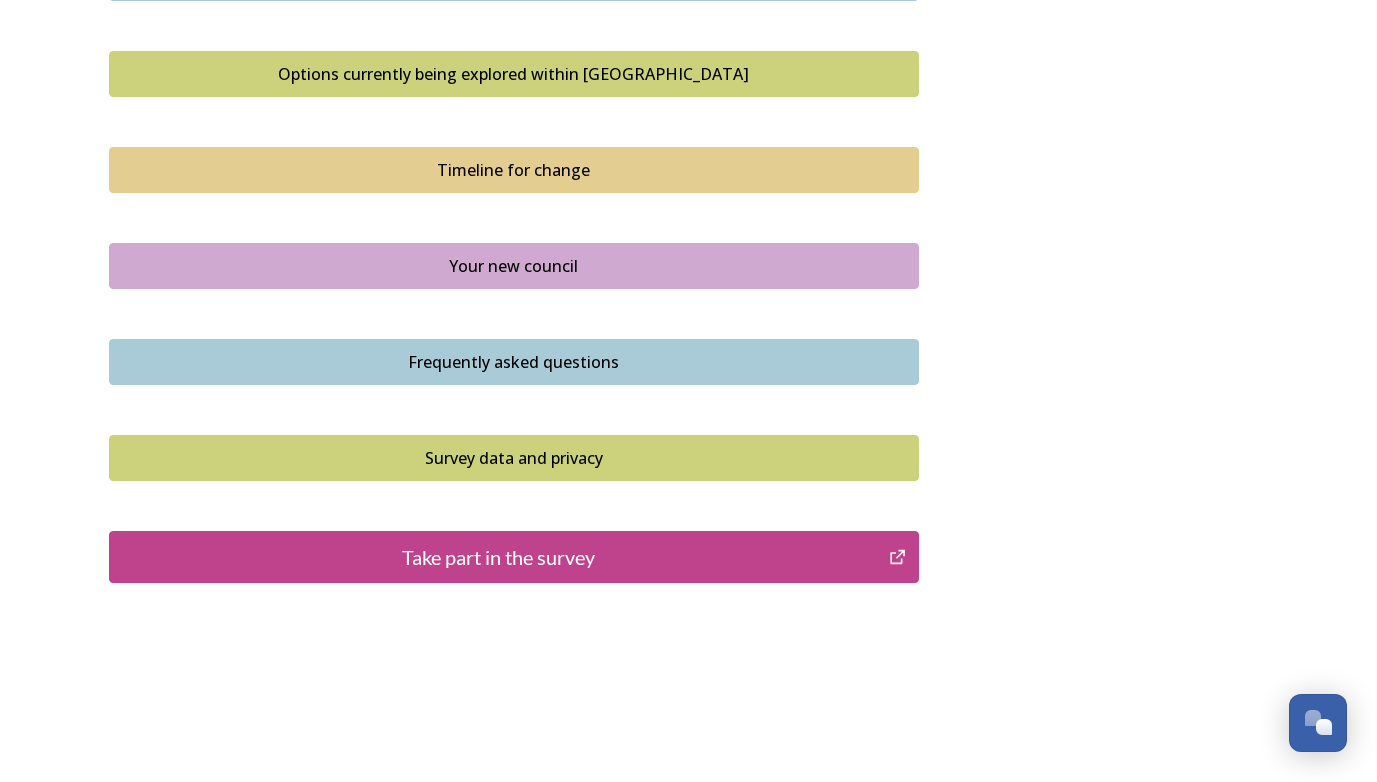 scroll, scrollTop: 1370, scrollLeft: 0, axis: vertical 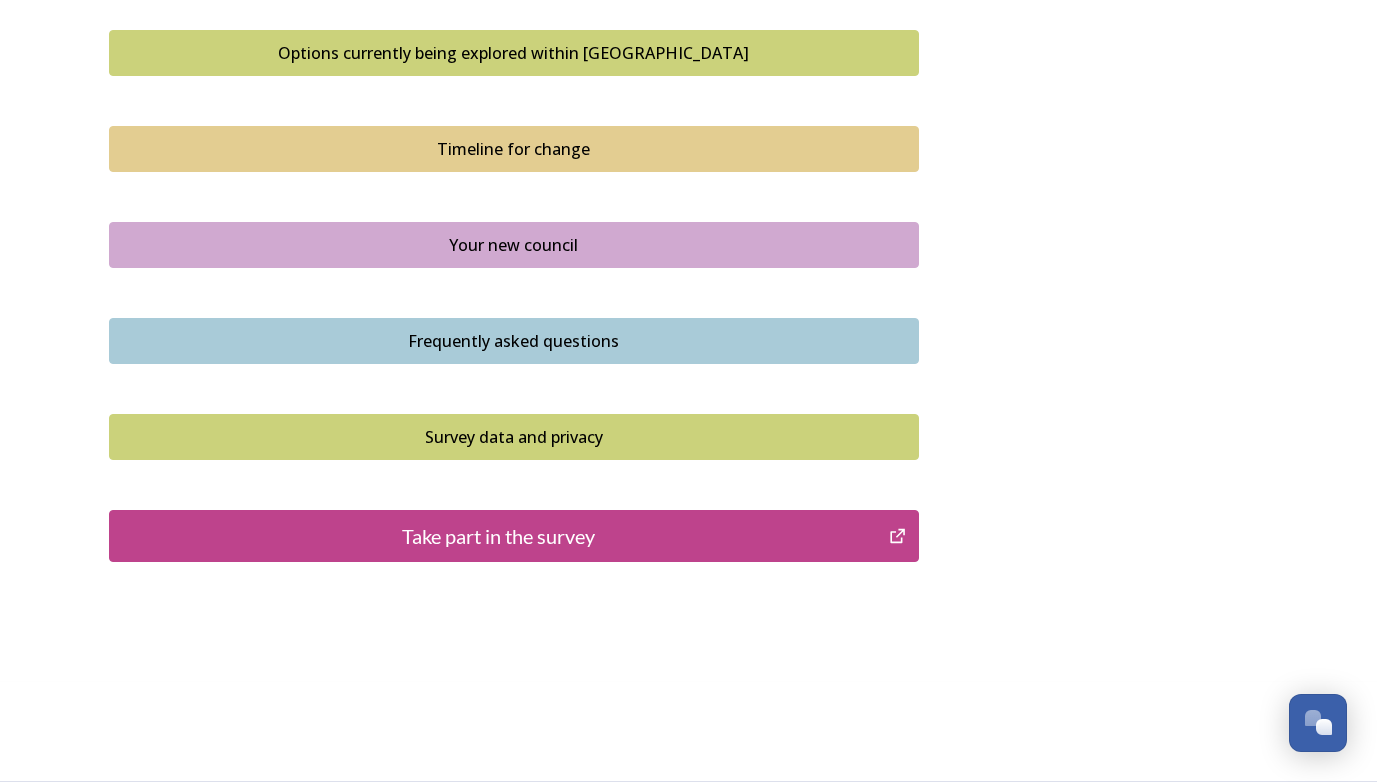 click on "Take part in the survey" at bounding box center (499, 536) 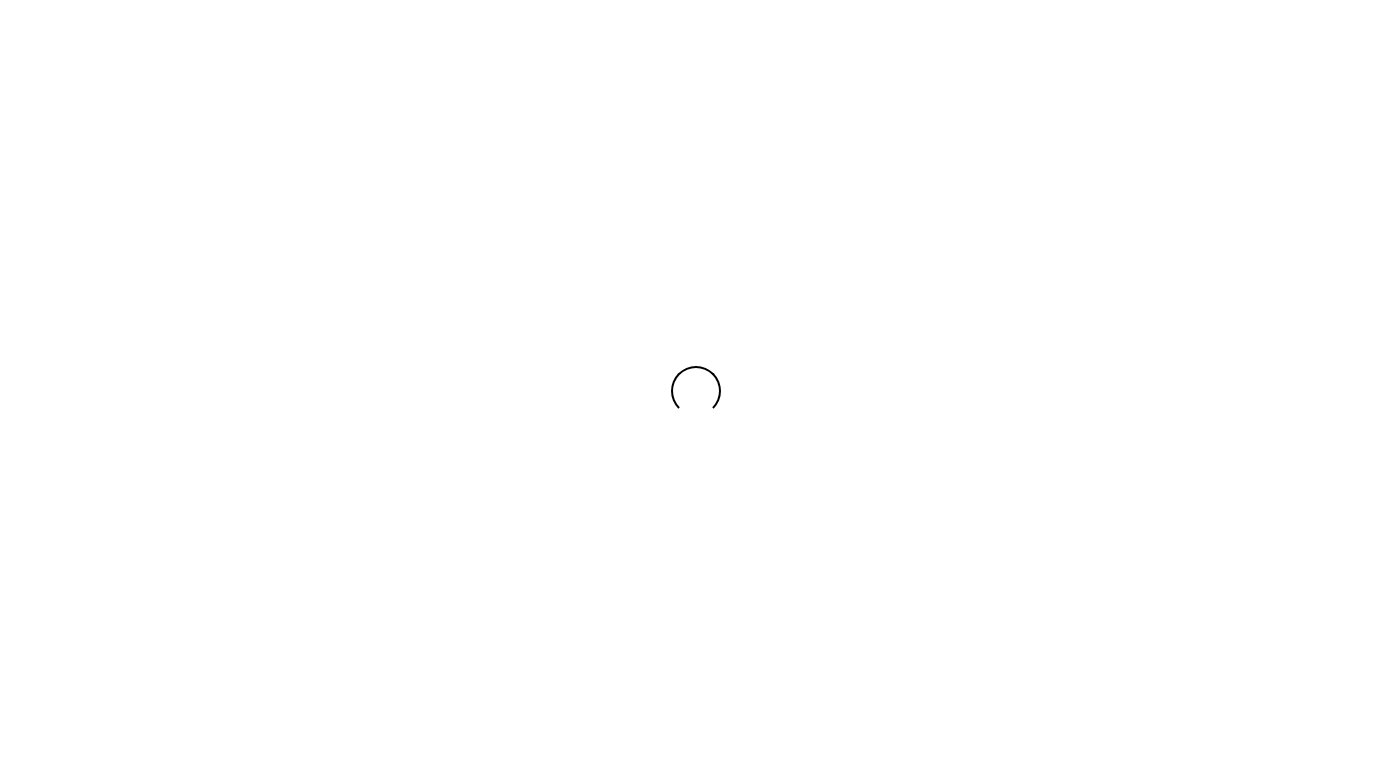 scroll, scrollTop: 0, scrollLeft: 0, axis: both 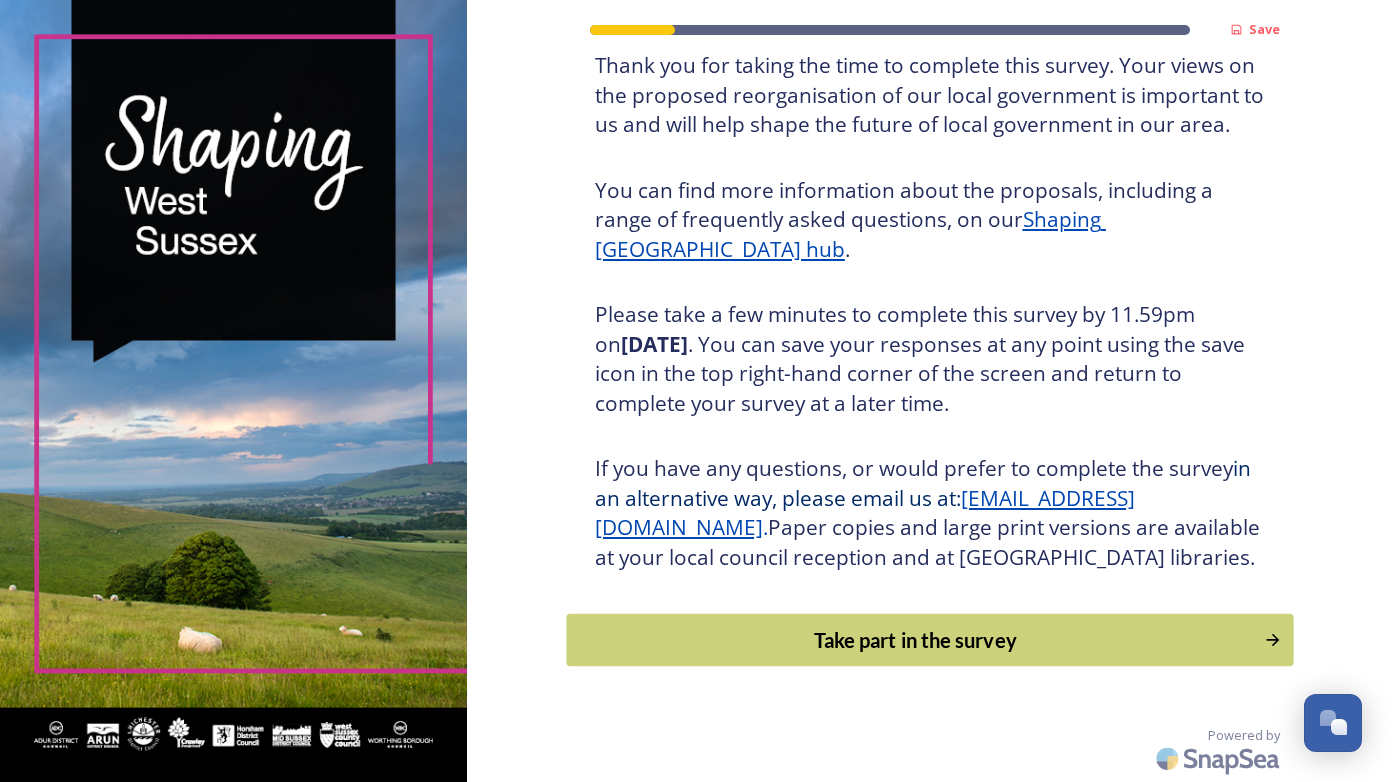 click on "Take part in the survey" at bounding box center (915, 640) 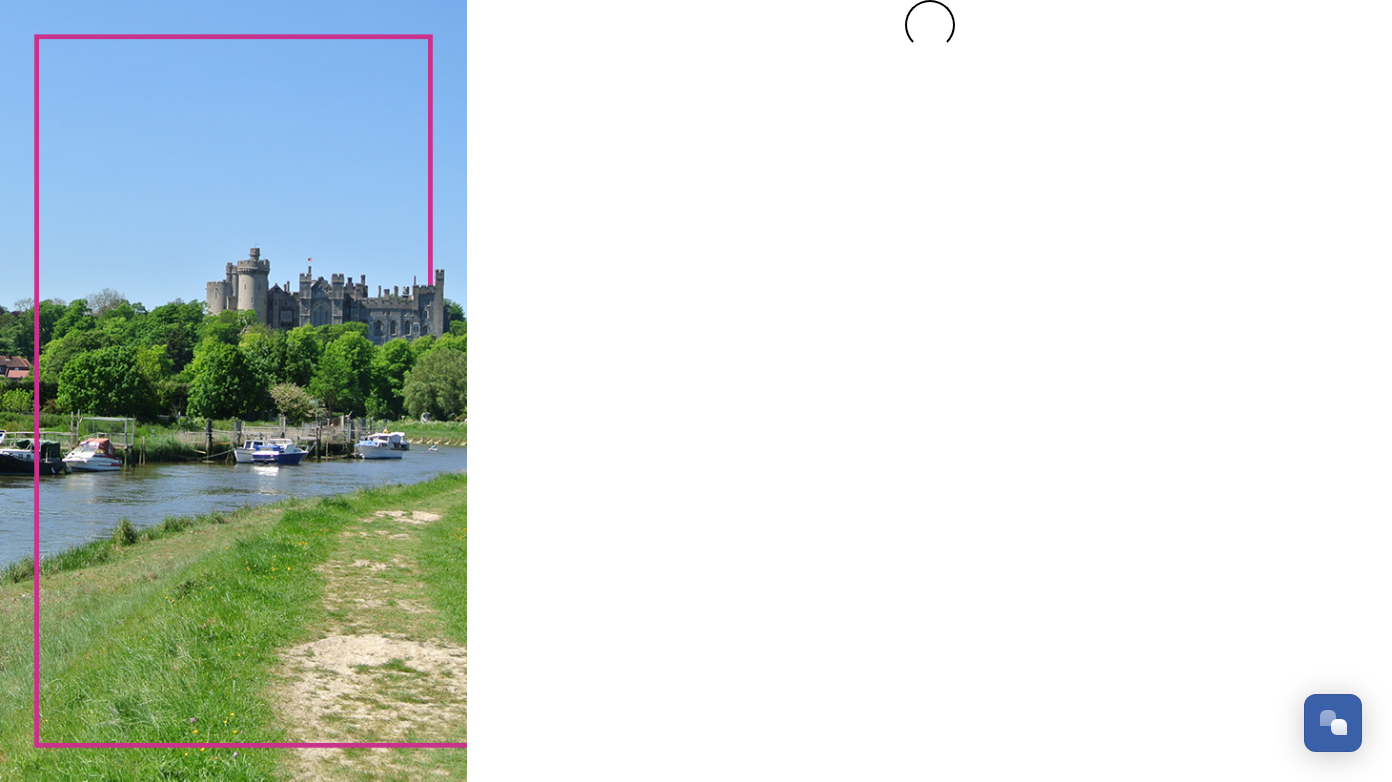 scroll, scrollTop: 0, scrollLeft: 0, axis: both 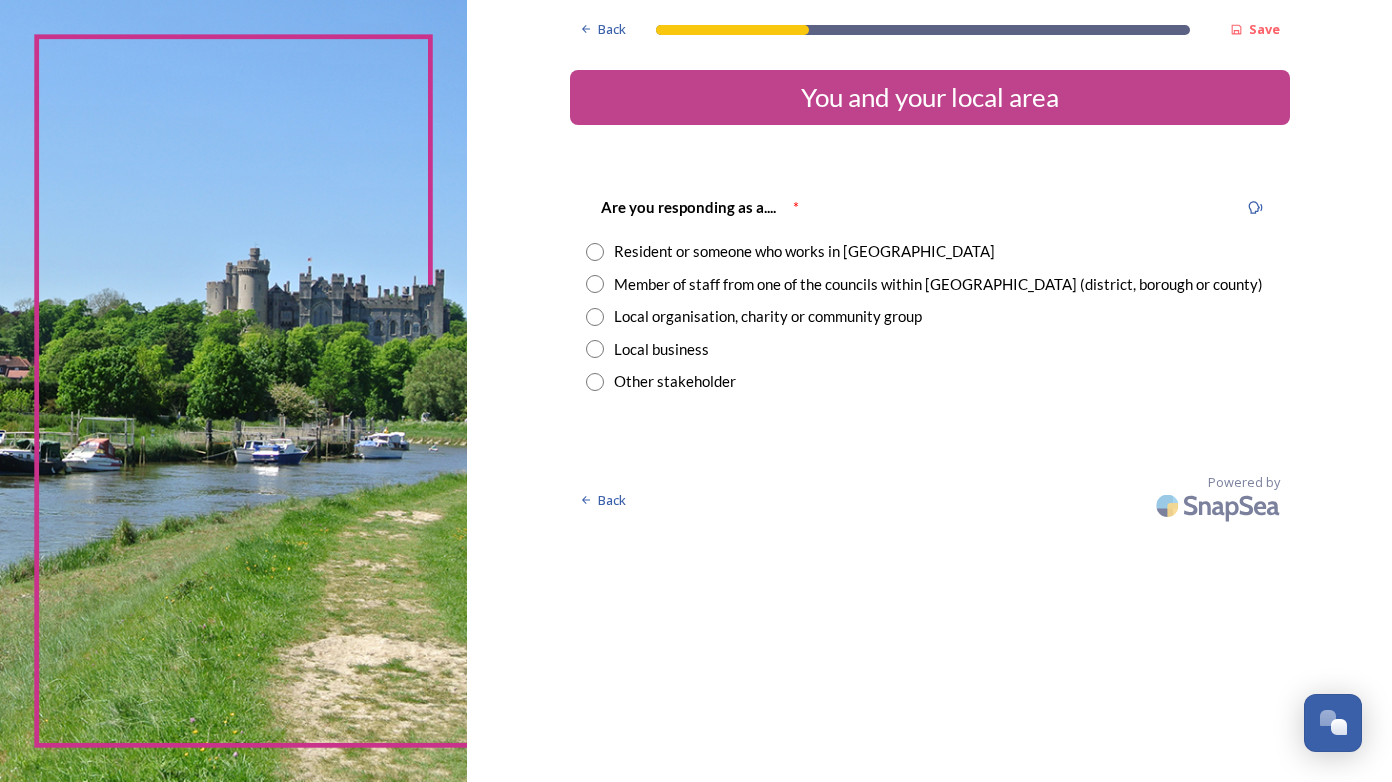 click at bounding box center (595, 284) 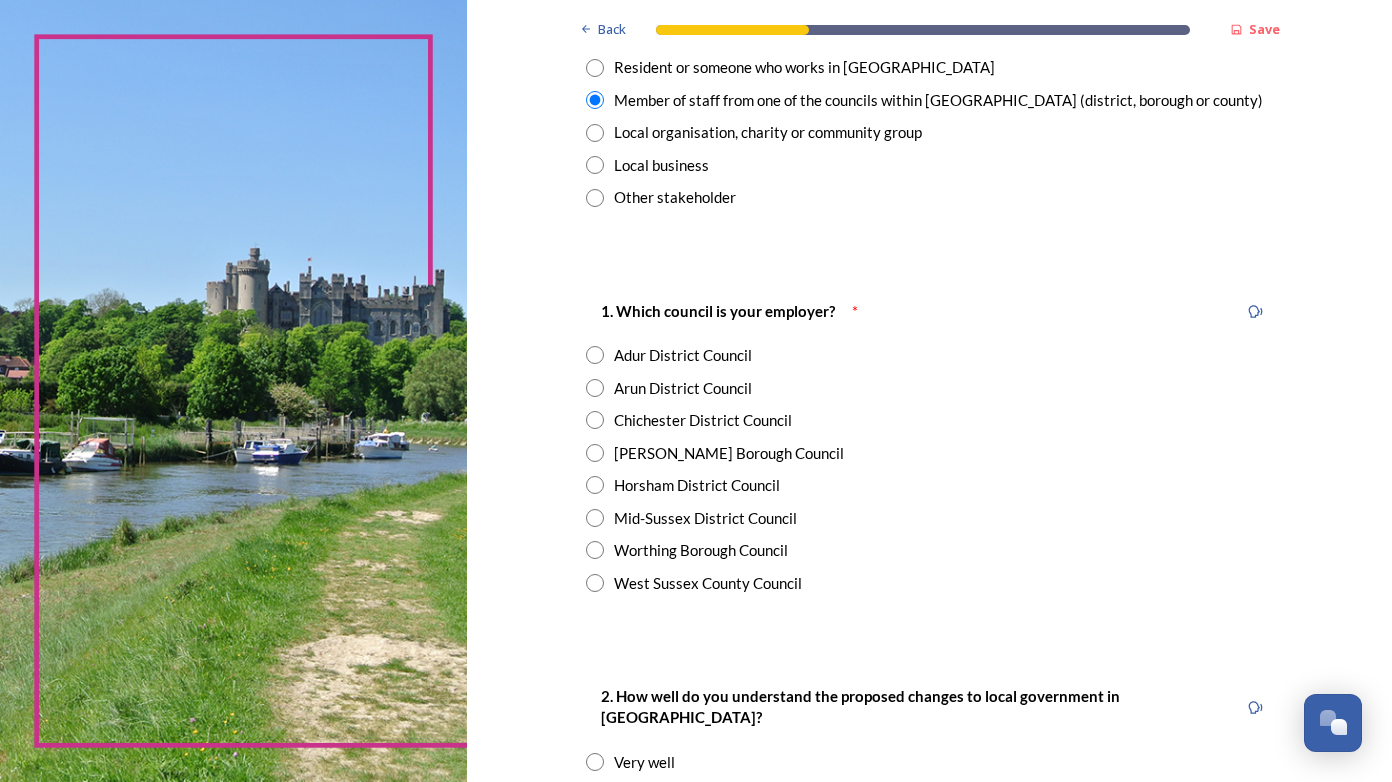 scroll, scrollTop: 200, scrollLeft: 0, axis: vertical 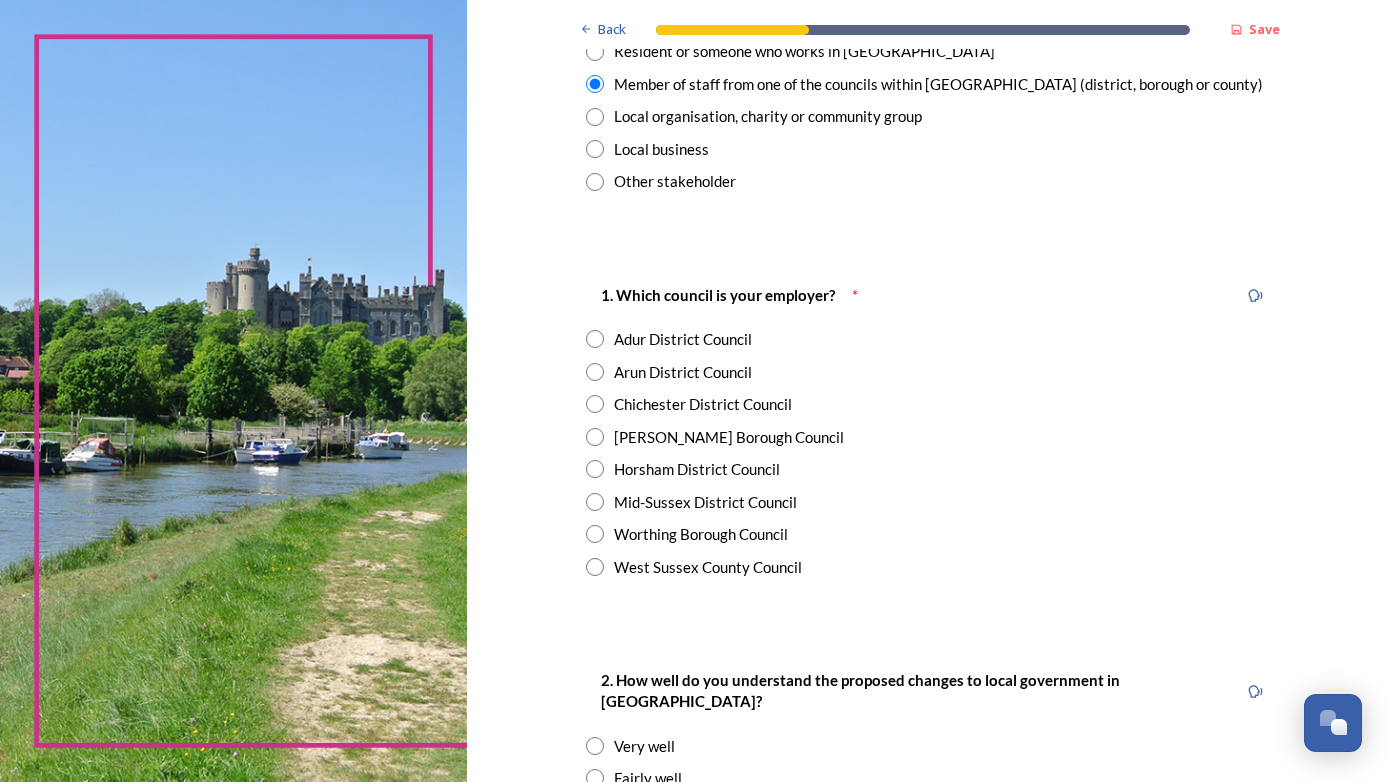 click at bounding box center (595, 404) 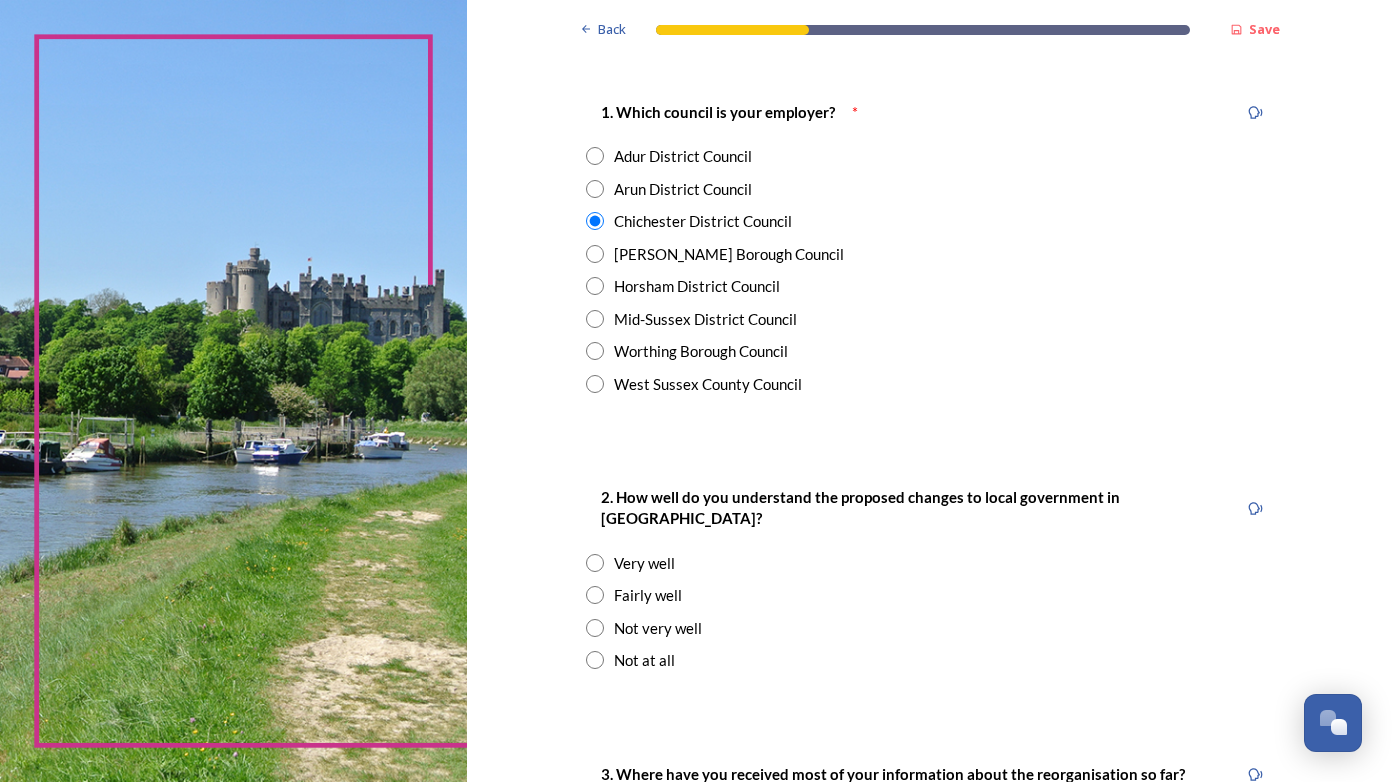 scroll, scrollTop: 400, scrollLeft: 0, axis: vertical 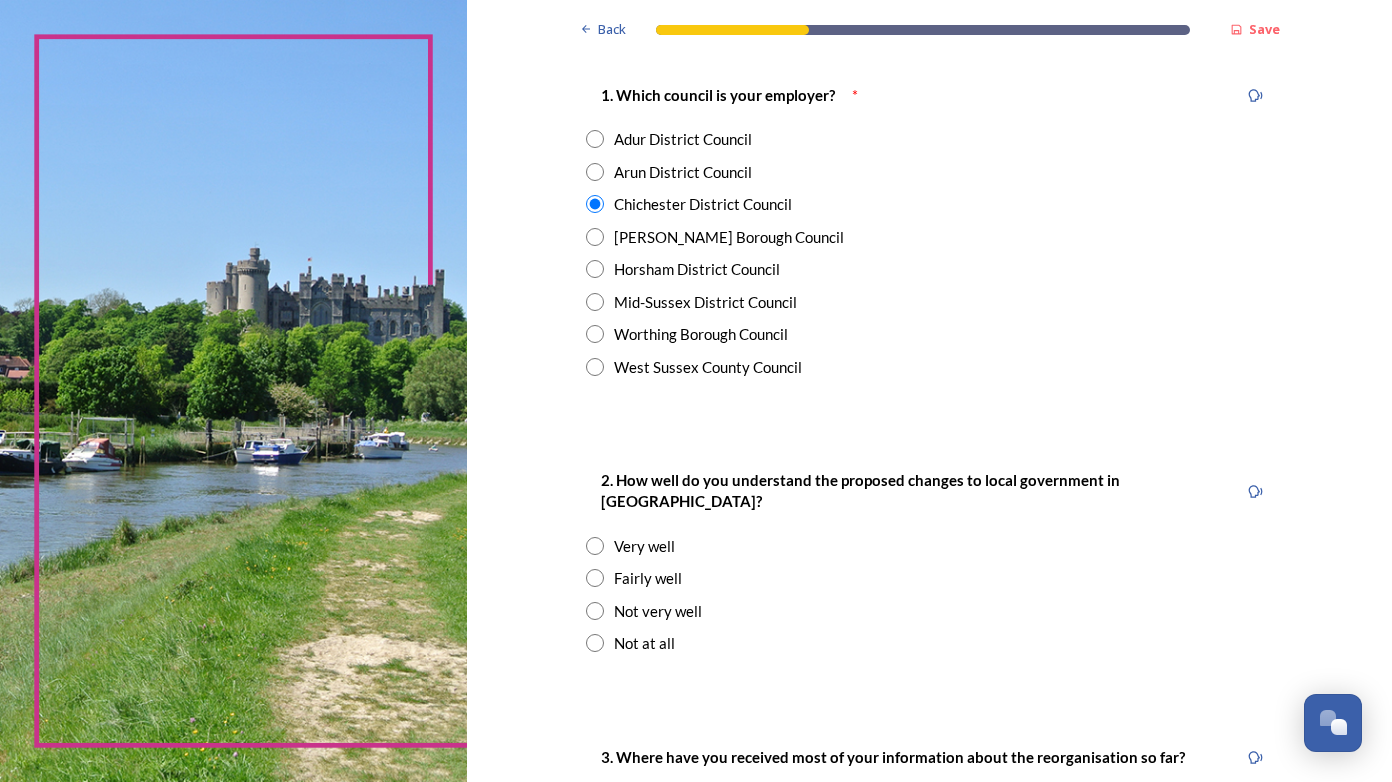 click at bounding box center (595, 367) 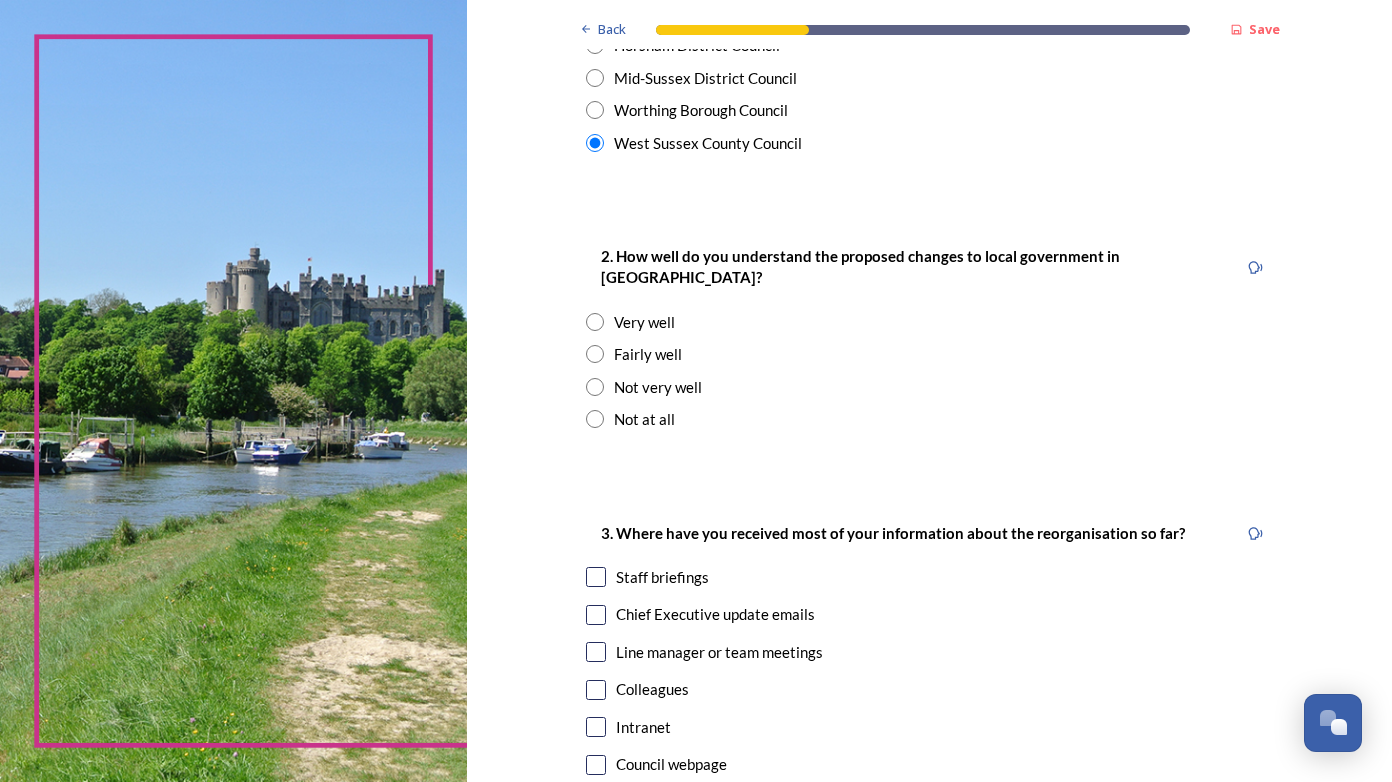 scroll, scrollTop: 700, scrollLeft: 0, axis: vertical 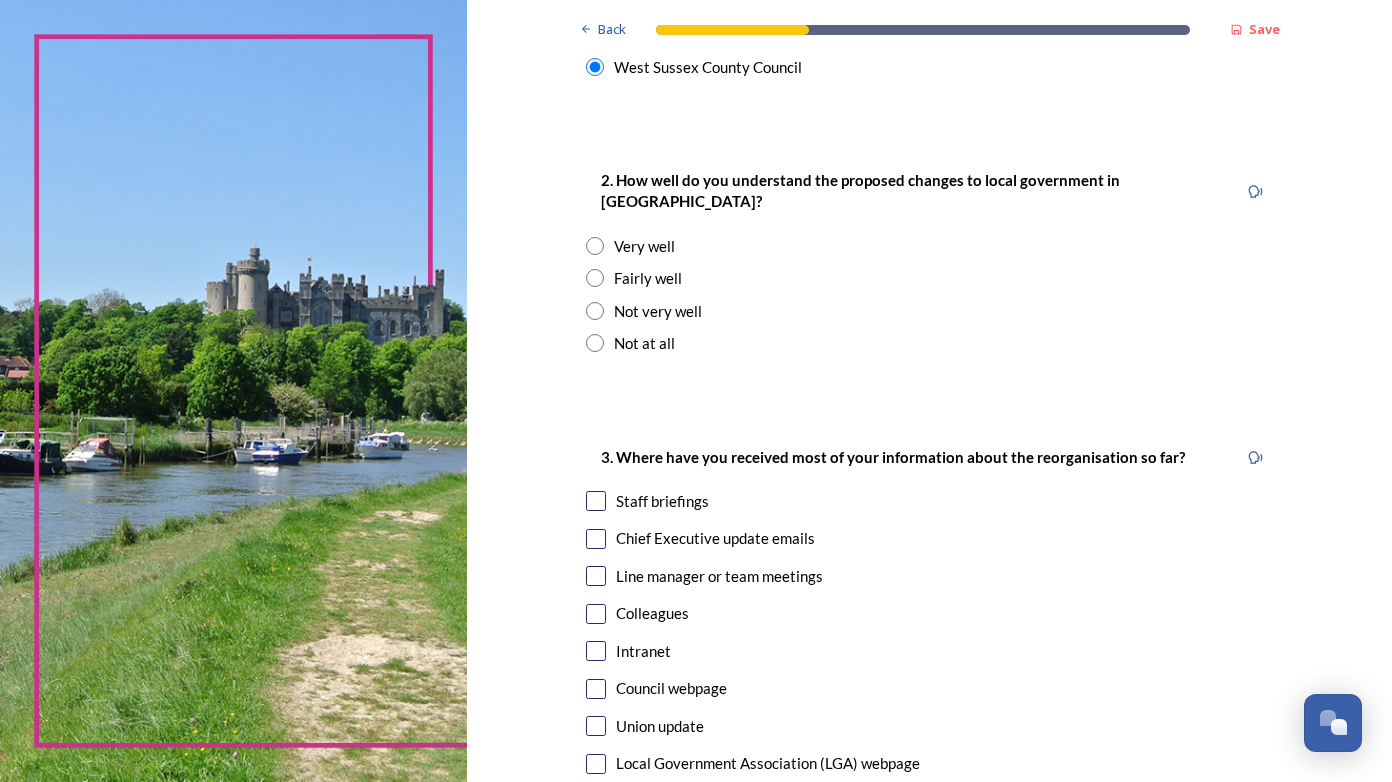 click at bounding box center [595, 278] 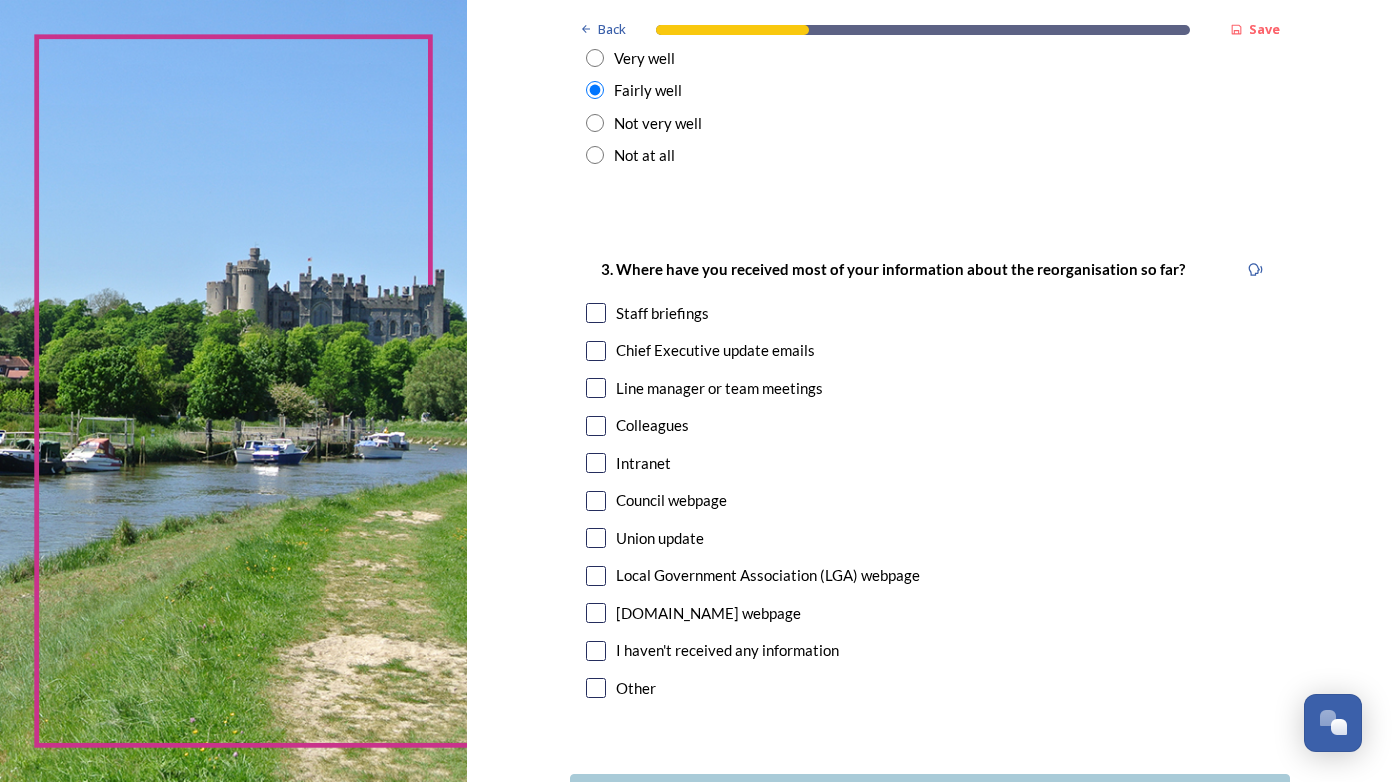 scroll, scrollTop: 900, scrollLeft: 0, axis: vertical 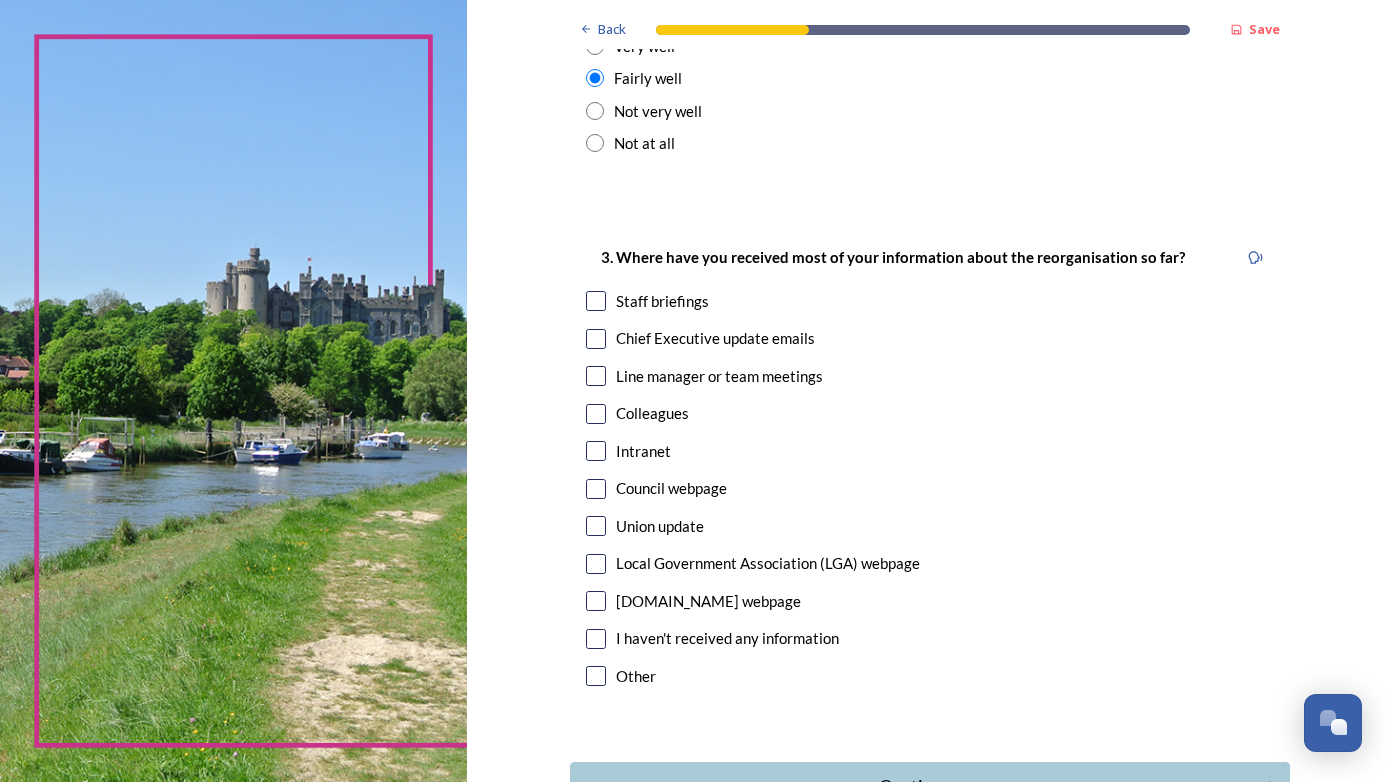 click at bounding box center (596, 301) 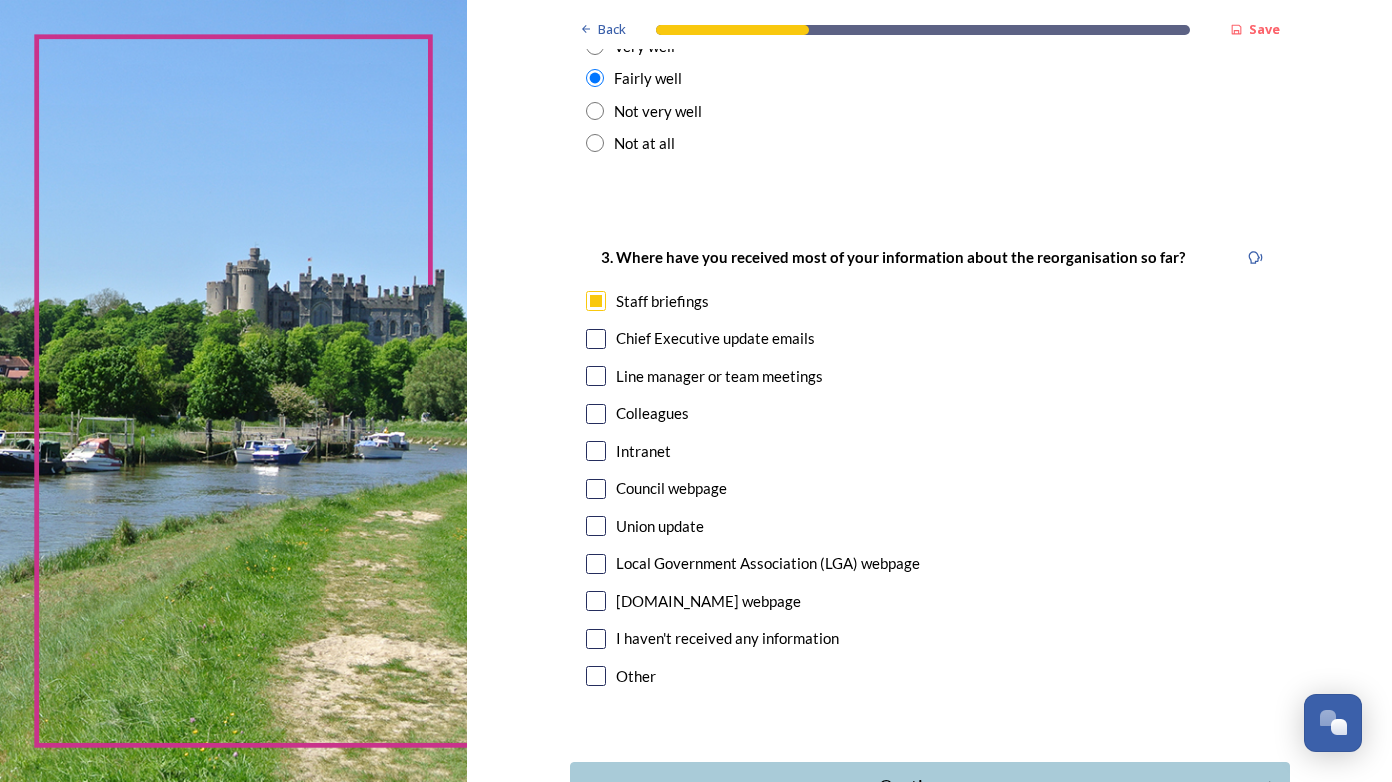 click at bounding box center [596, 339] 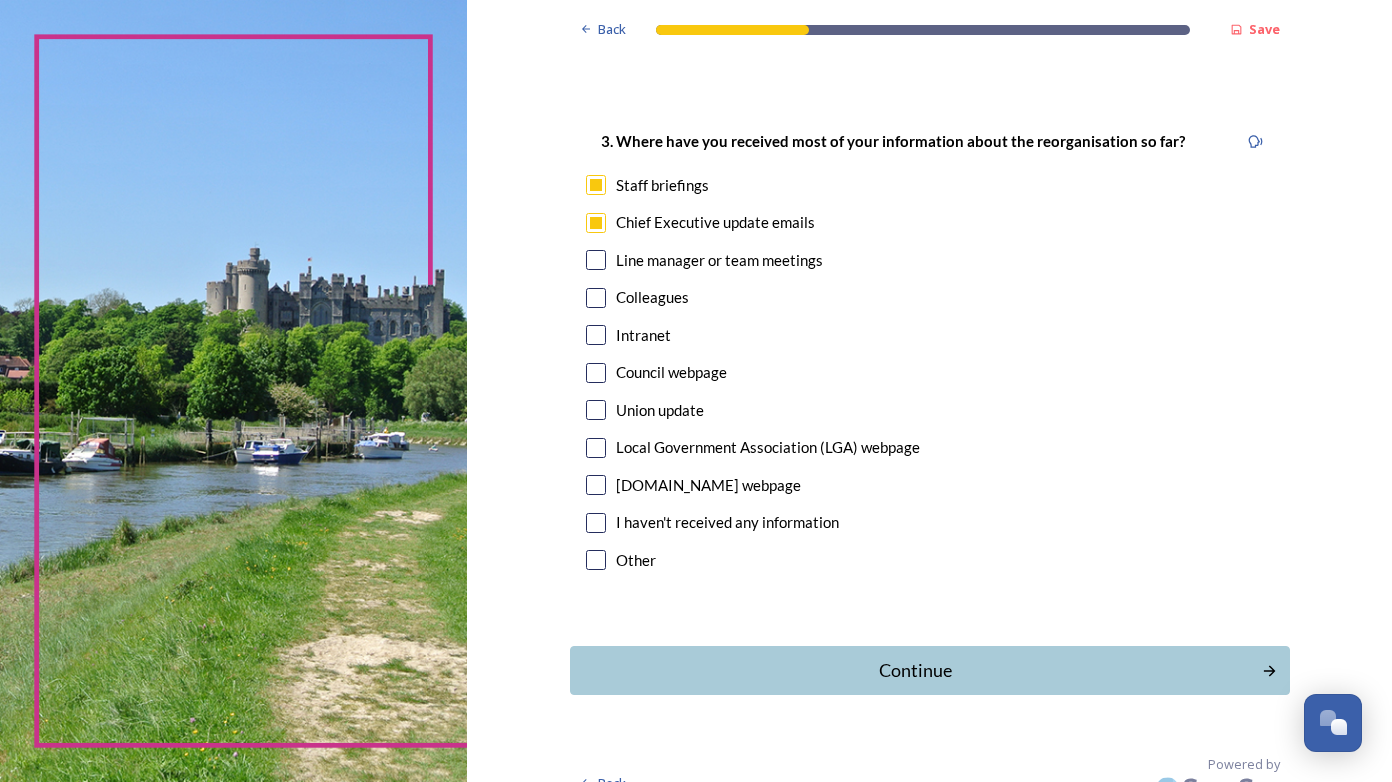 scroll, scrollTop: 1024, scrollLeft: 0, axis: vertical 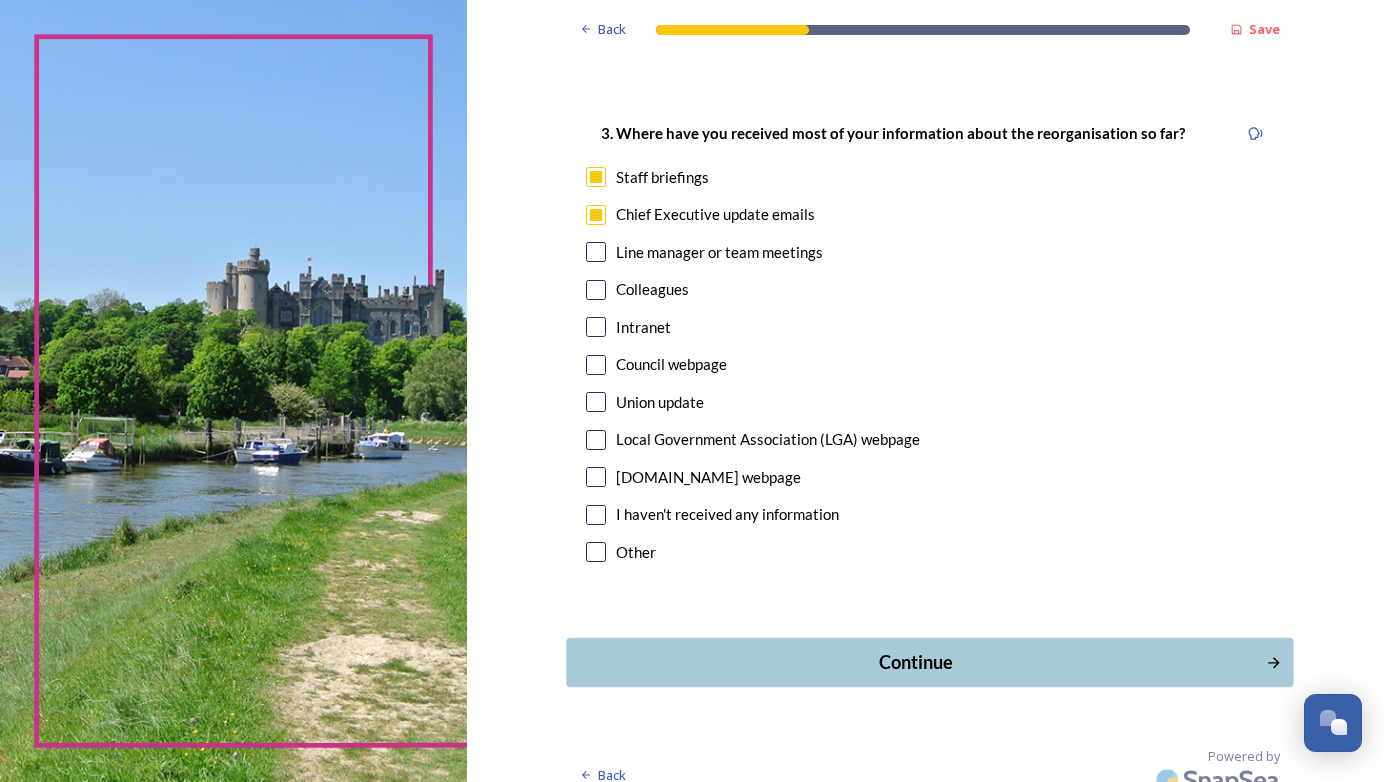 click on "Continue" at bounding box center [915, 662] 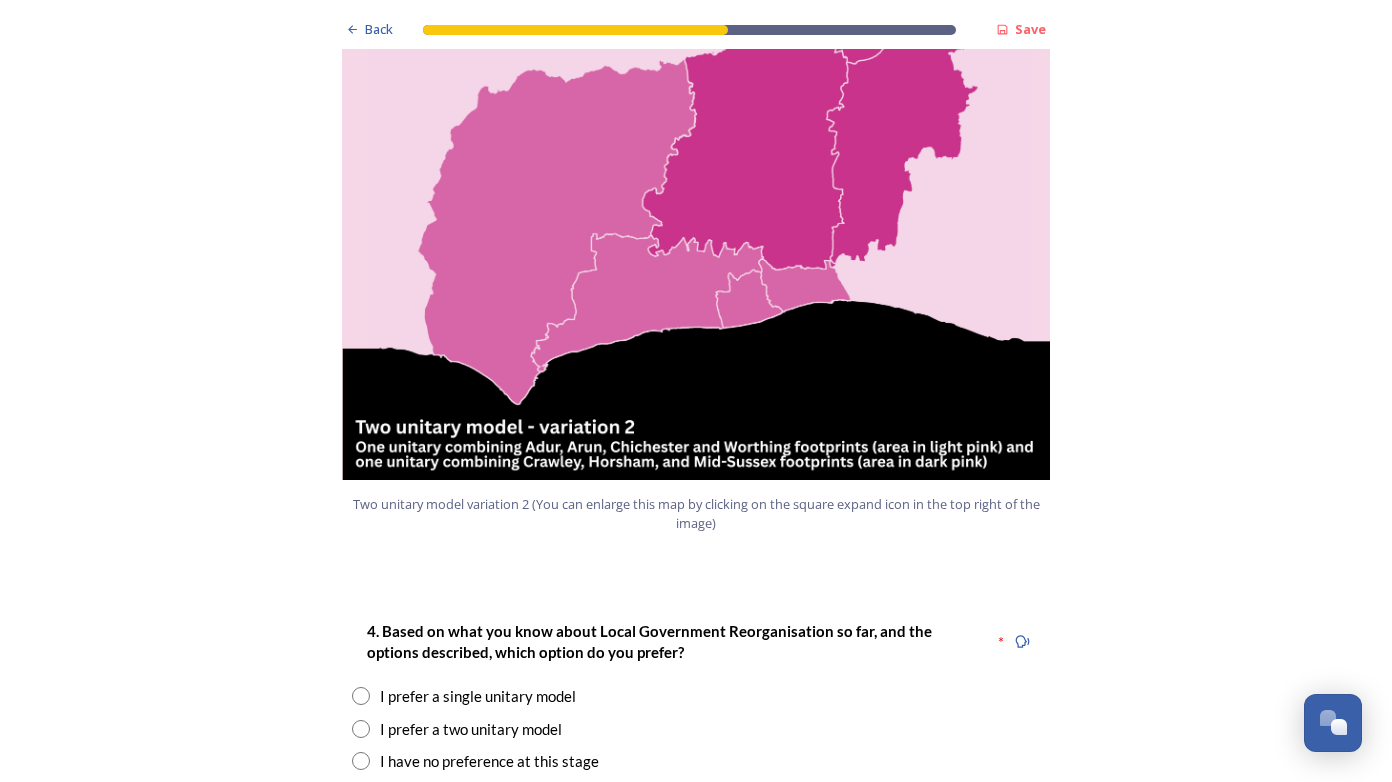 scroll, scrollTop: 2200, scrollLeft: 0, axis: vertical 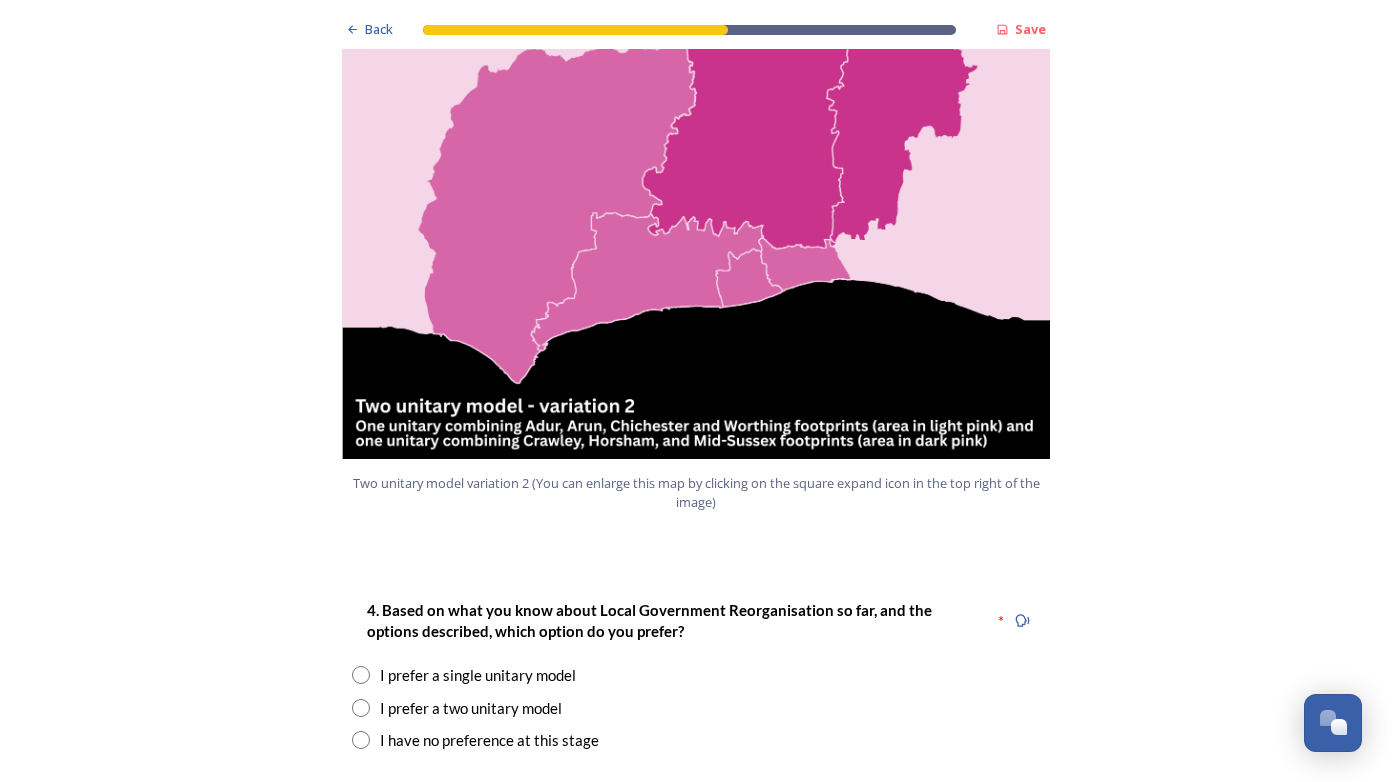 click at bounding box center [361, 708] 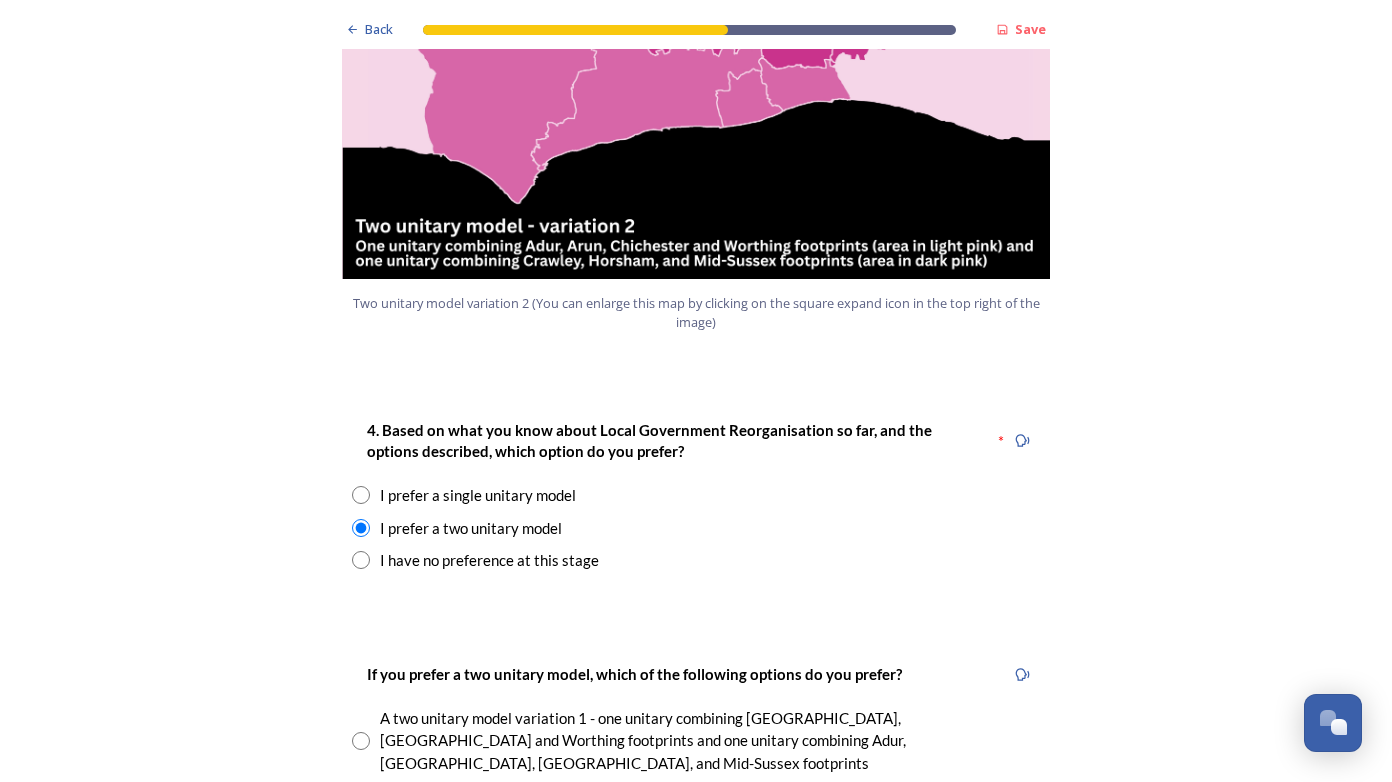 scroll, scrollTop: 2500, scrollLeft: 0, axis: vertical 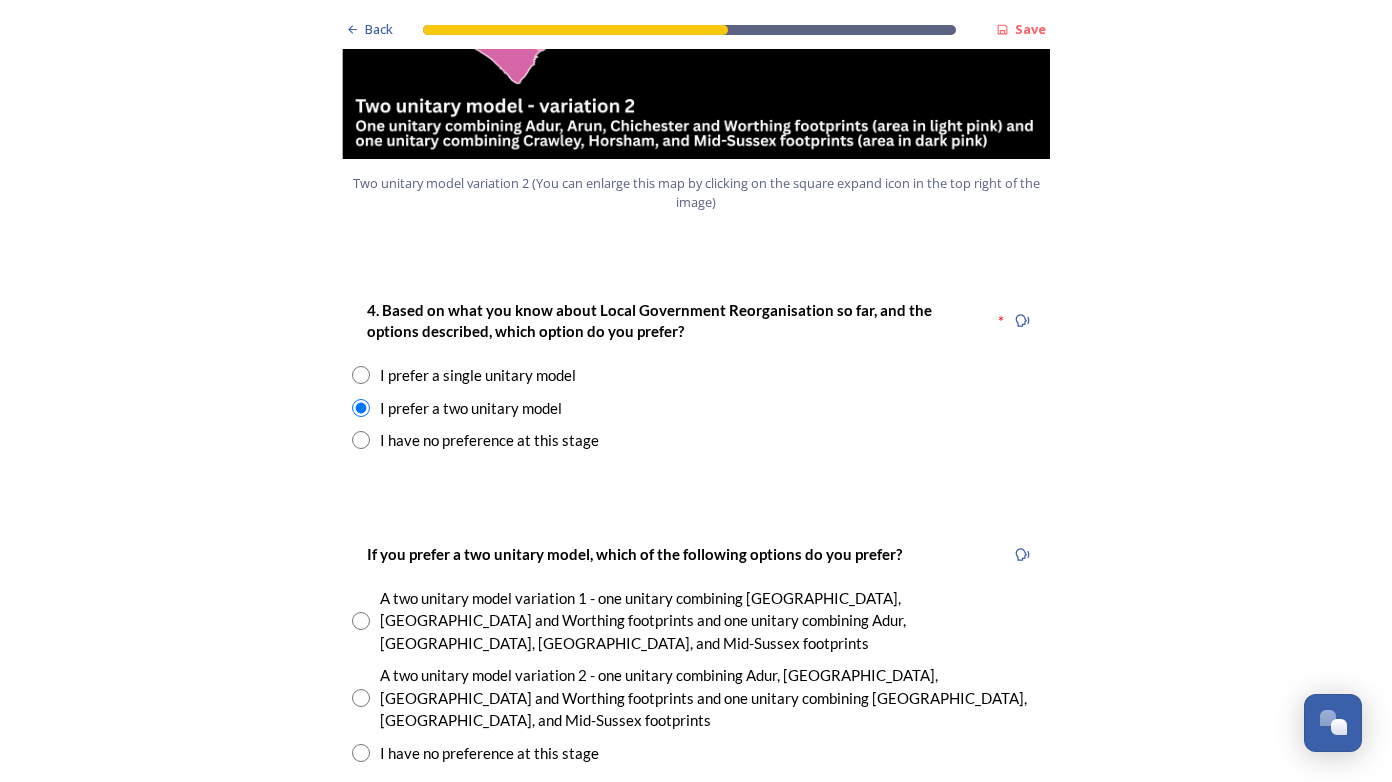 click at bounding box center [361, 698] 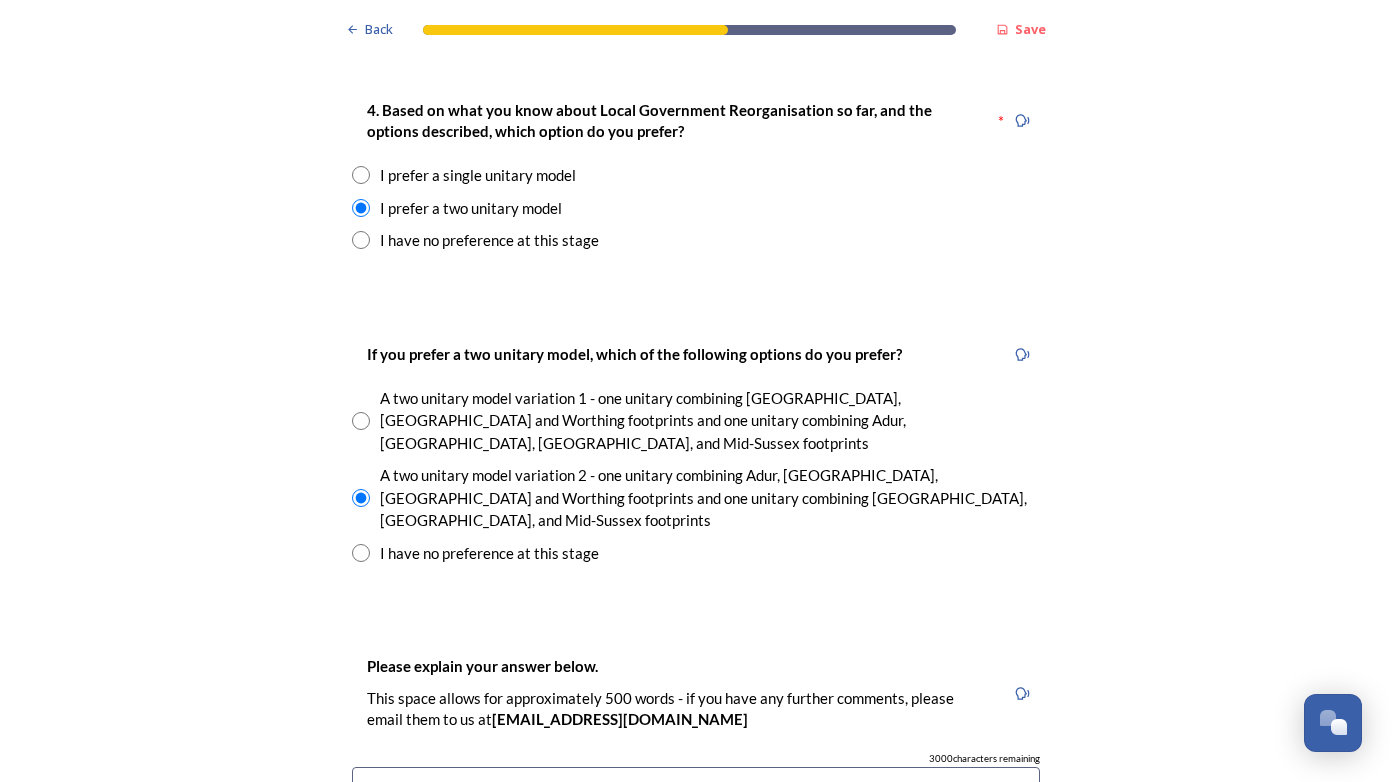 scroll, scrollTop: 2800, scrollLeft: 0, axis: vertical 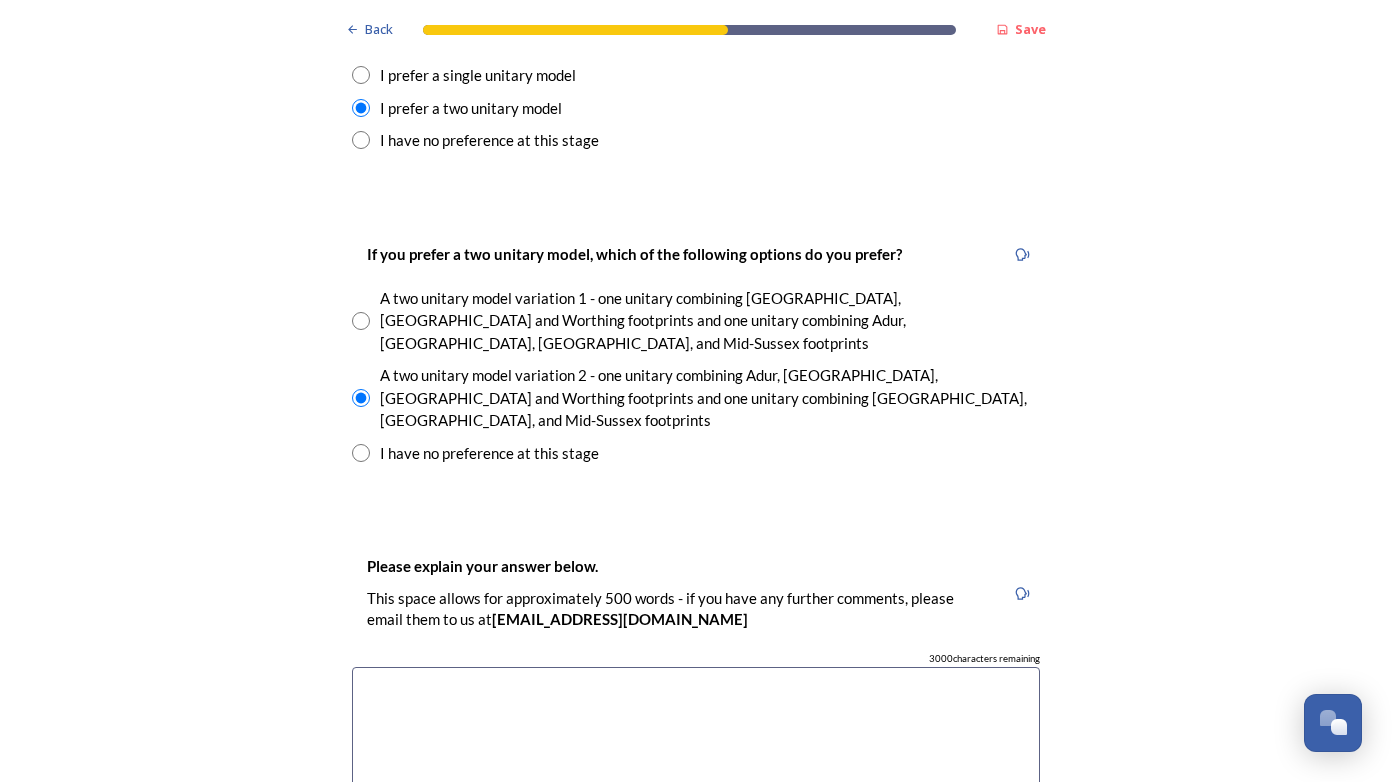 click at bounding box center (696, 779) 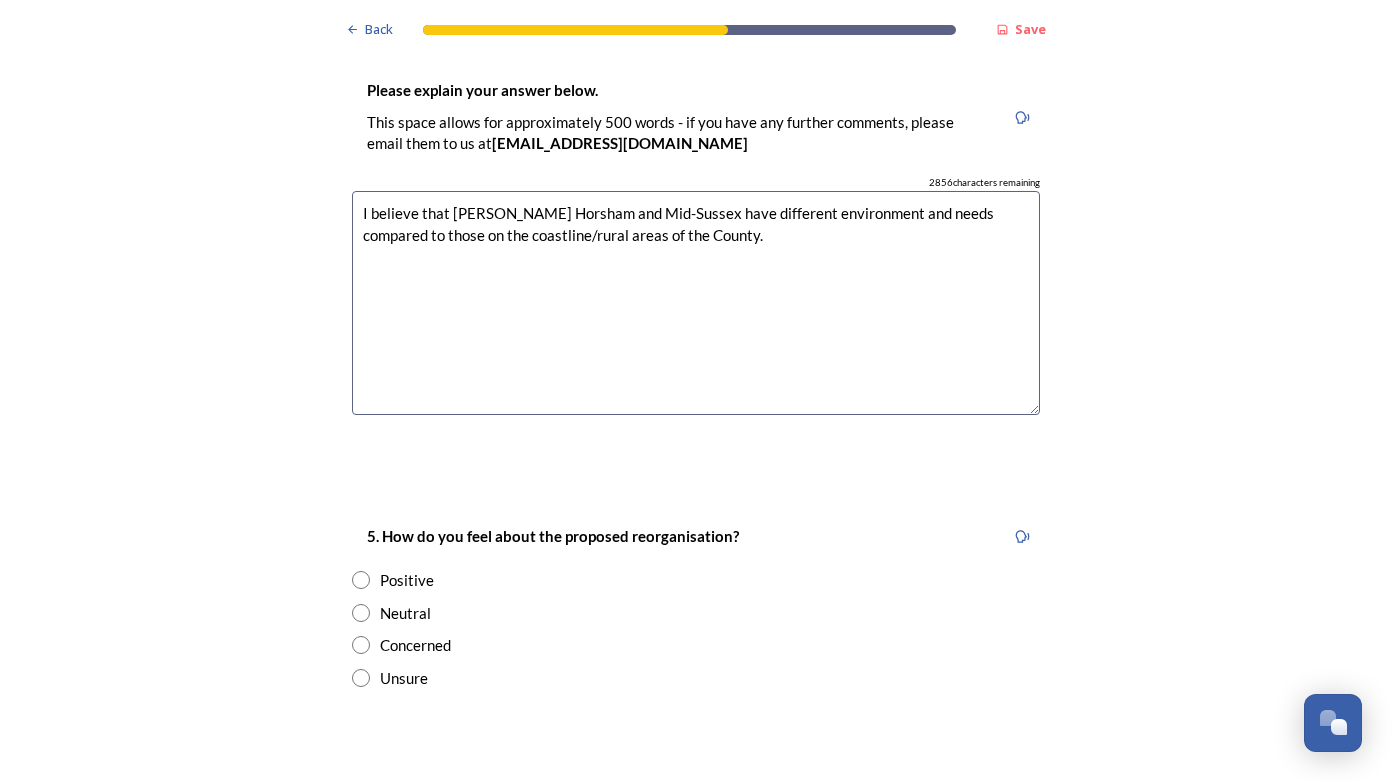 scroll, scrollTop: 3300, scrollLeft: 0, axis: vertical 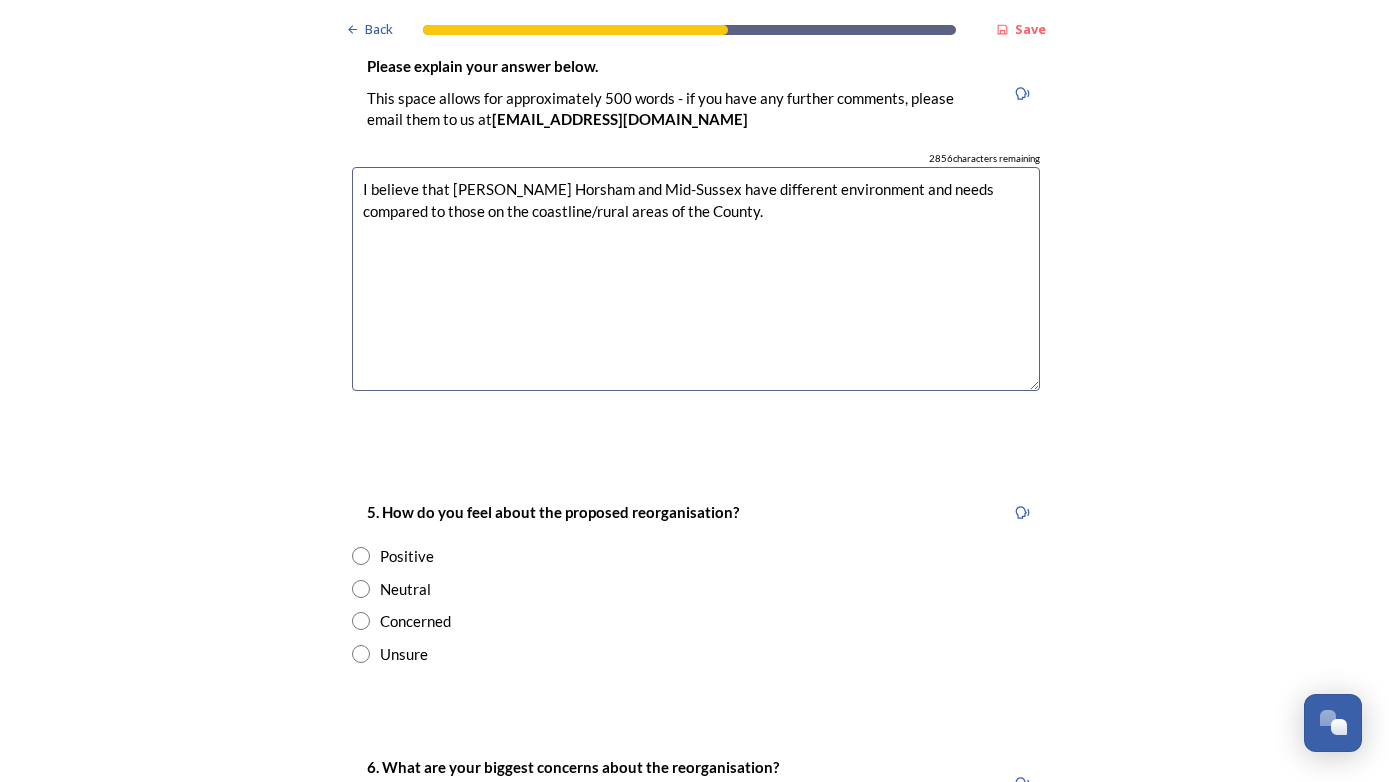 type on "I believe that Crawley Horsham and Mid-Sussex have different environment and needs compared to those on the coastline/rural areas of the County." 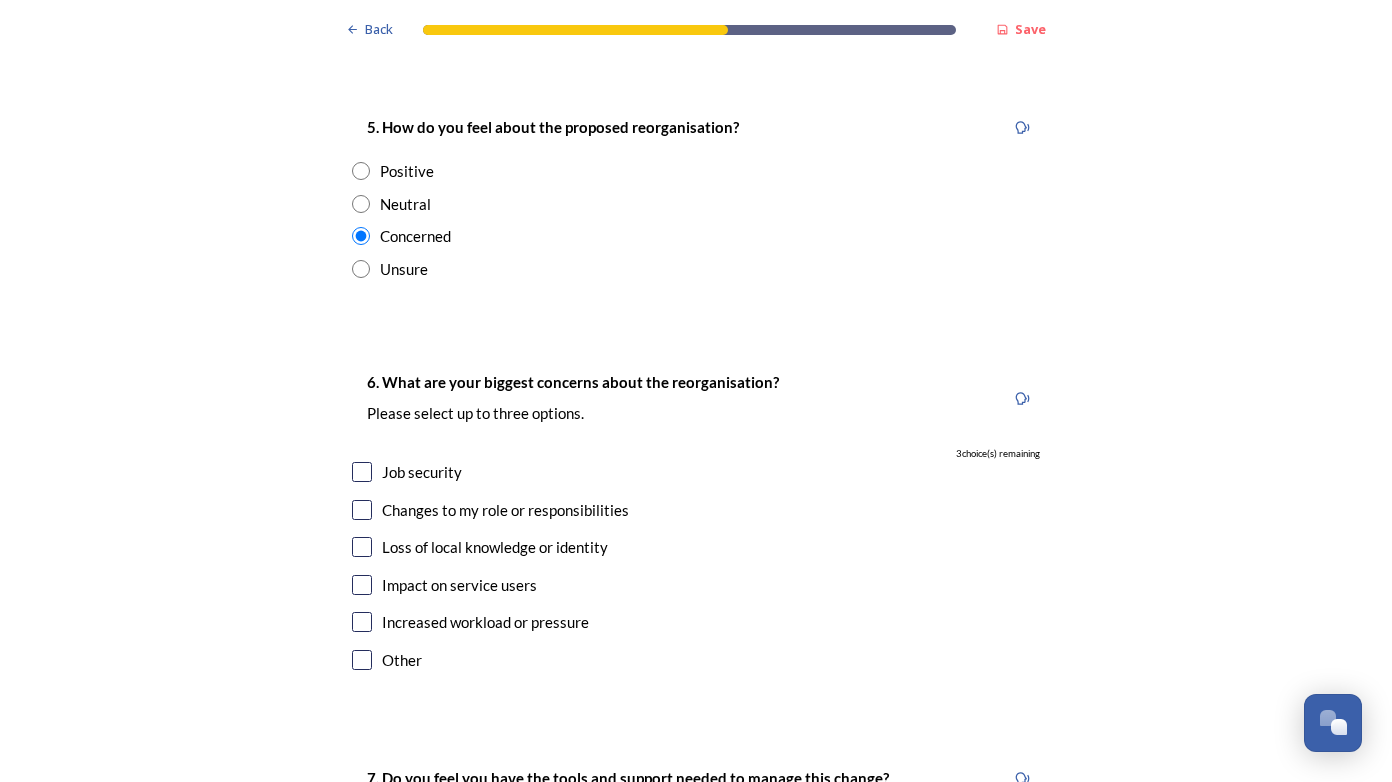 scroll, scrollTop: 3700, scrollLeft: 0, axis: vertical 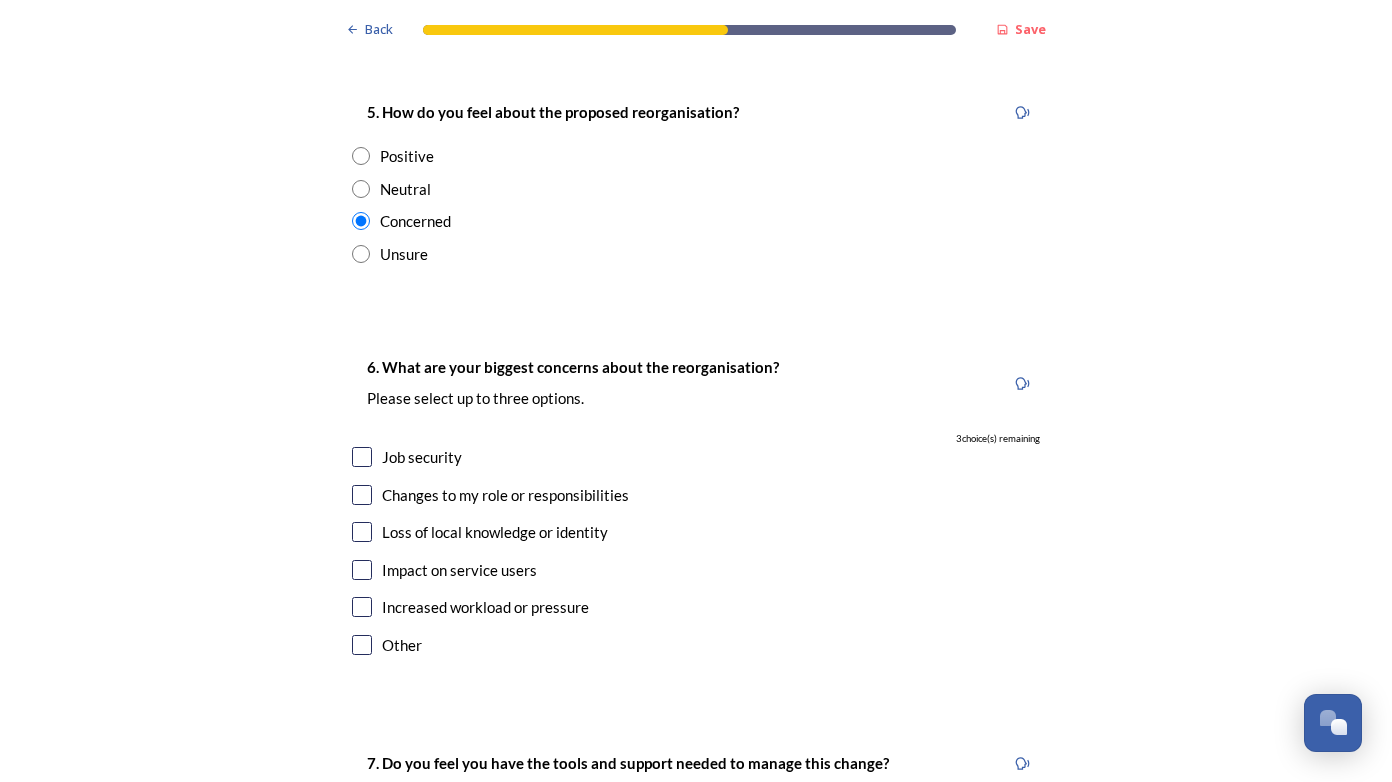 click at bounding box center (362, 457) 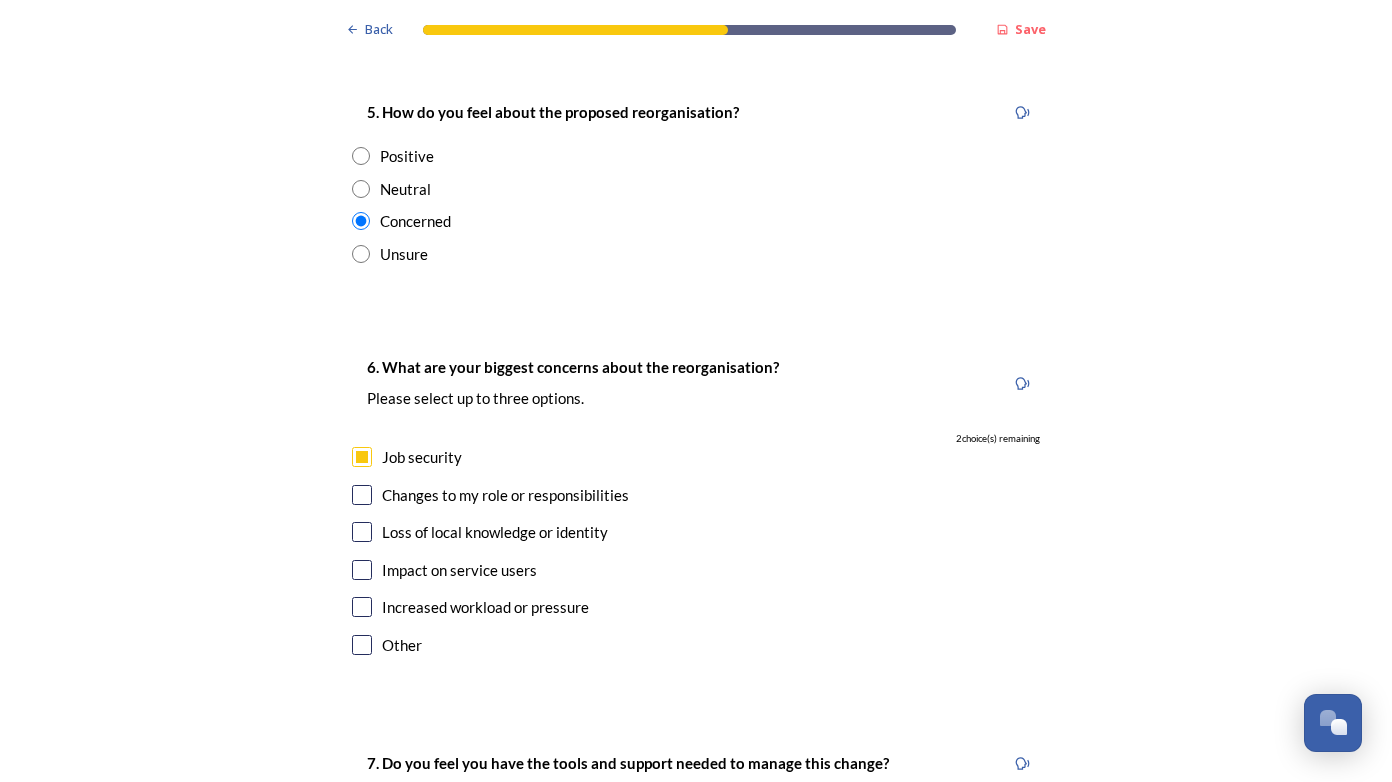 click at bounding box center (362, 570) 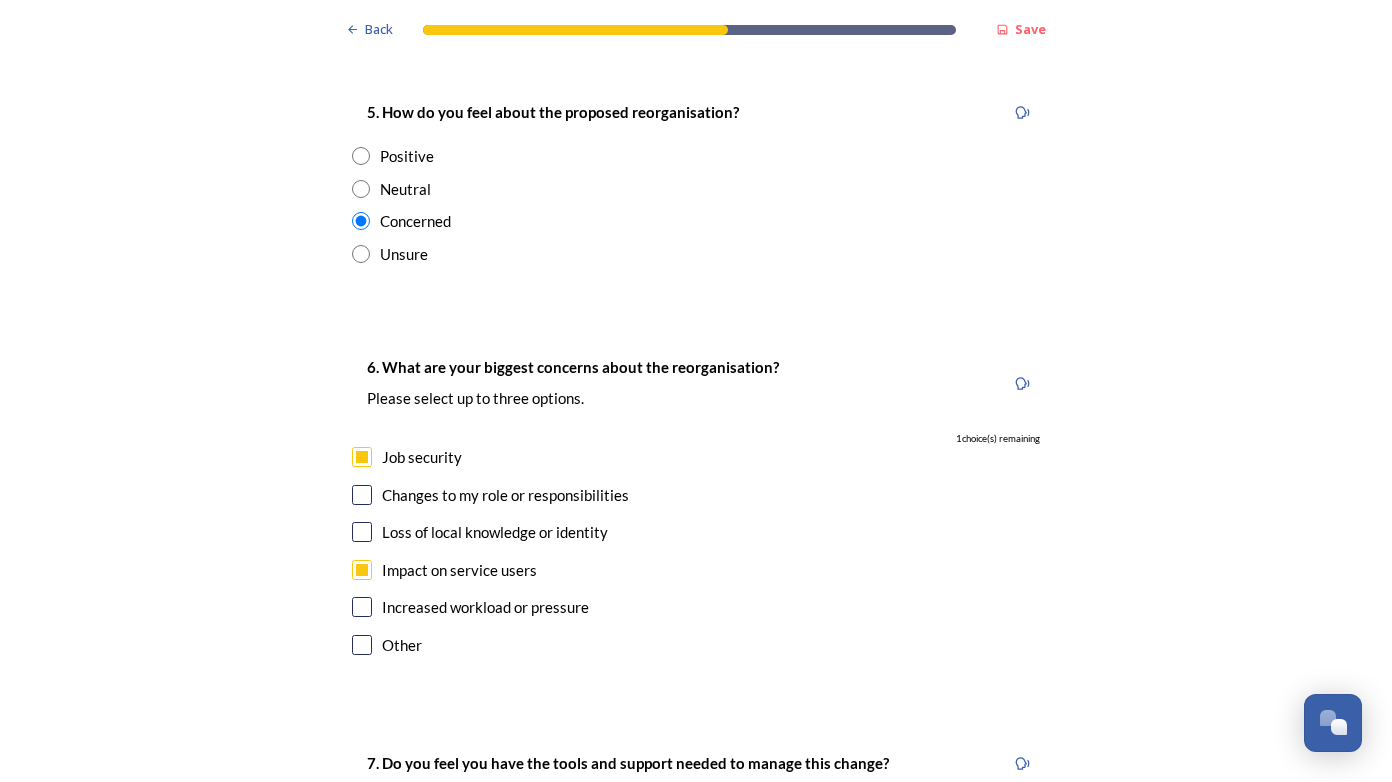 click at bounding box center [362, 532] 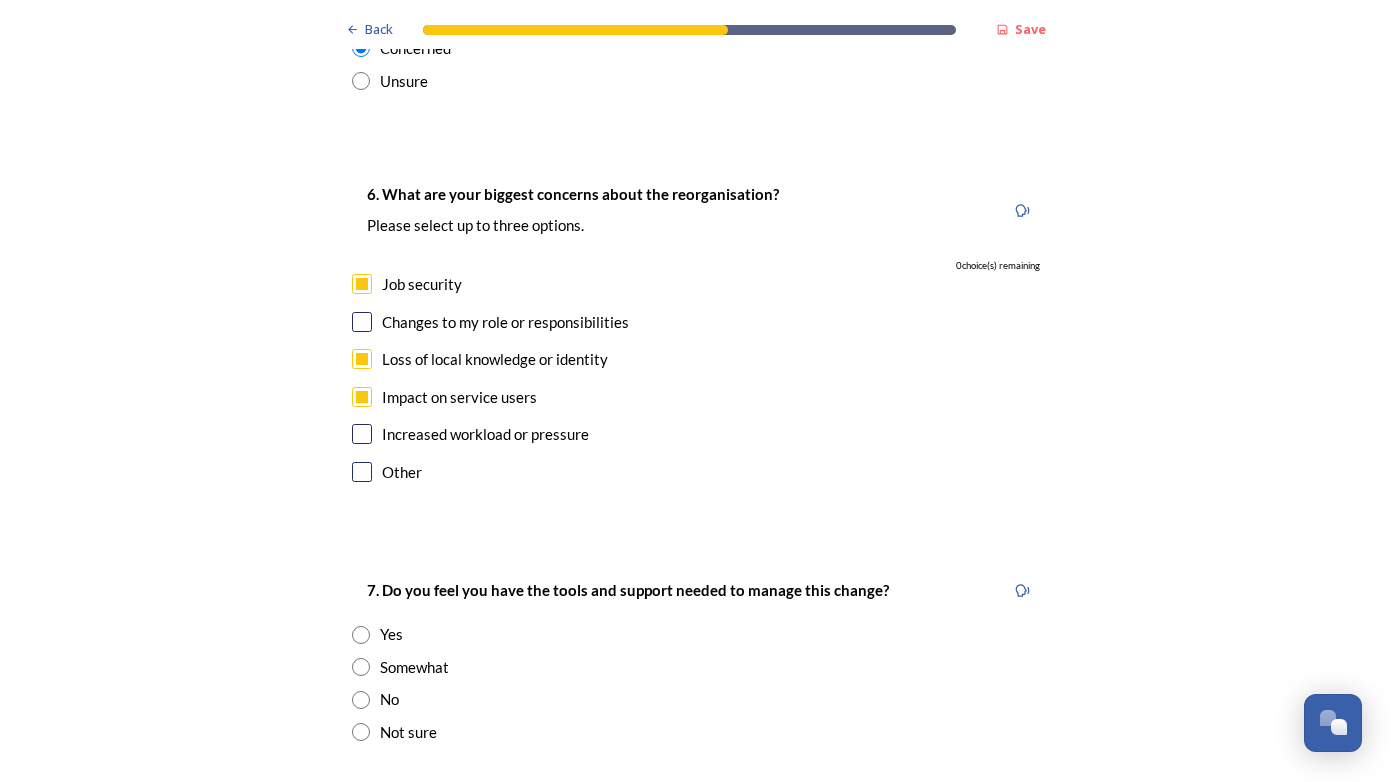 scroll, scrollTop: 3900, scrollLeft: 0, axis: vertical 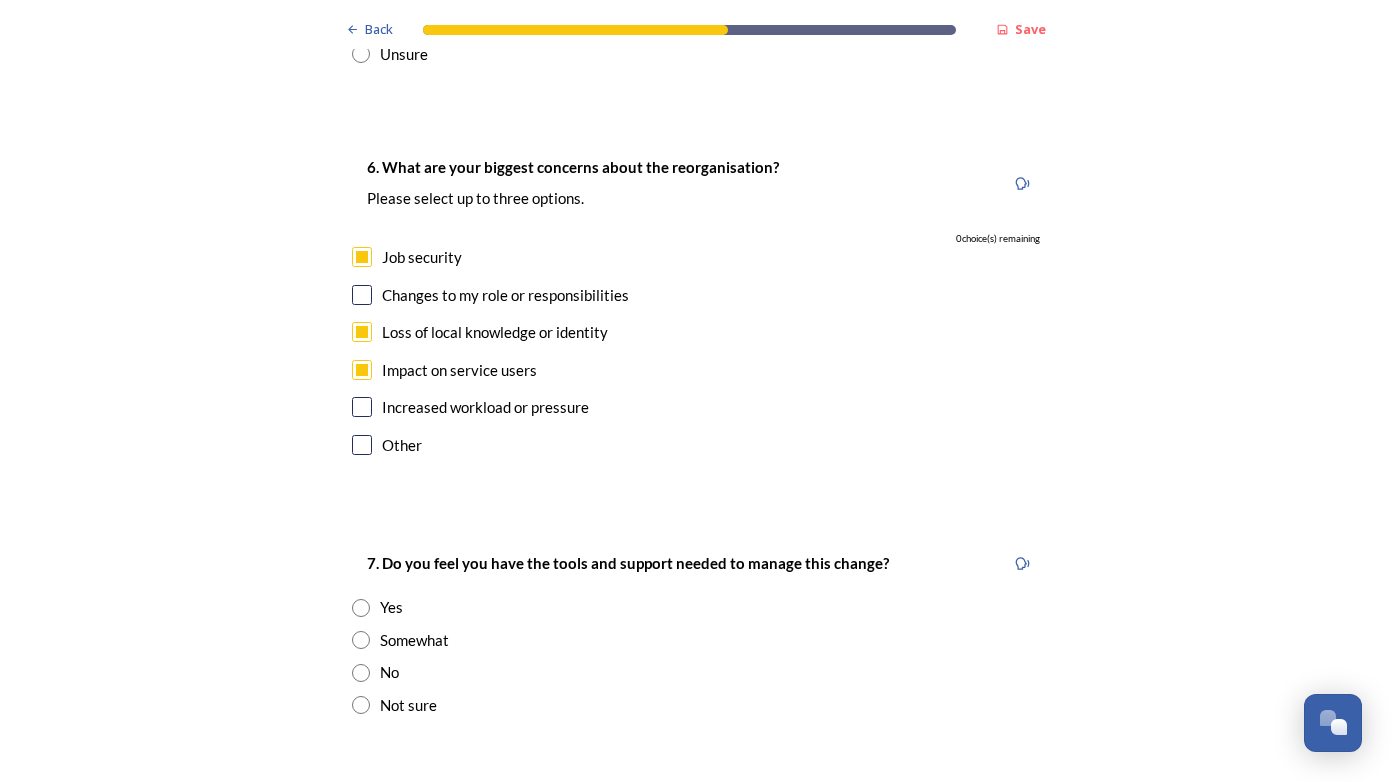 click at bounding box center (361, 673) 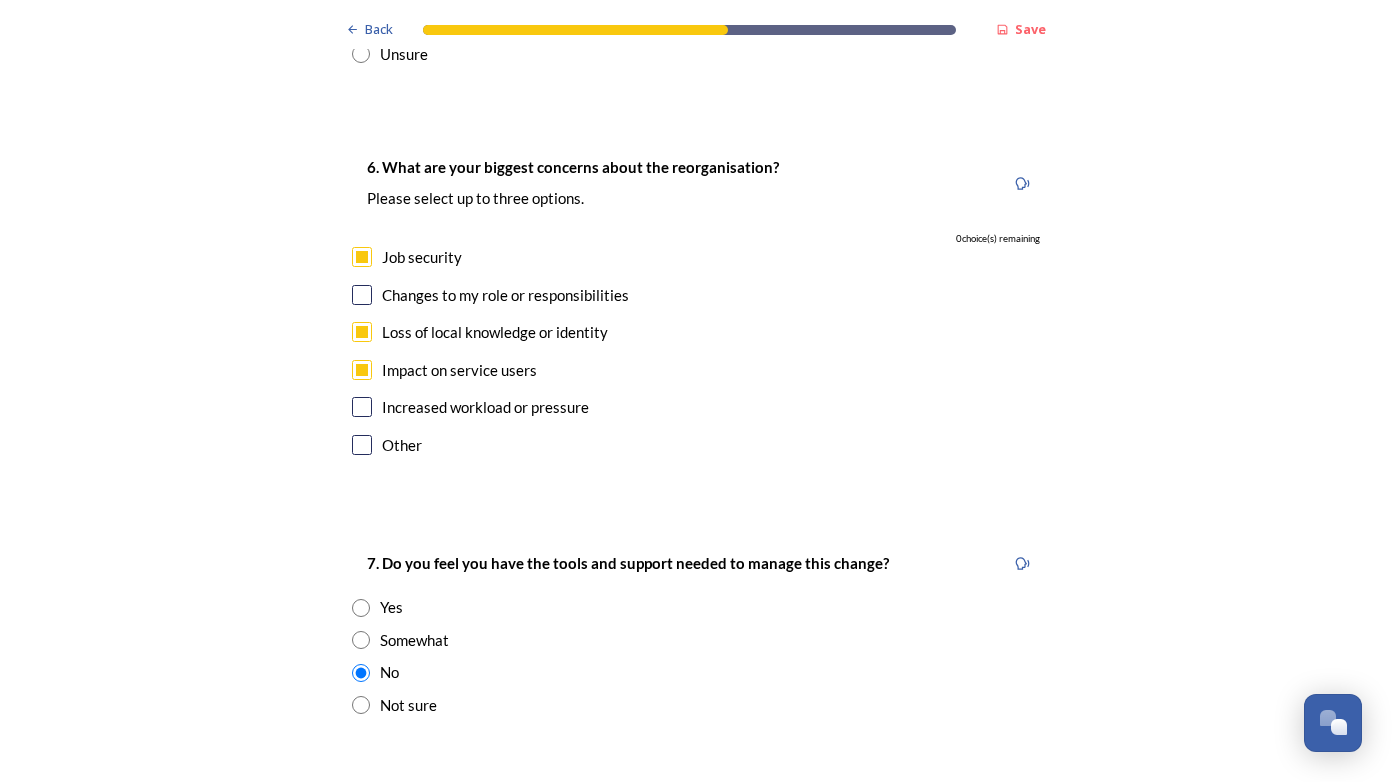 click at bounding box center (361, 640) 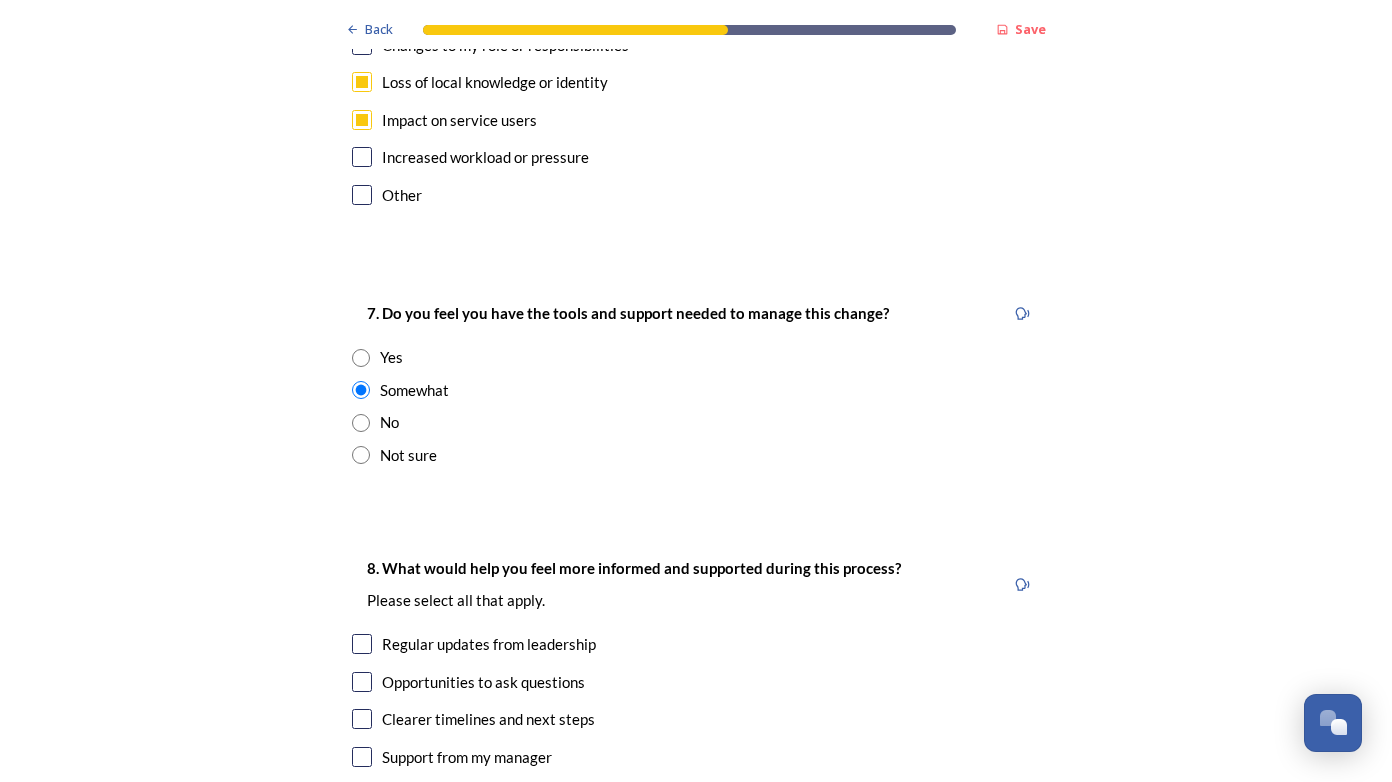 scroll, scrollTop: 4200, scrollLeft: 0, axis: vertical 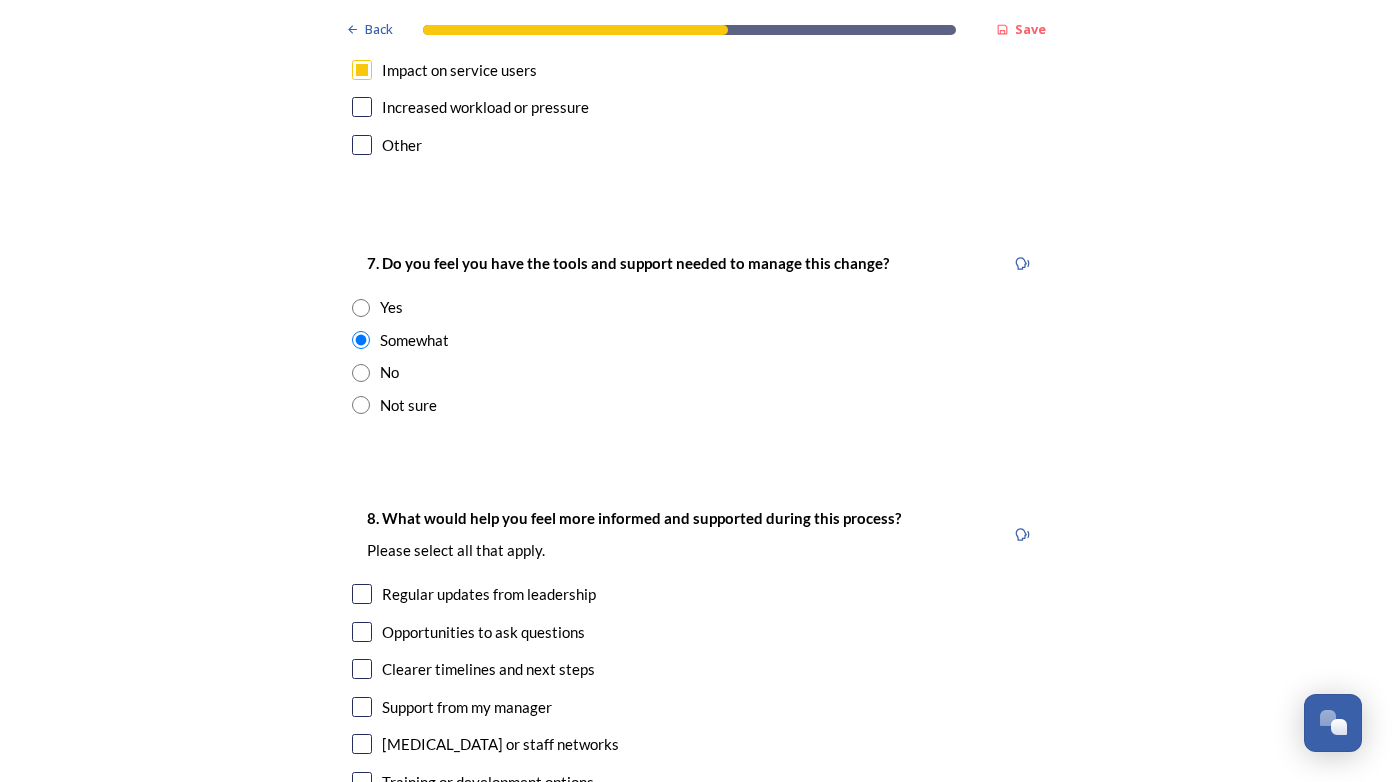 click at bounding box center (362, 594) 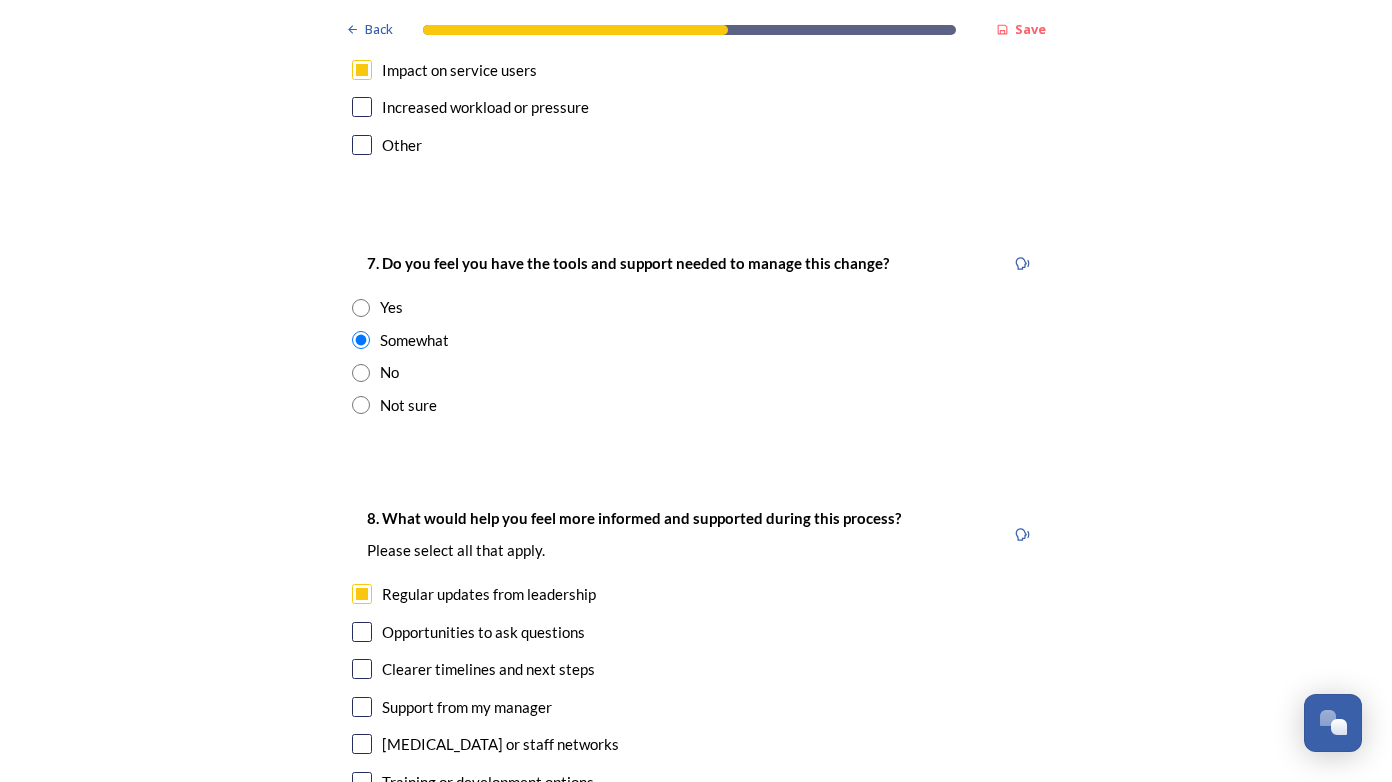 click at bounding box center [362, 632] 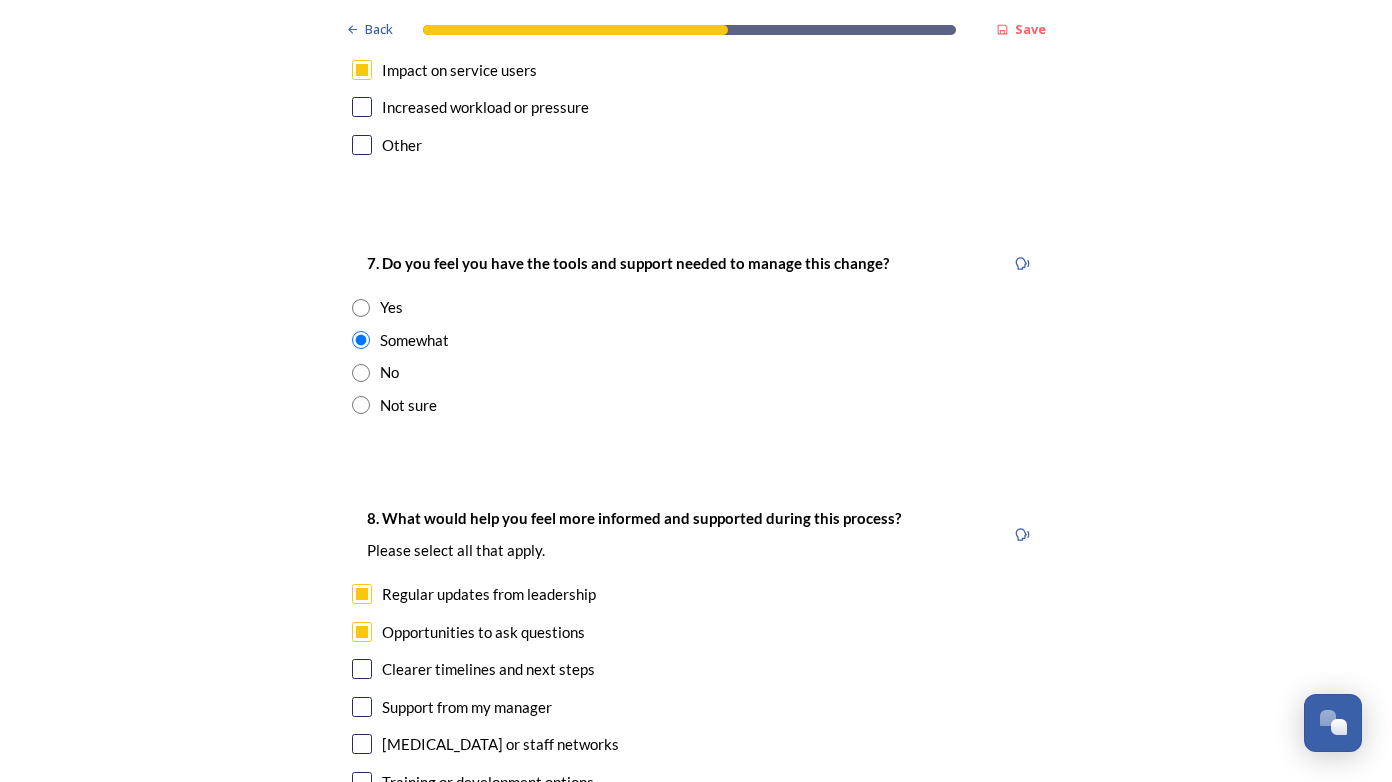 click at bounding box center [362, 669] 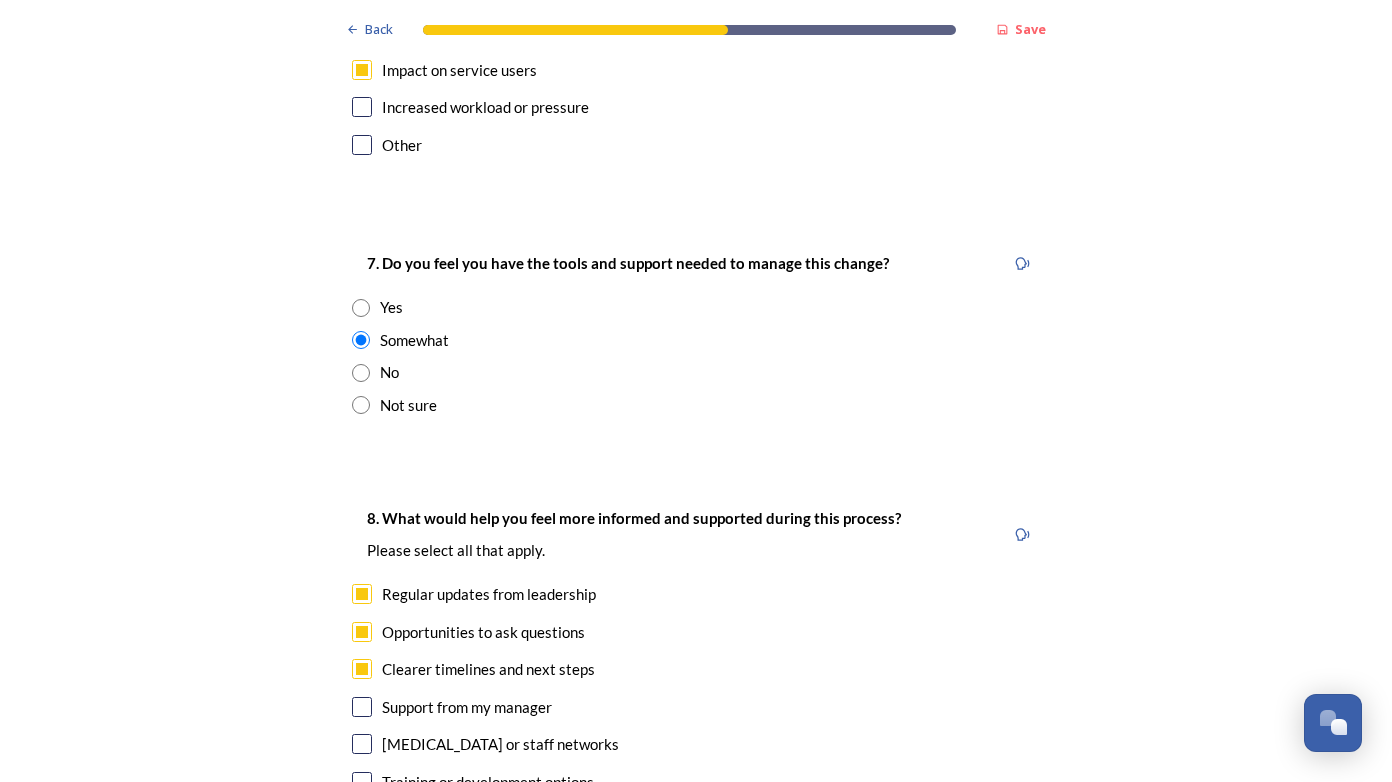 click at bounding box center [362, 707] 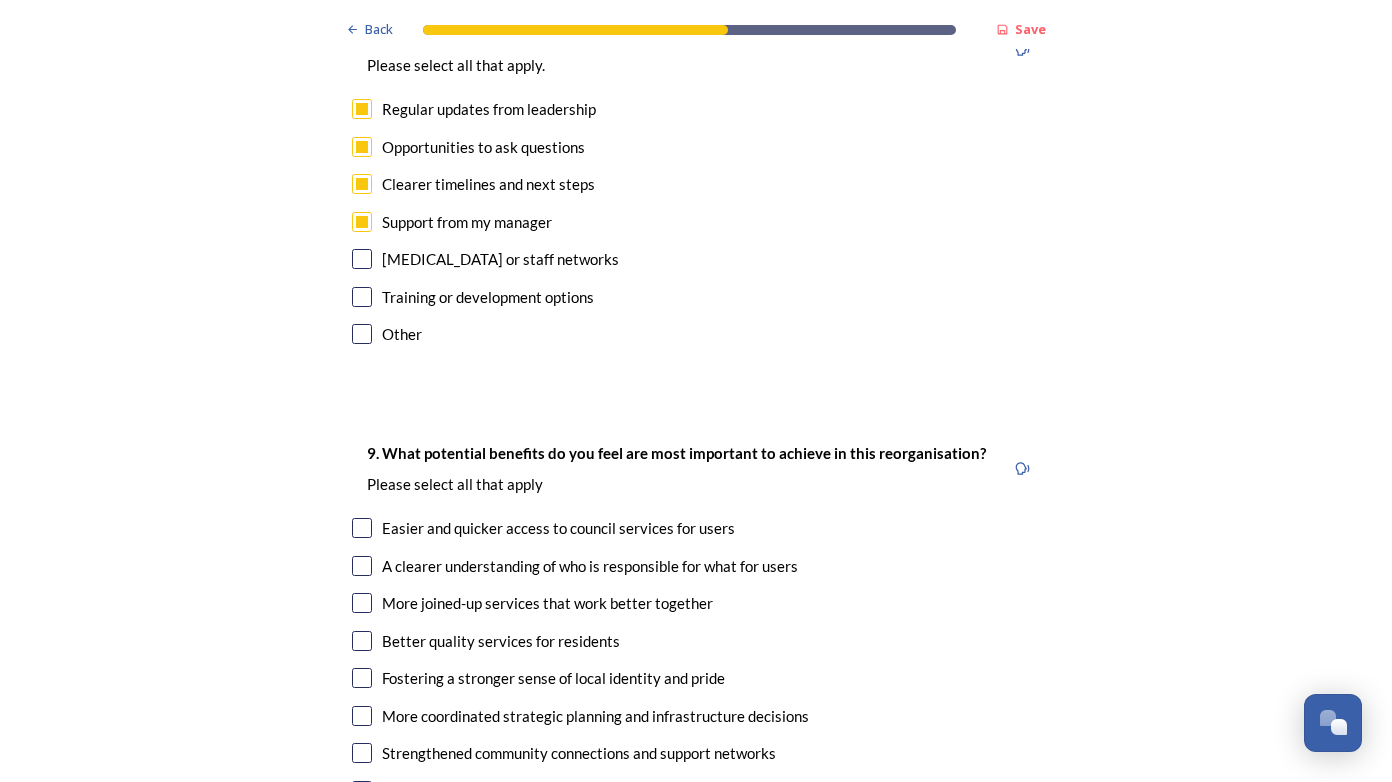 scroll, scrollTop: 4700, scrollLeft: 0, axis: vertical 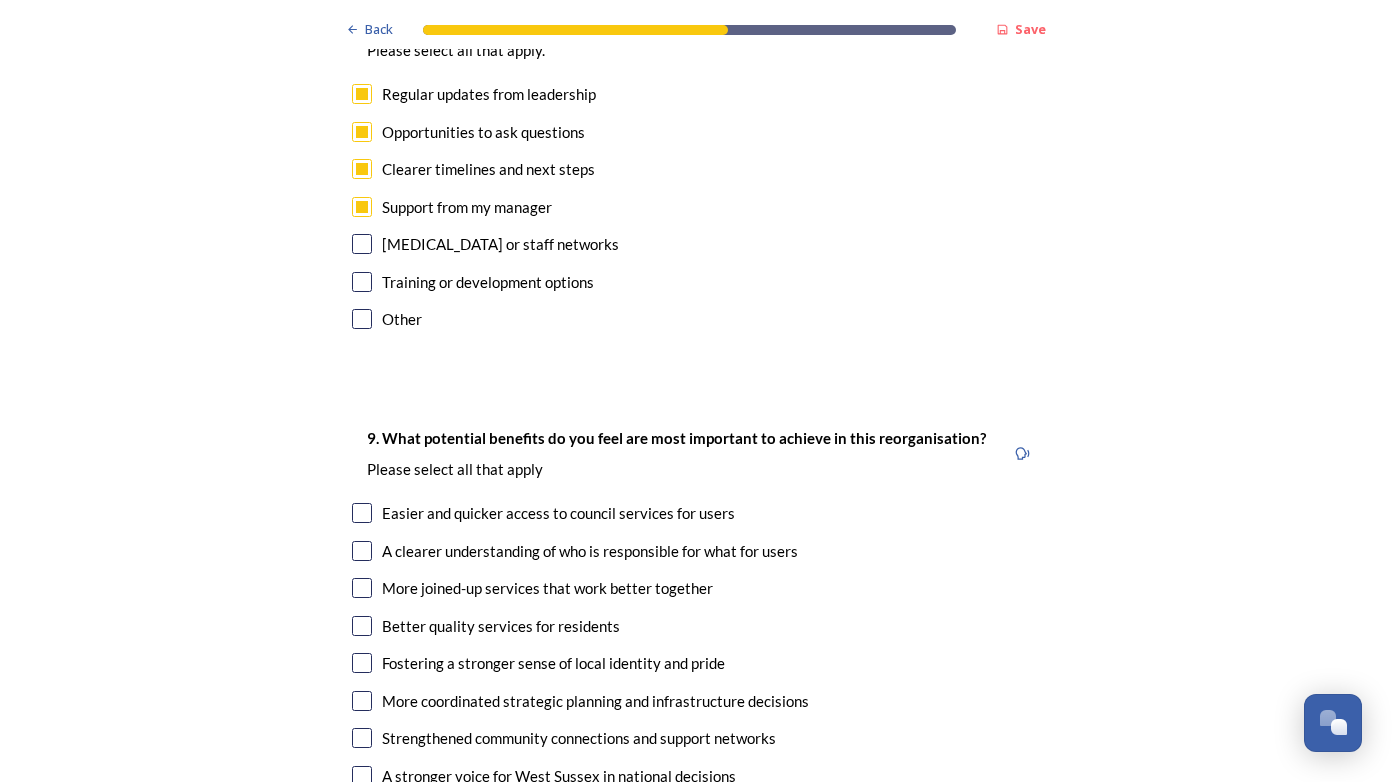 click at bounding box center (362, 588) 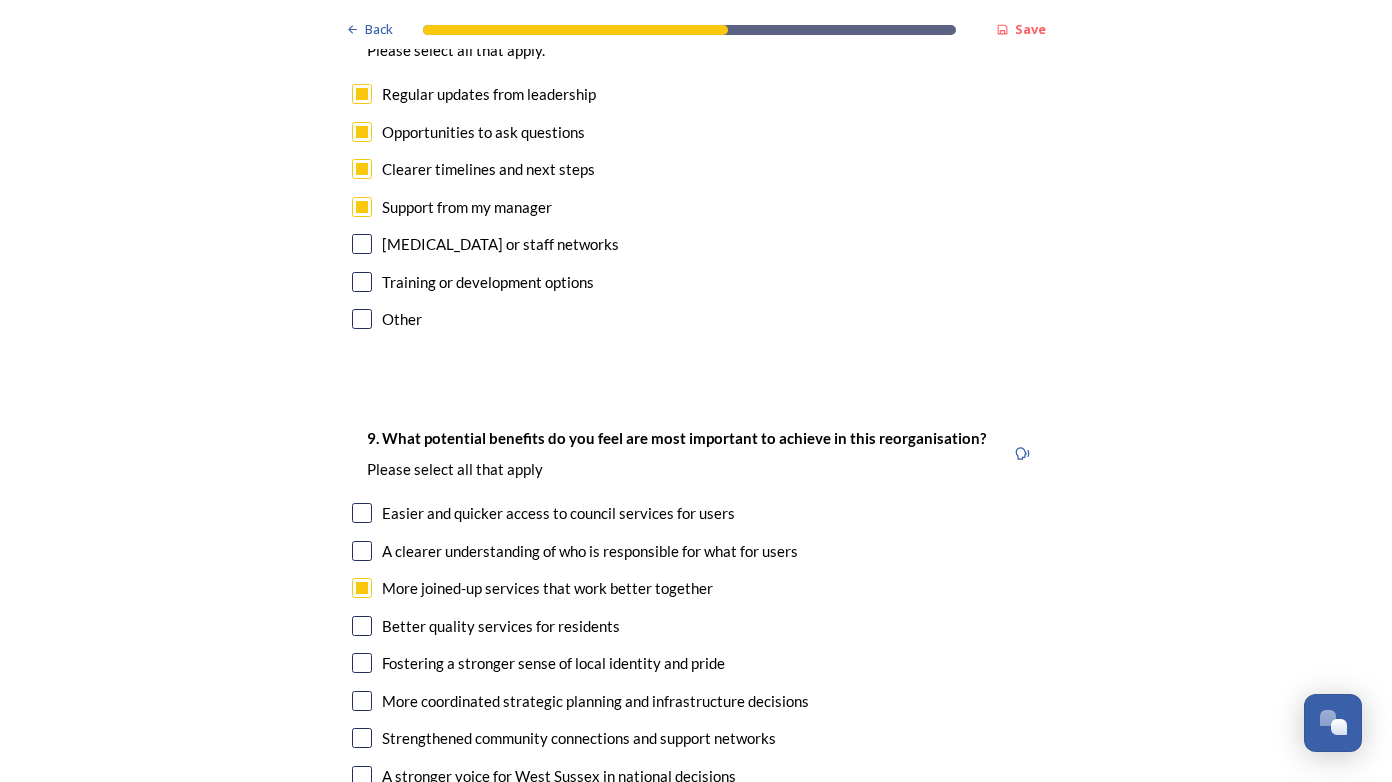 scroll, scrollTop: 4800, scrollLeft: 0, axis: vertical 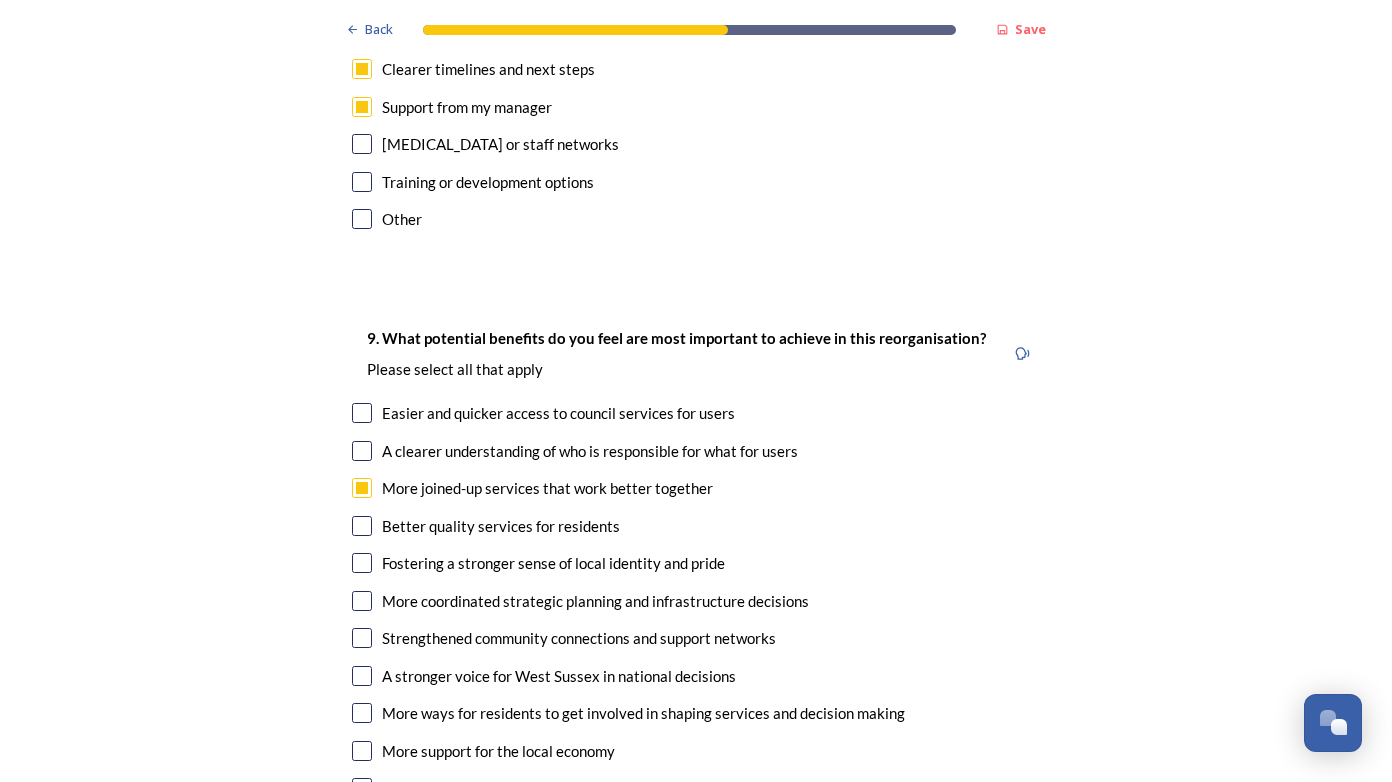 click at bounding box center (362, 601) 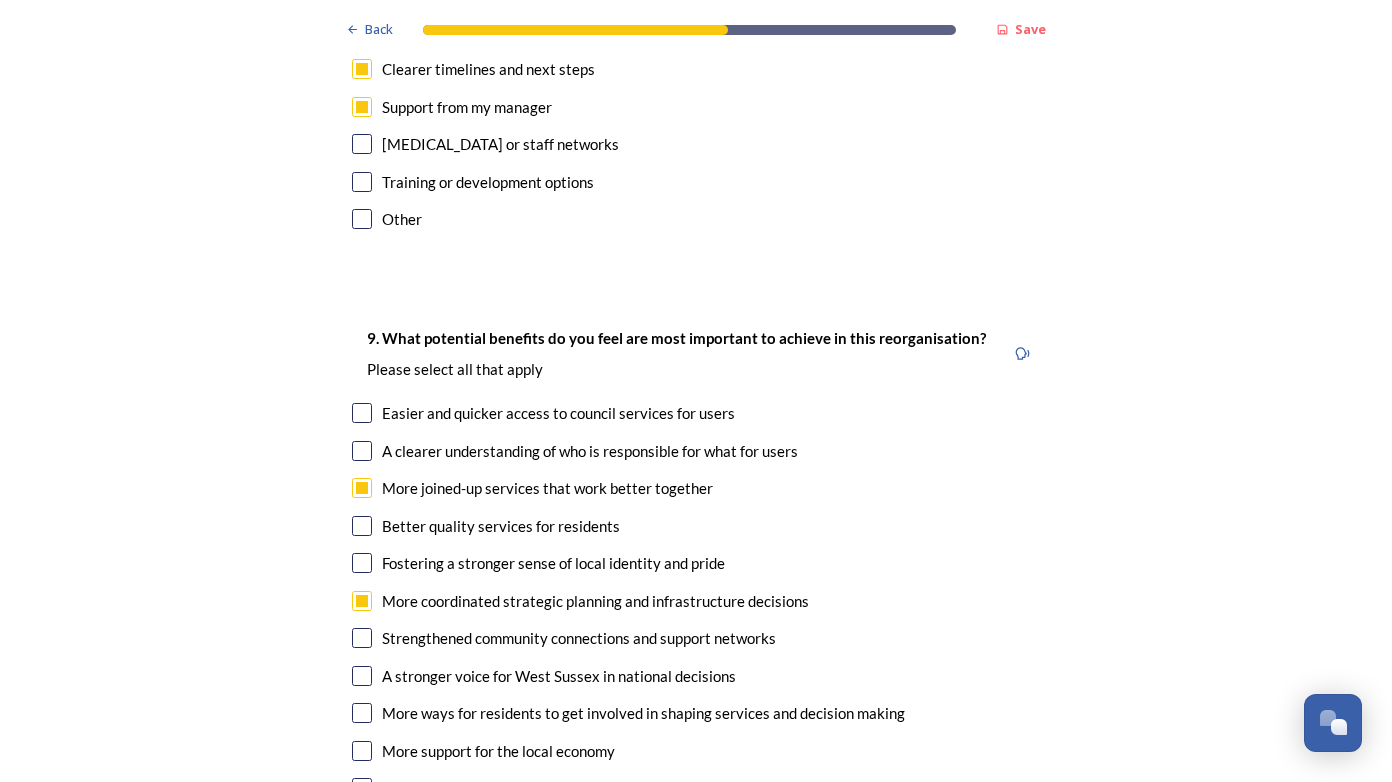 click at bounding box center [362, 488] 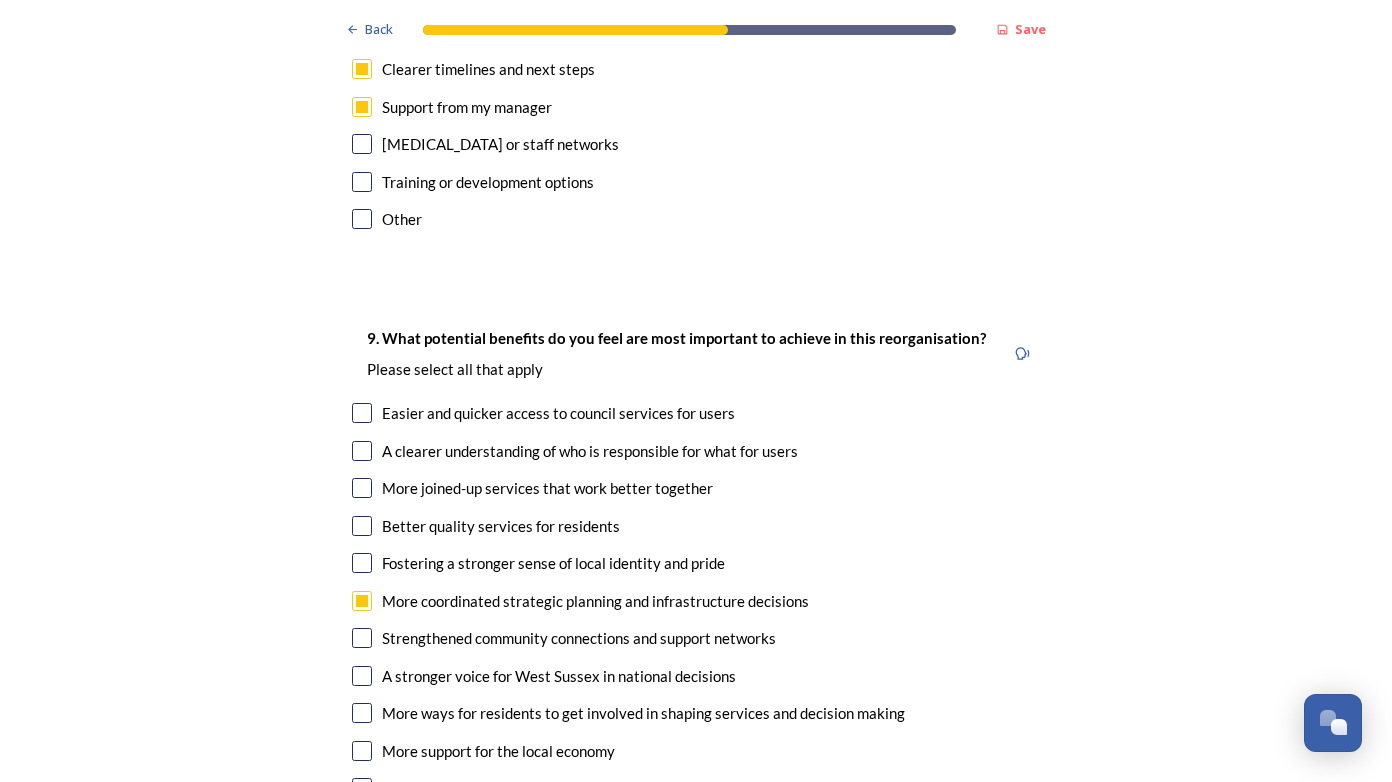 click at bounding box center [362, 676] 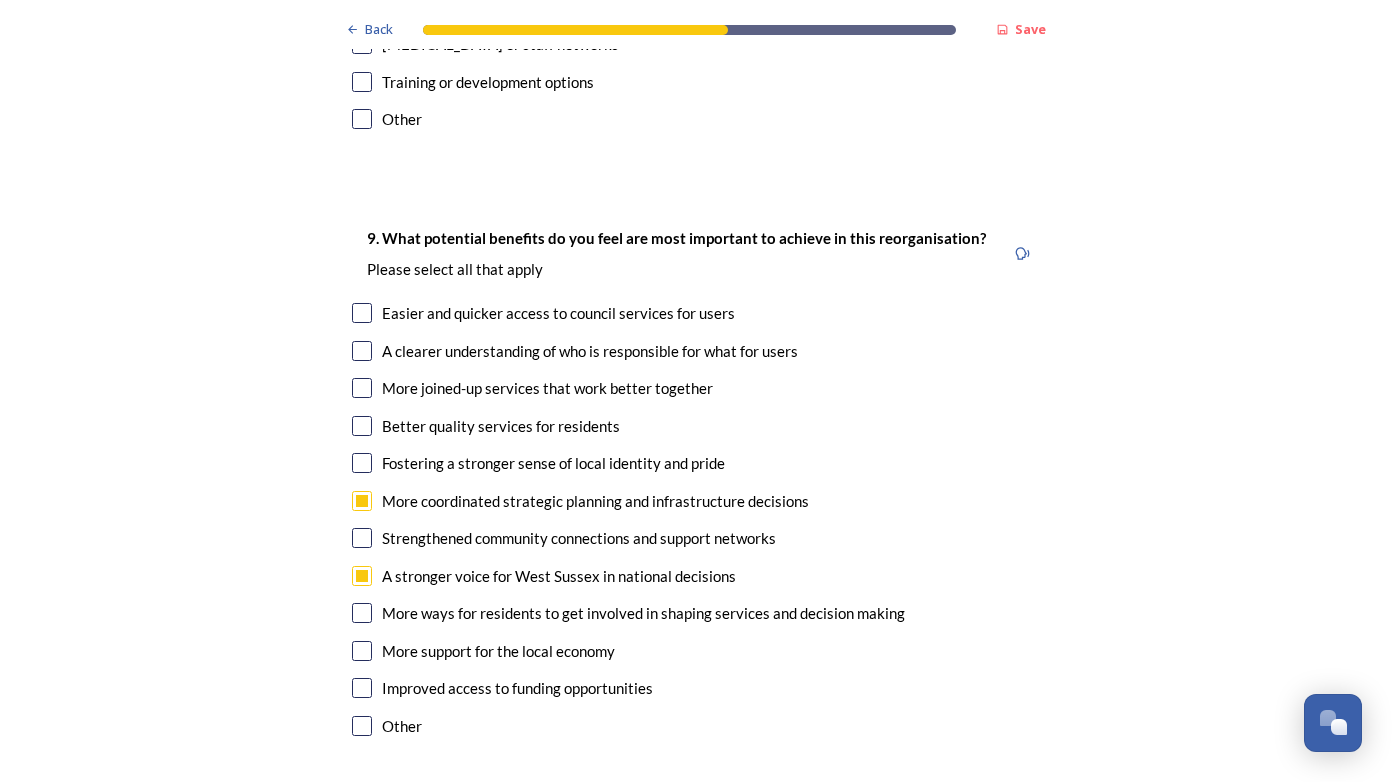 scroll, scrollTop: 5000, scrollLeft: 0, axis: vertical 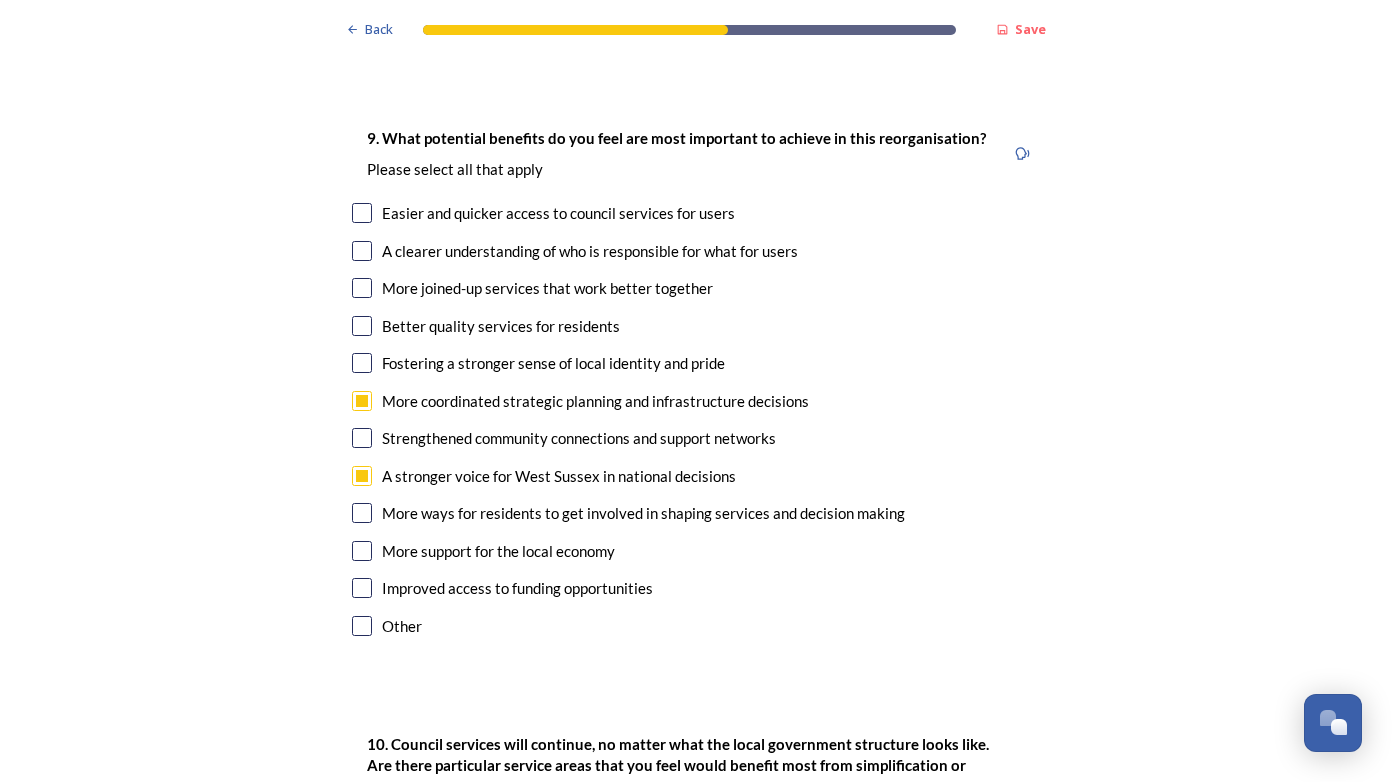 click at bounding box center [362, 551] 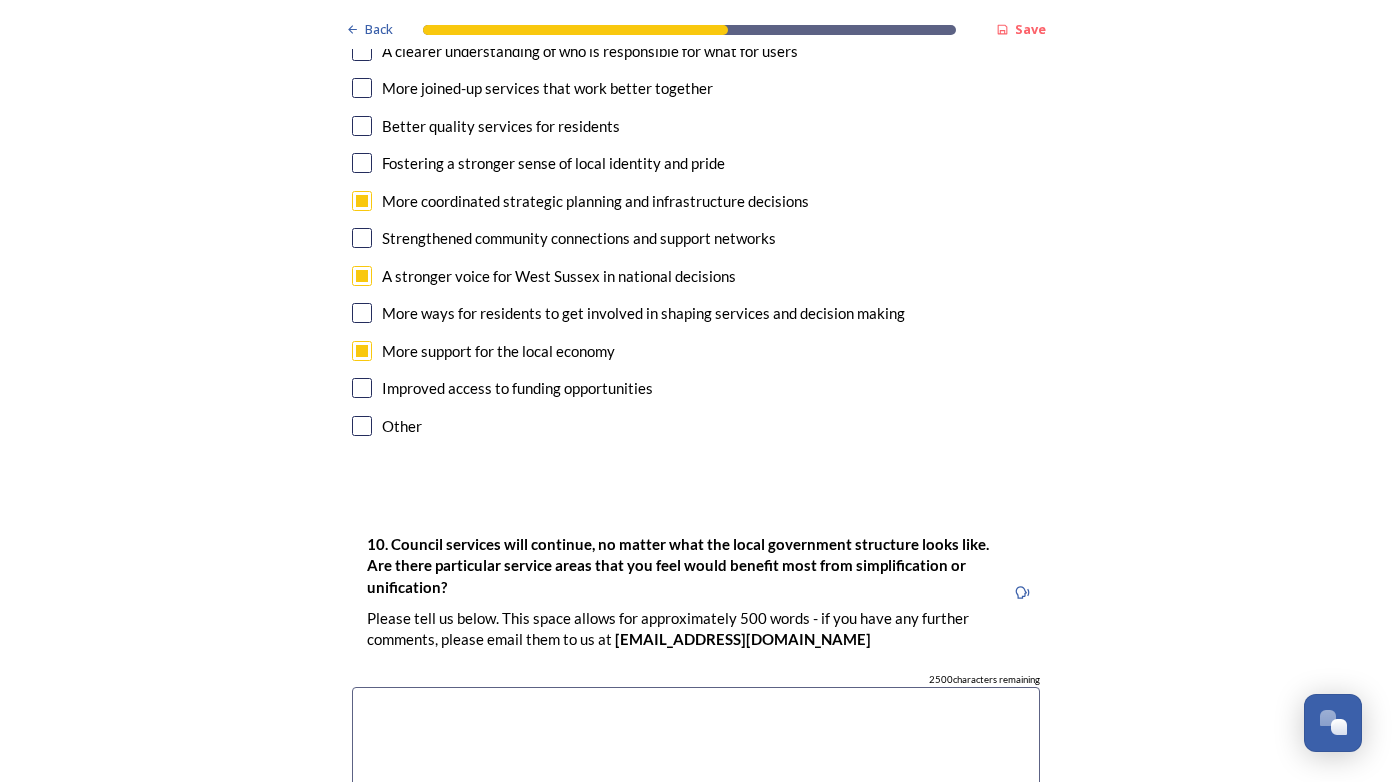 scroll, scrollTop: 5300, scrollLeft: 0, axis: vertical 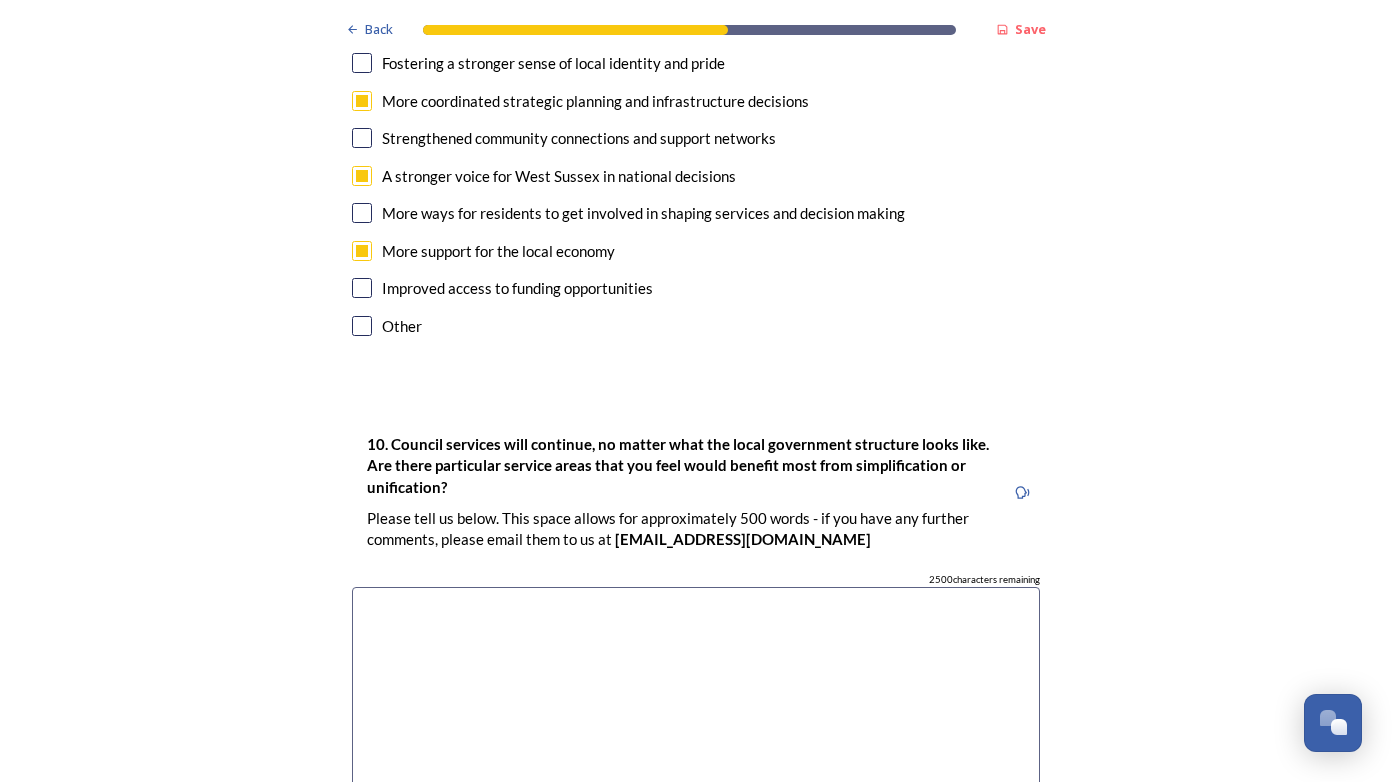 click at bounding box center (362, 288) 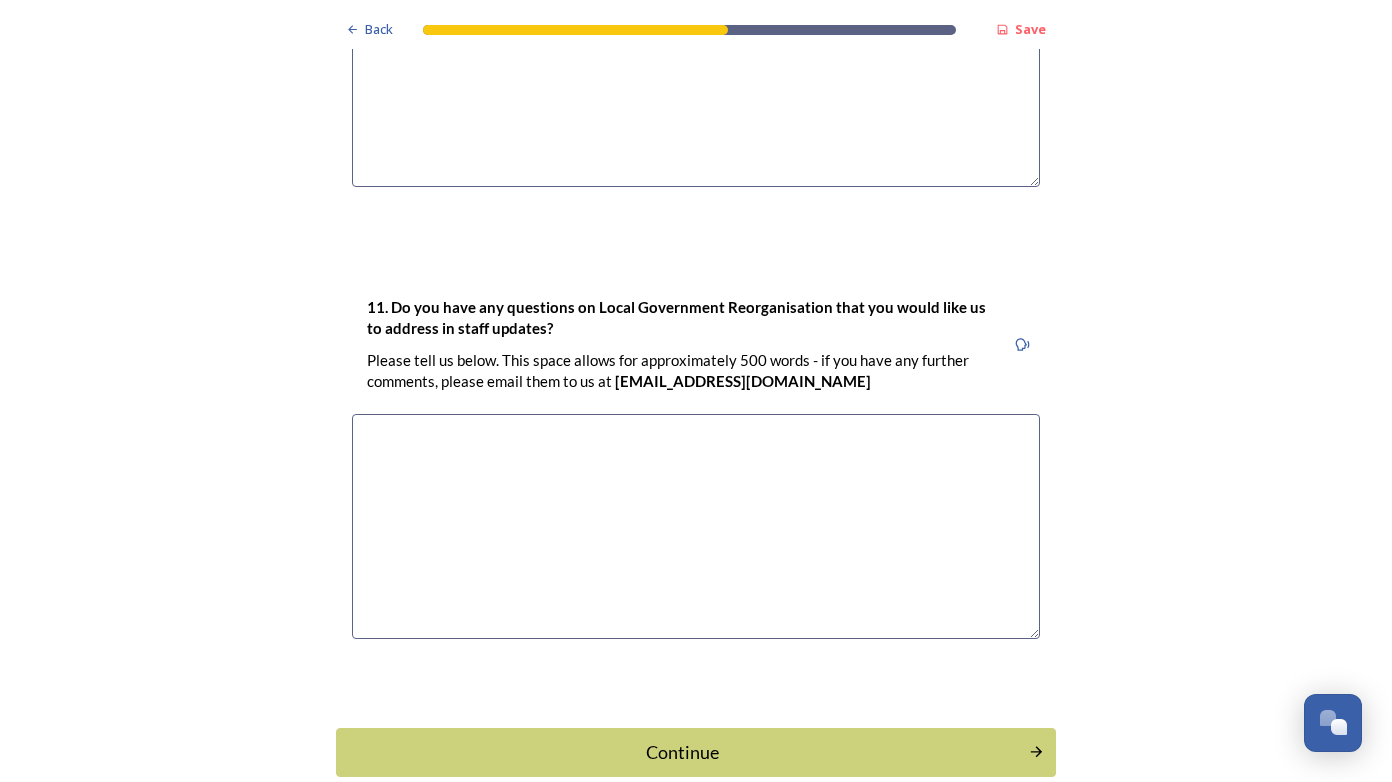 scroll, scrollTop: 5932, scrollLeft: 0, axis: vertical 